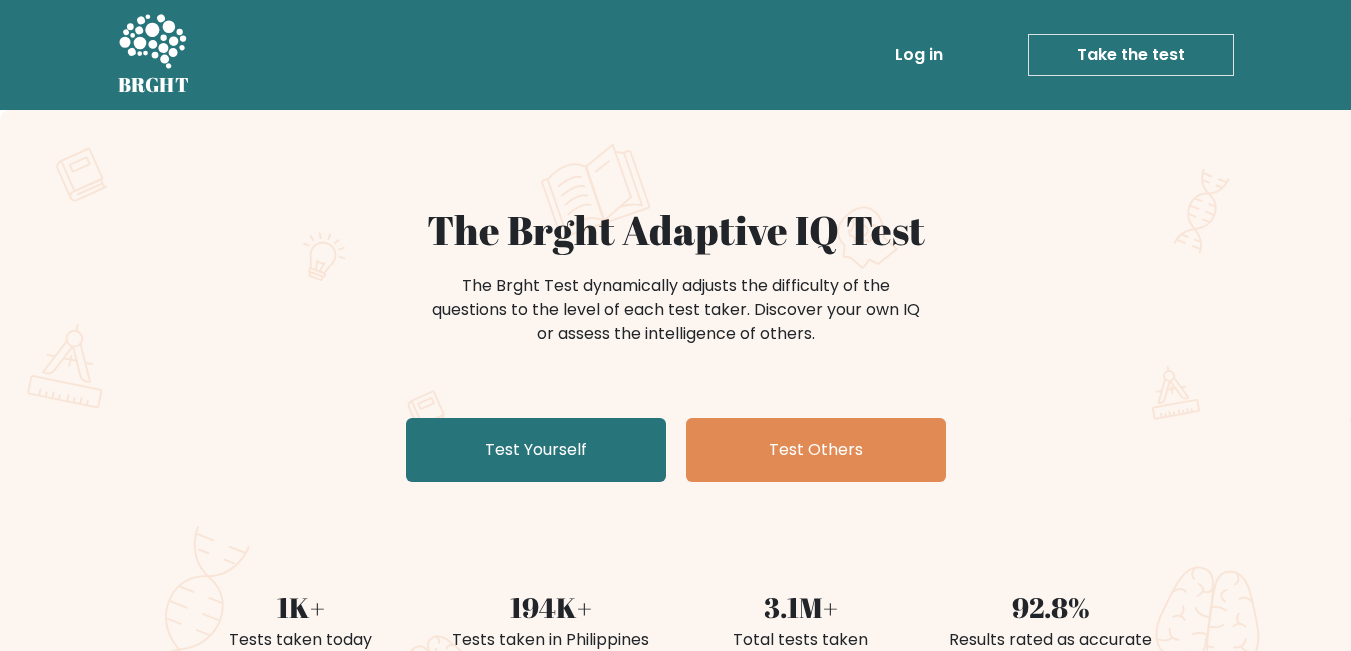 scroll, scrollTop: 0, scrollLeft: 0, axis: both 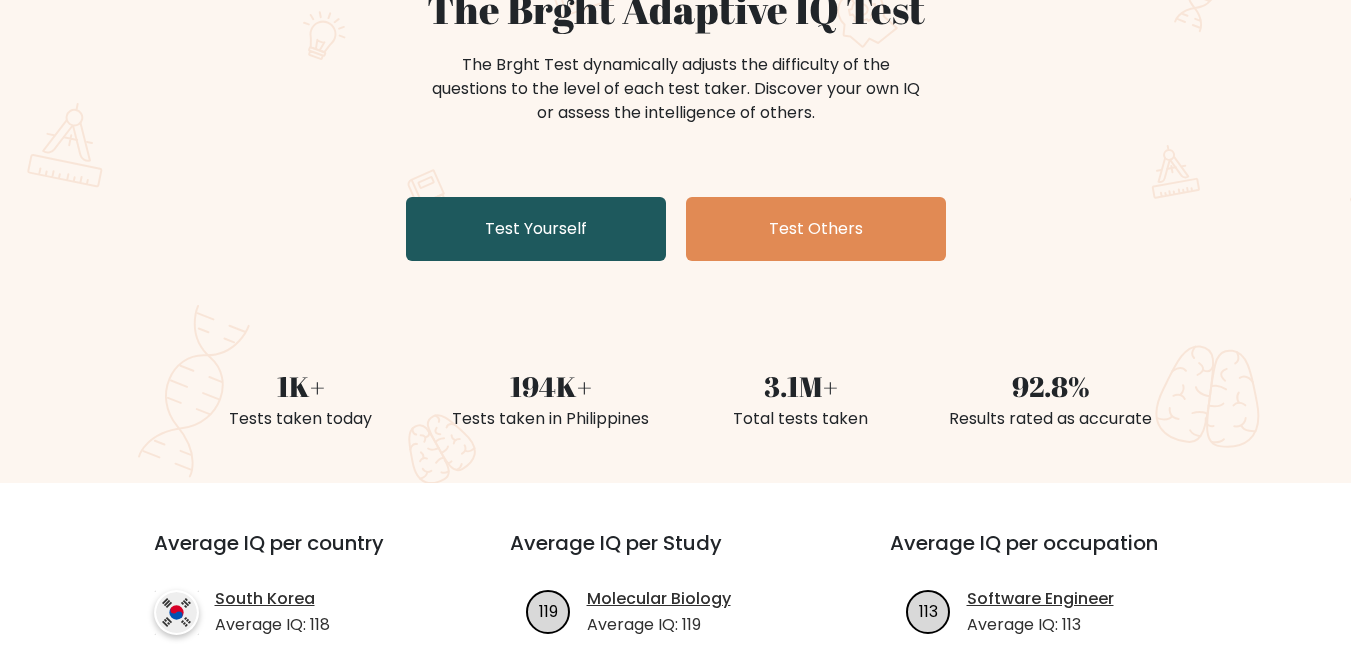 click on "Test Yourself" at bounding box center (536, 229) 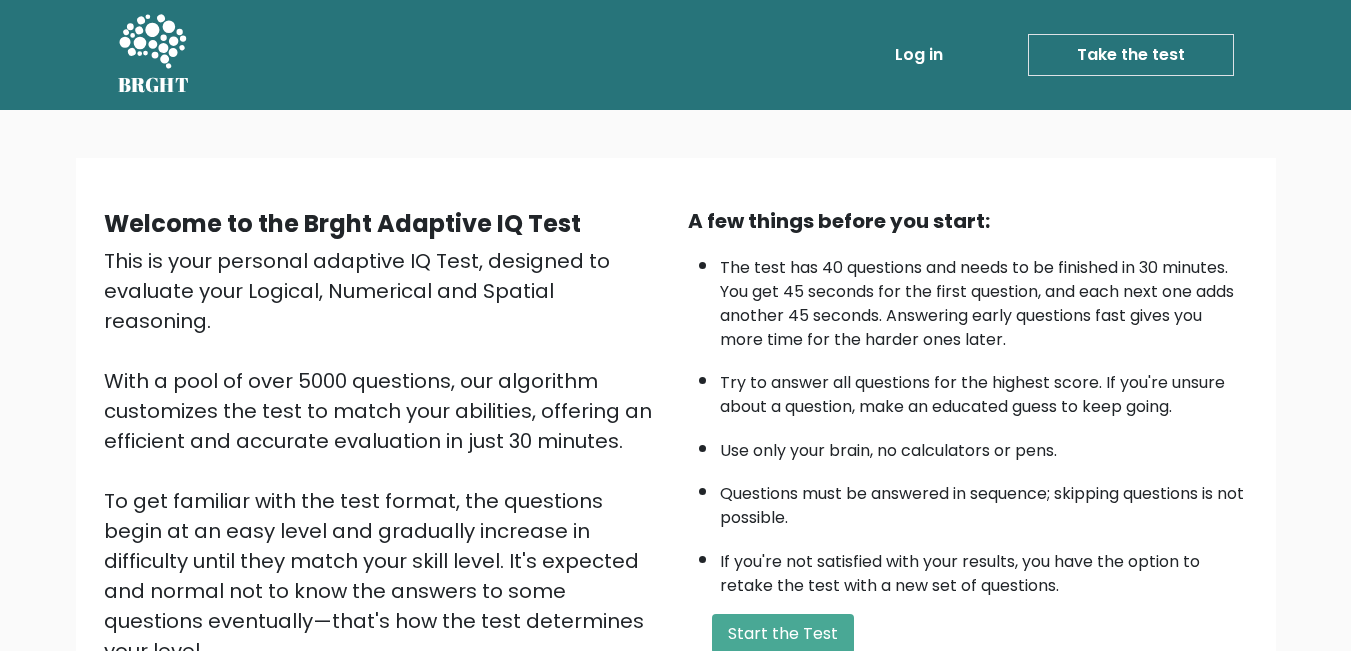 scroll, scrollTop: 0, scrollLeft: 0, axis: both 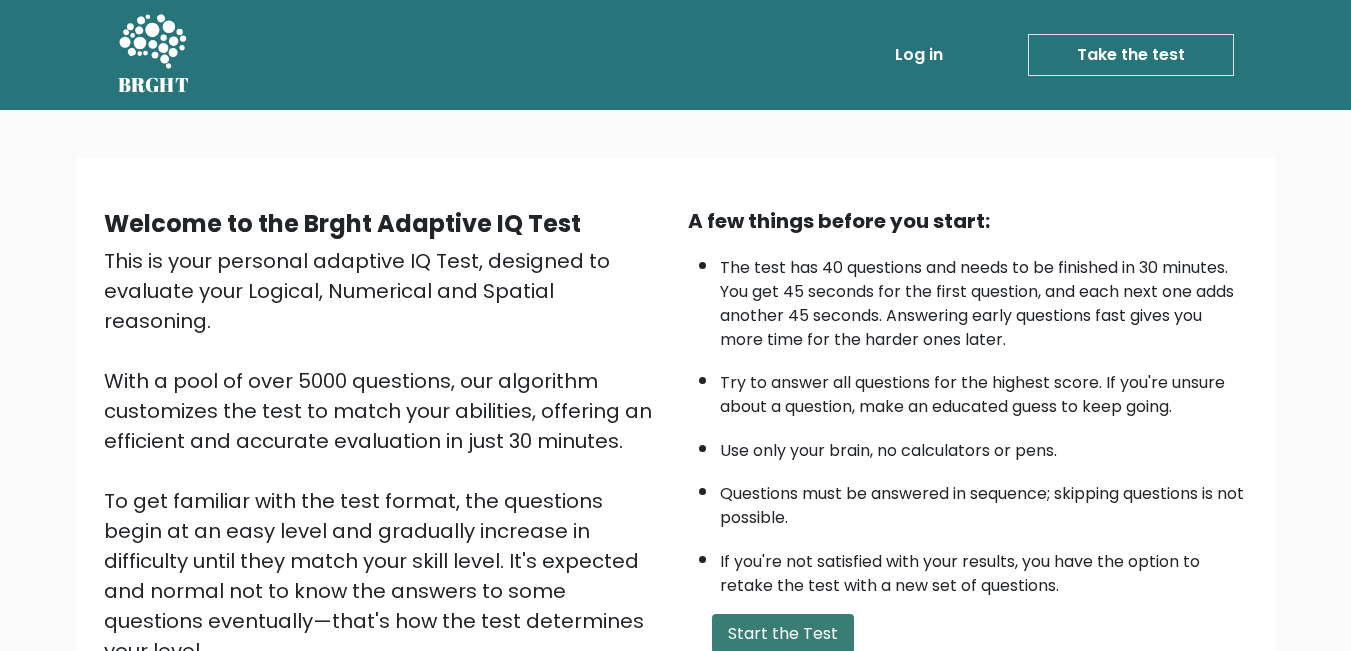 click on "Start the Test" at bounding box center [783, 634] 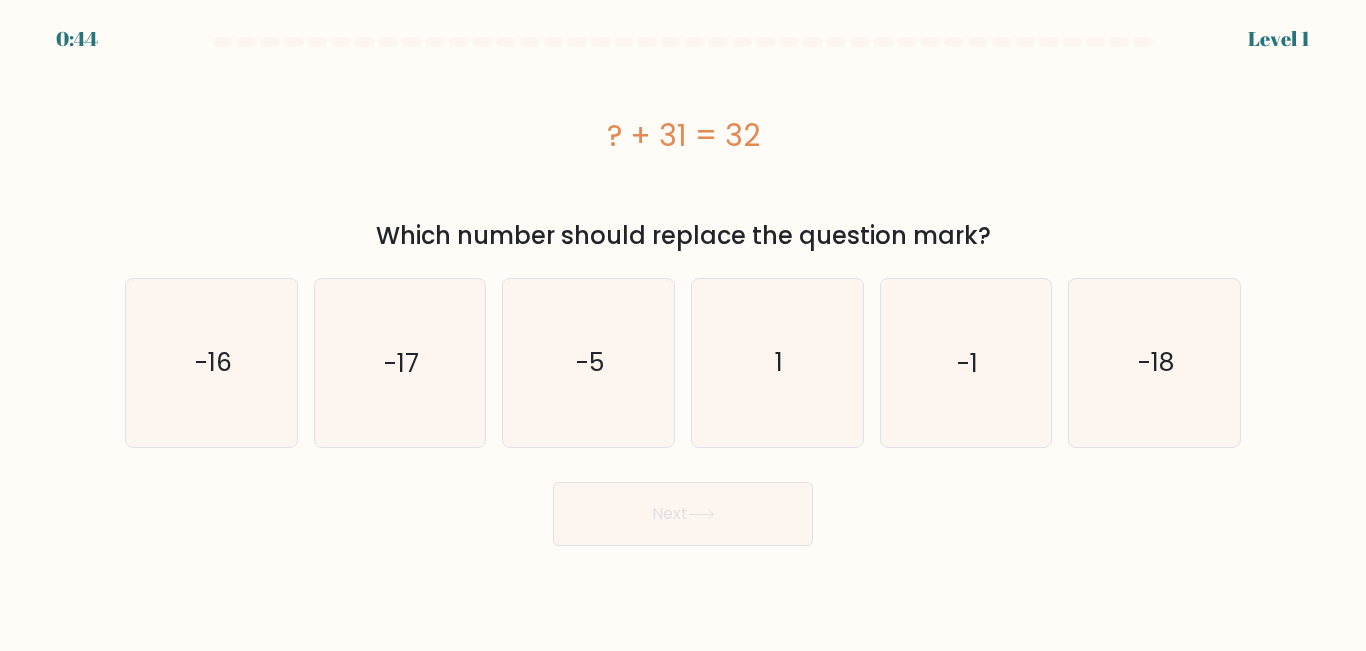 scroll, scrollTop: 0, scrollLeft: 0, axis: both 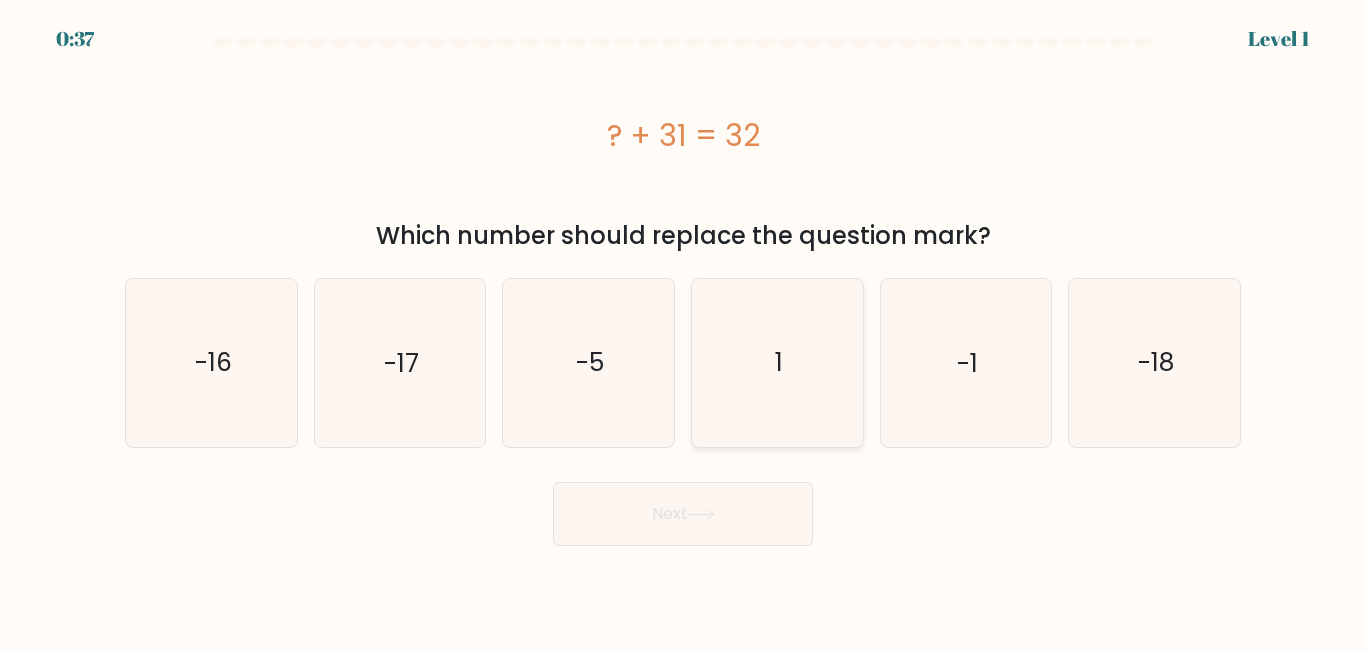 click on "1" at bounding box center [777, 362] 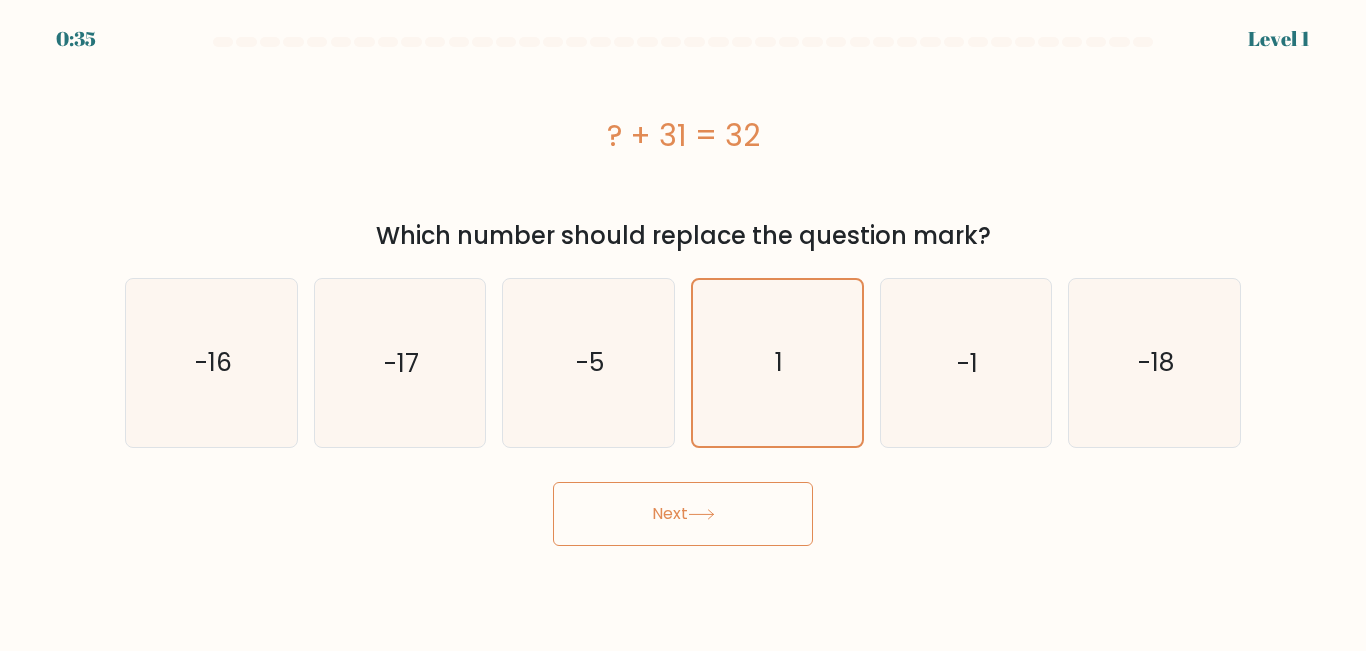 click on "Next" at bounding box center (683, 514) 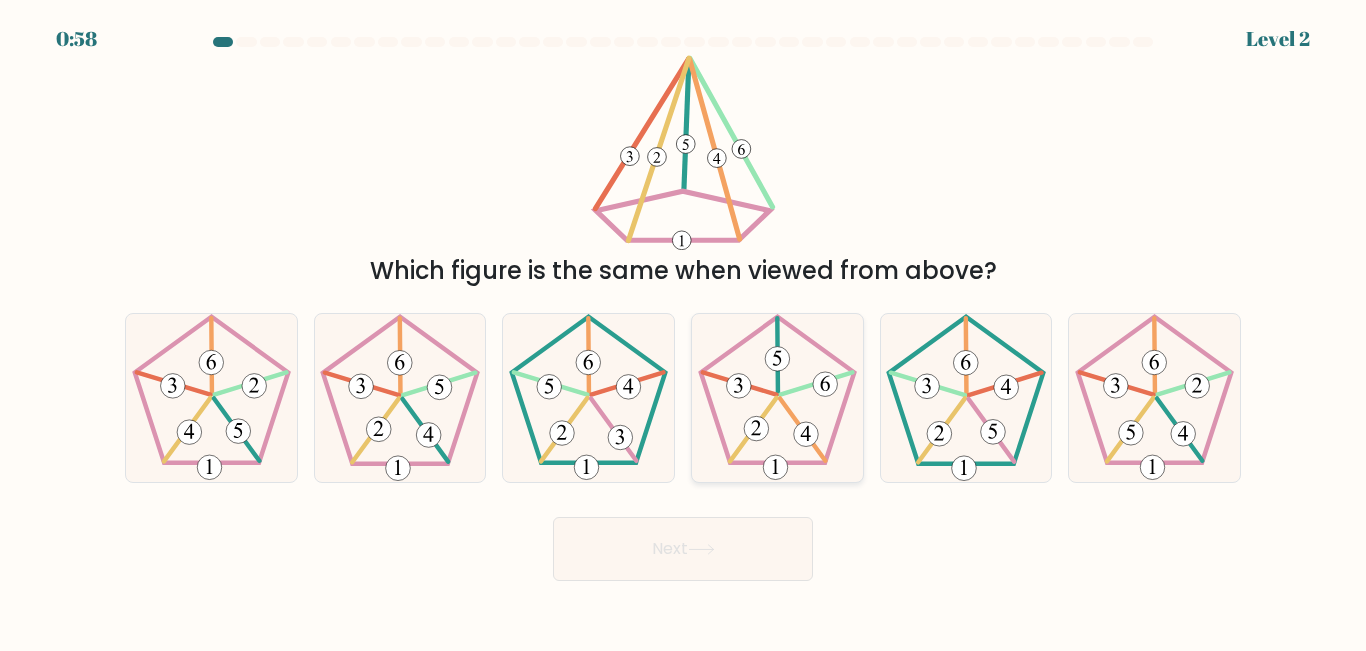 click at bounding box center (777, 397) 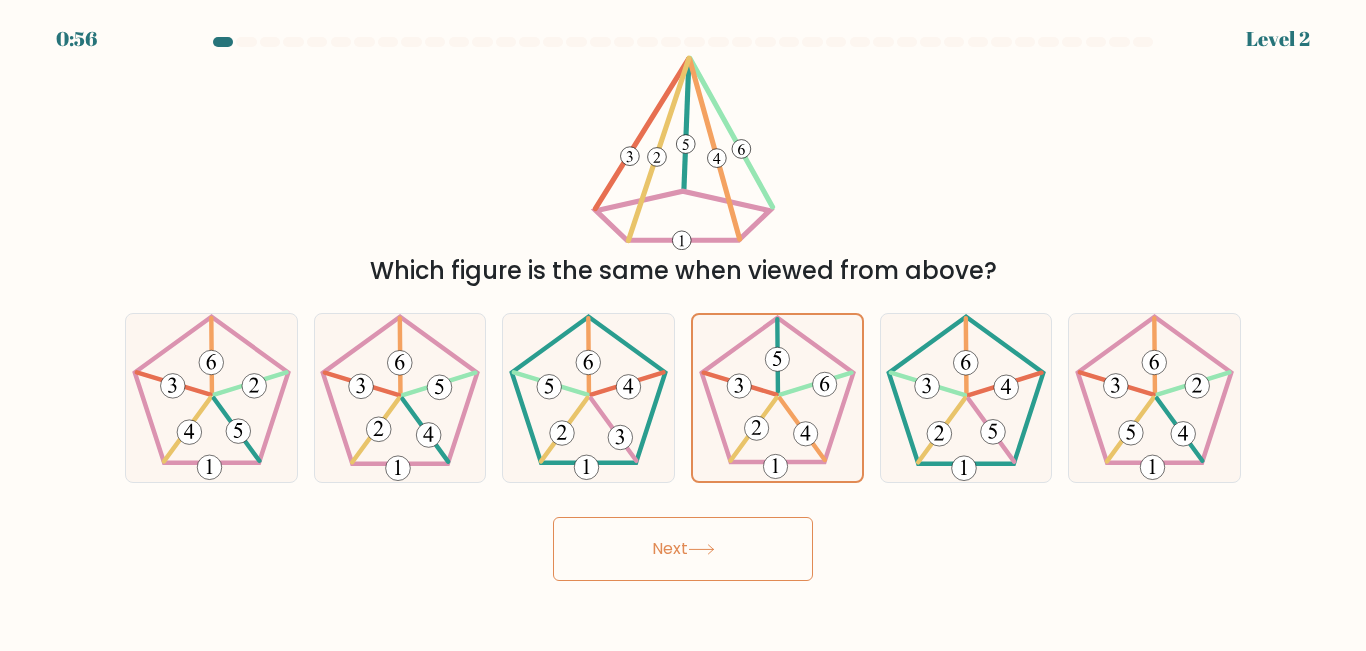 click on "Next" at bounding box center (683, 549) 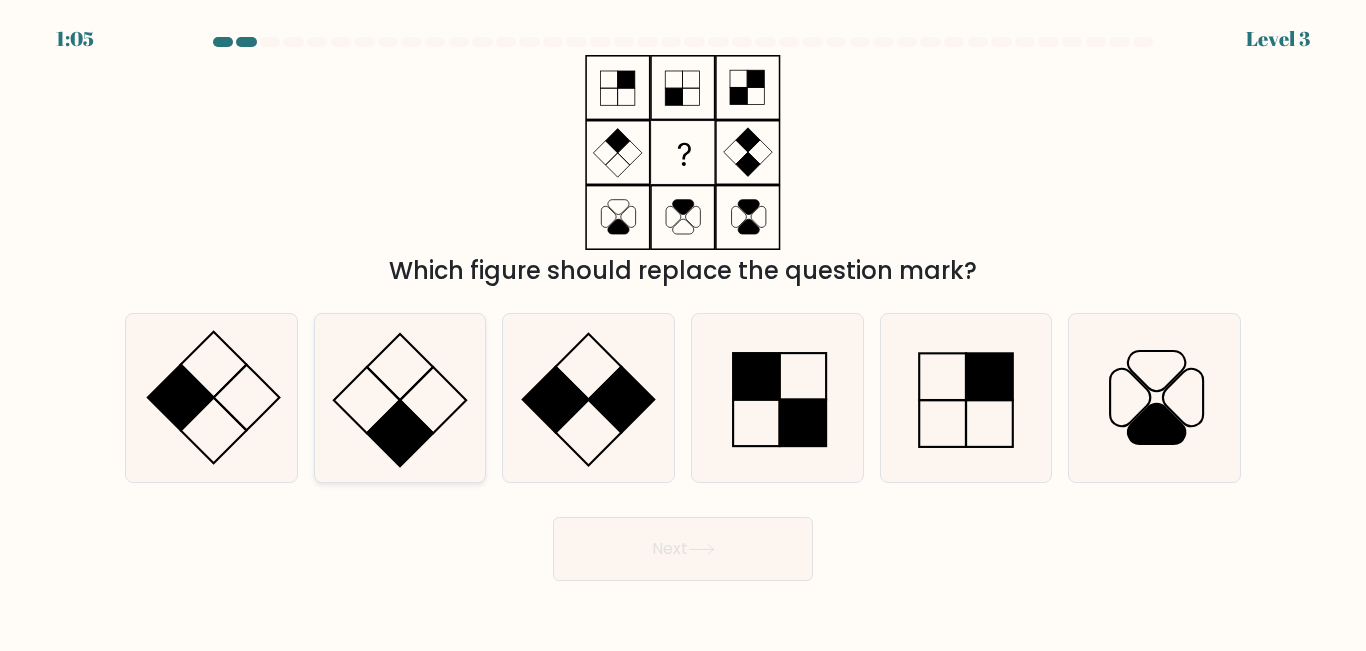 click at bounding box center (399, 397) 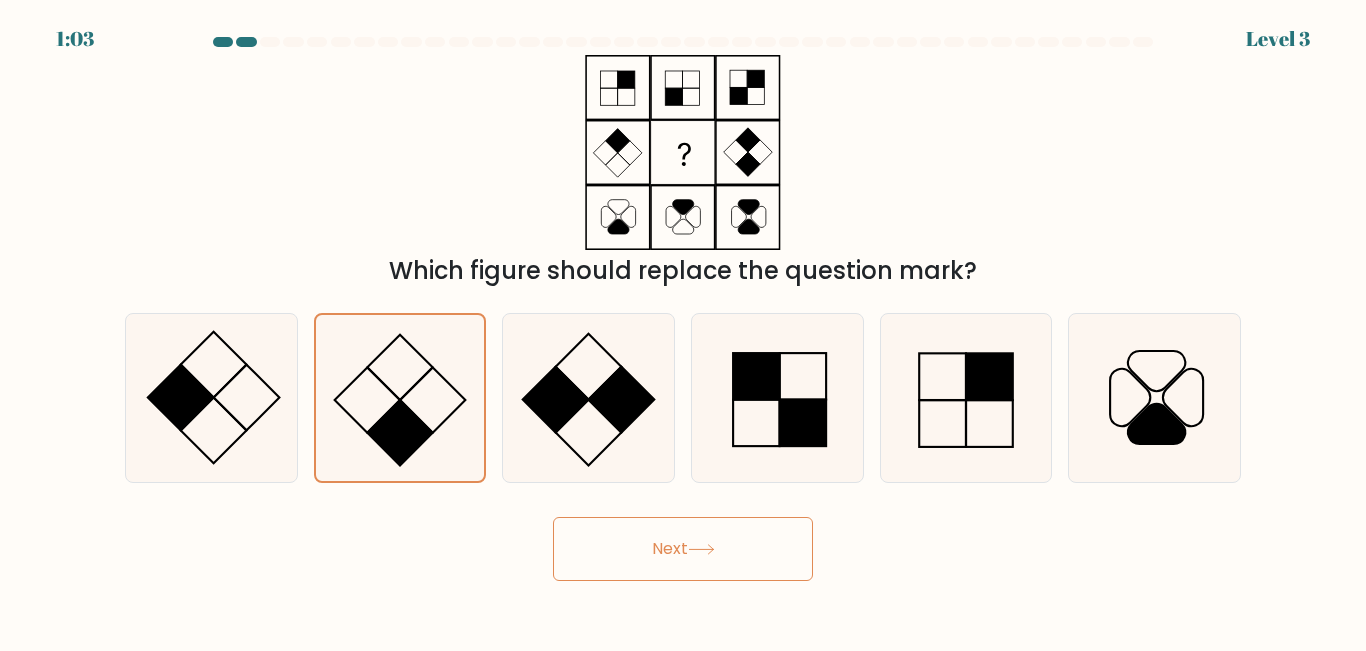 click on "Next" at bounding box center (683, 549) 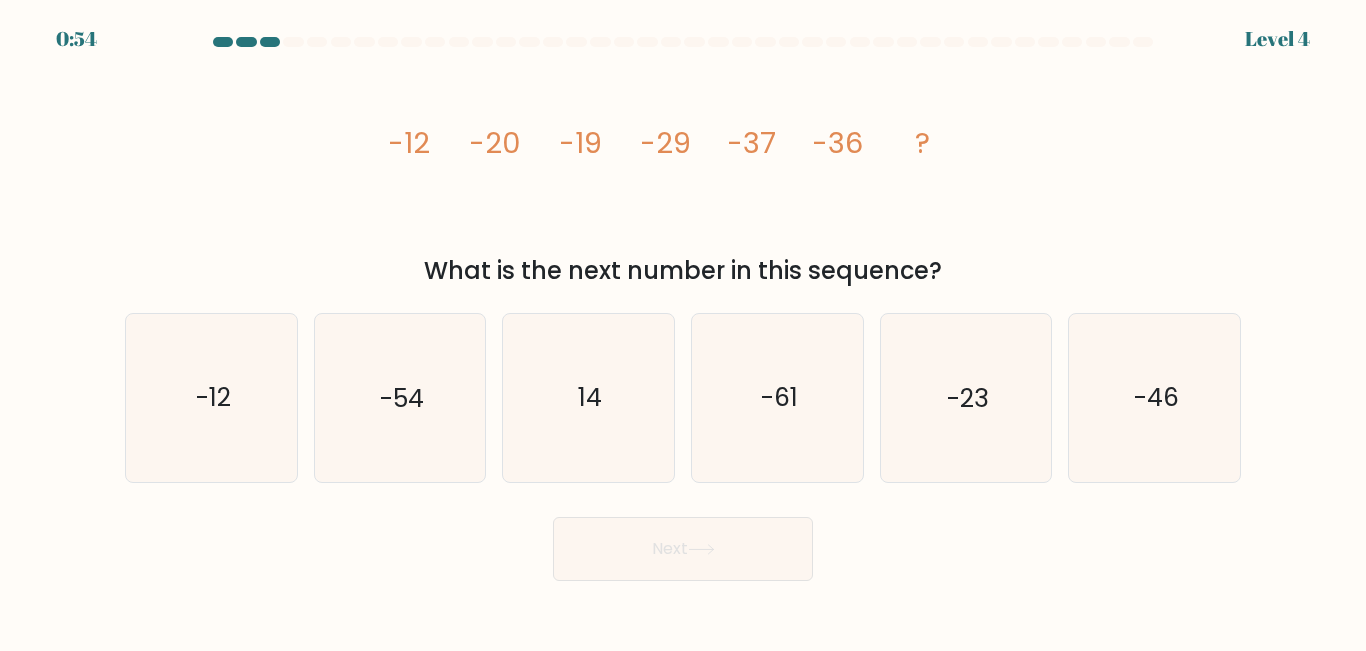 click on "-29" at bounding box center [409, 143] 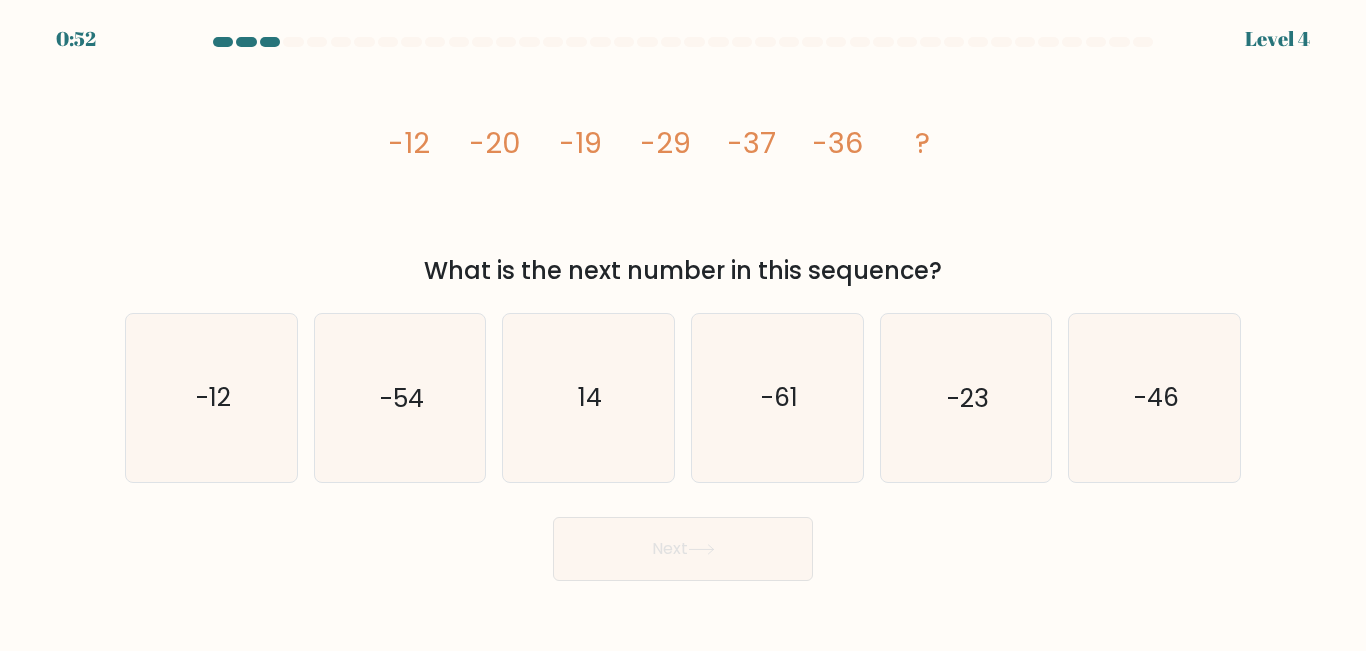 click on "-37" at bounding box center [409, 143] 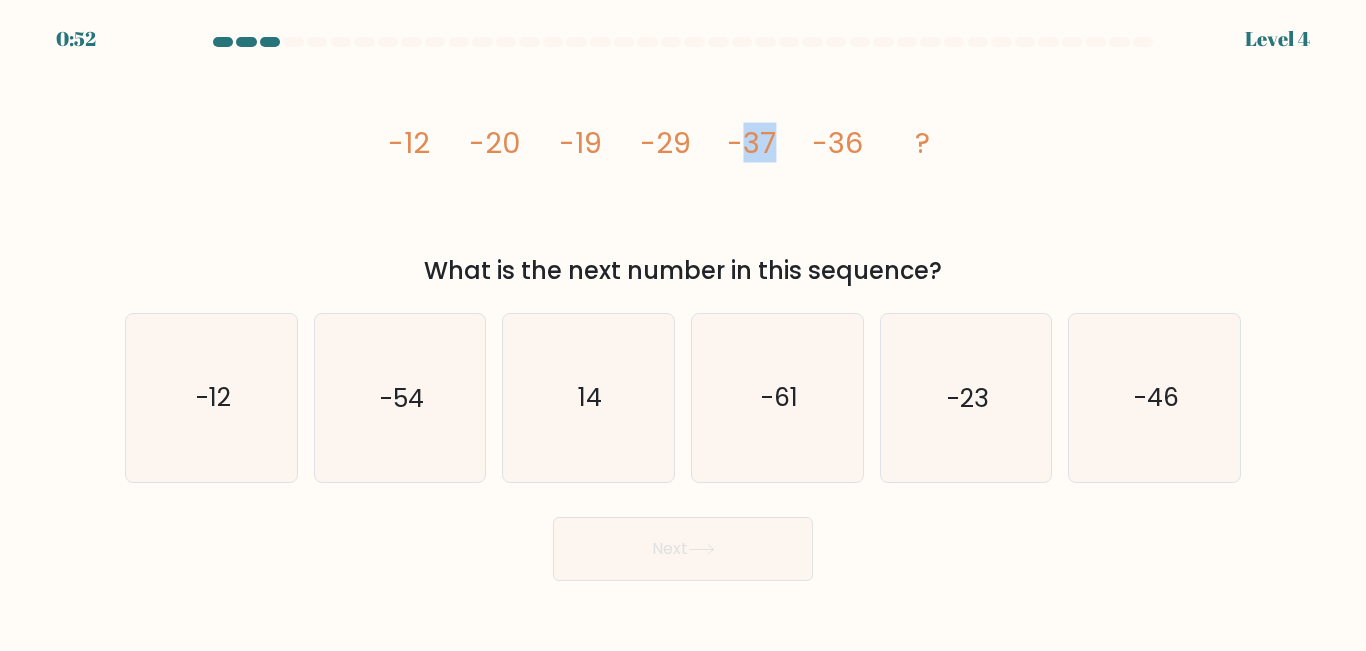 click on "-37" at bounding box center [409, 143] 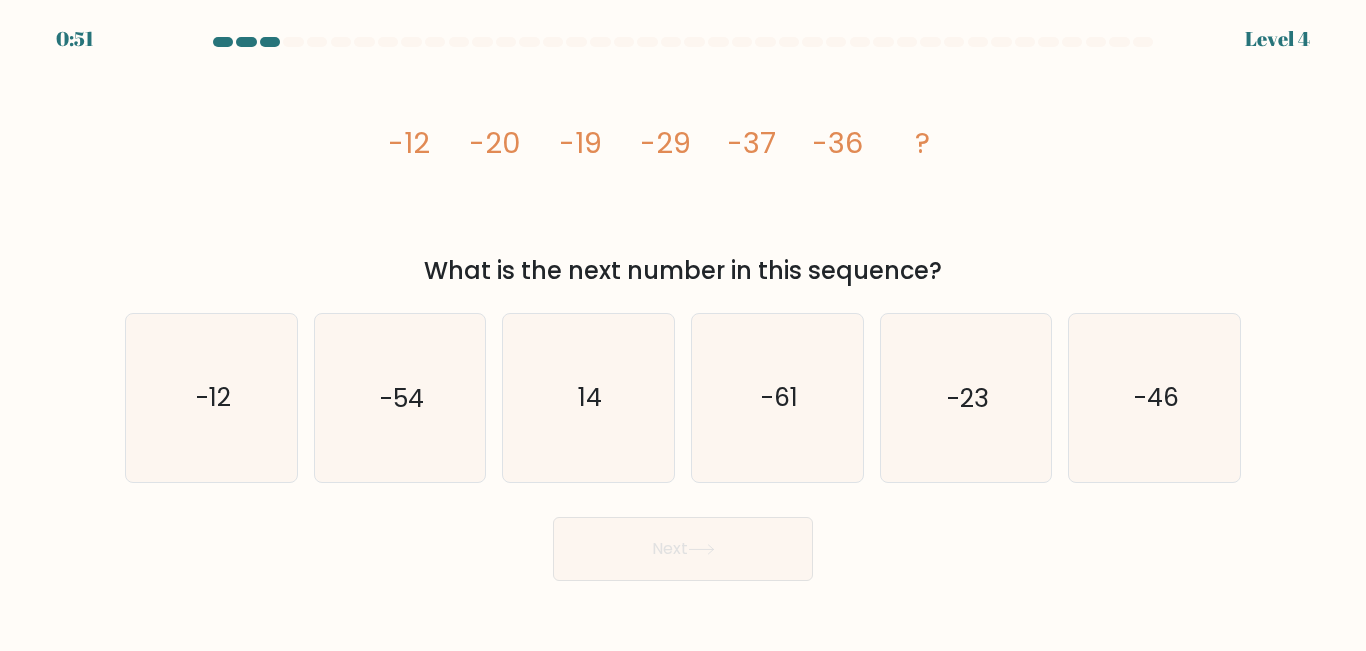 click on "-36" at bounding box center [409, 143] 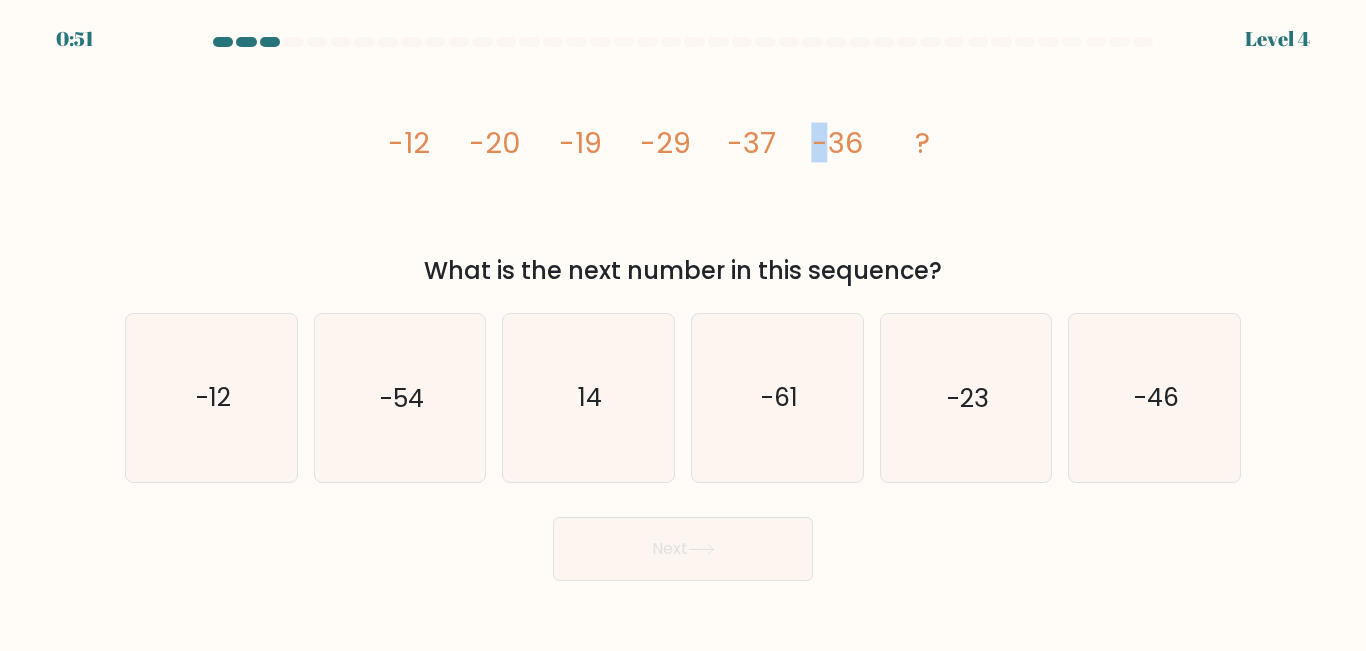 click on "-36" at bounding box center [409, 143] 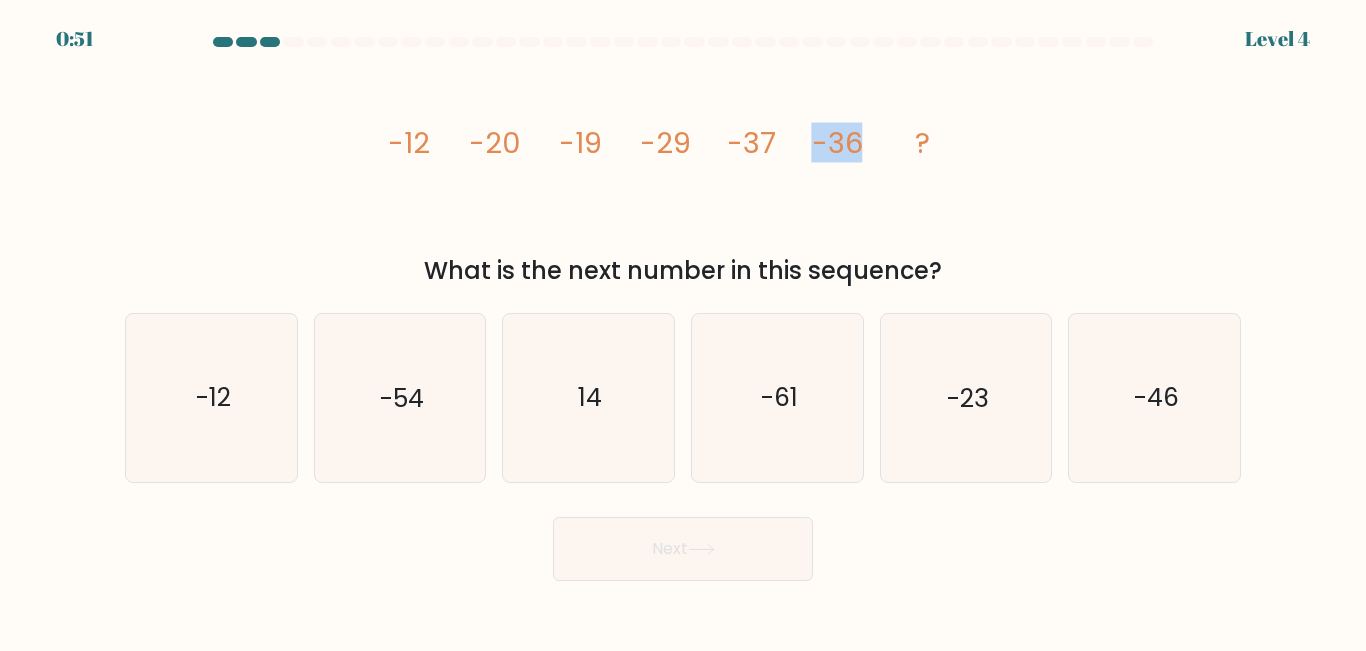 click on "-36" at bounding box center [409, 143] 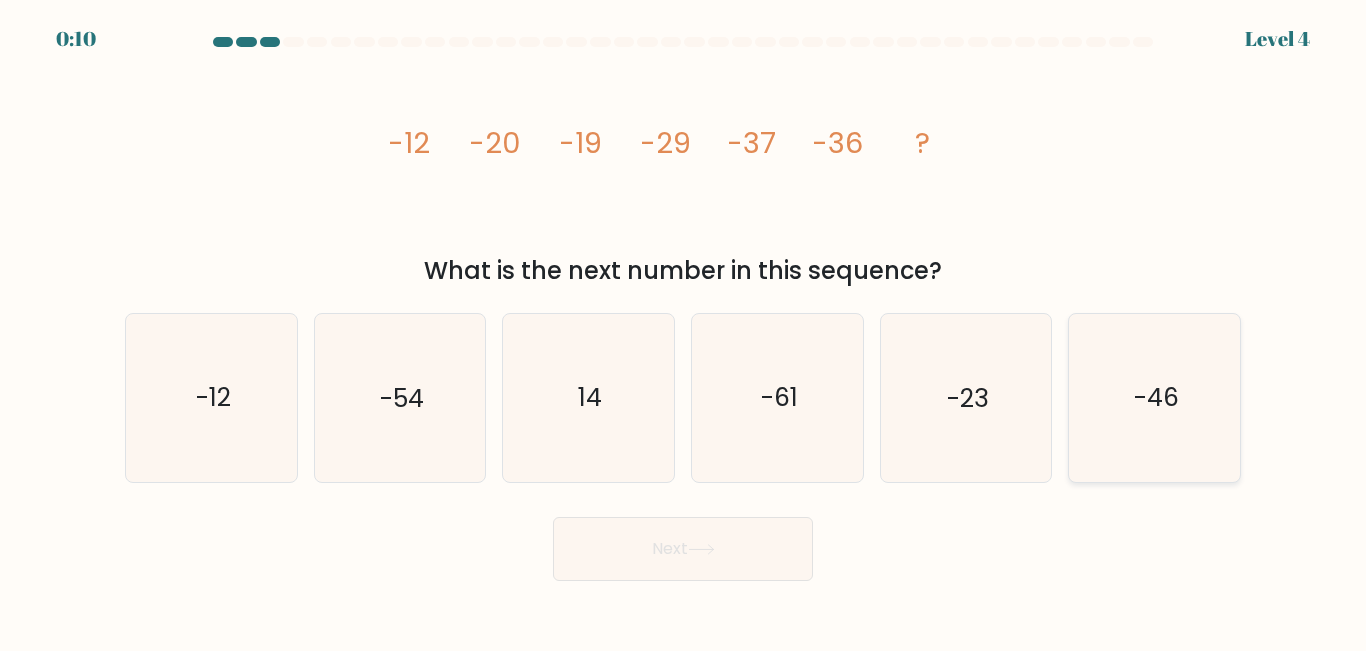 click on "-46" at bounding box center [1154, 397] 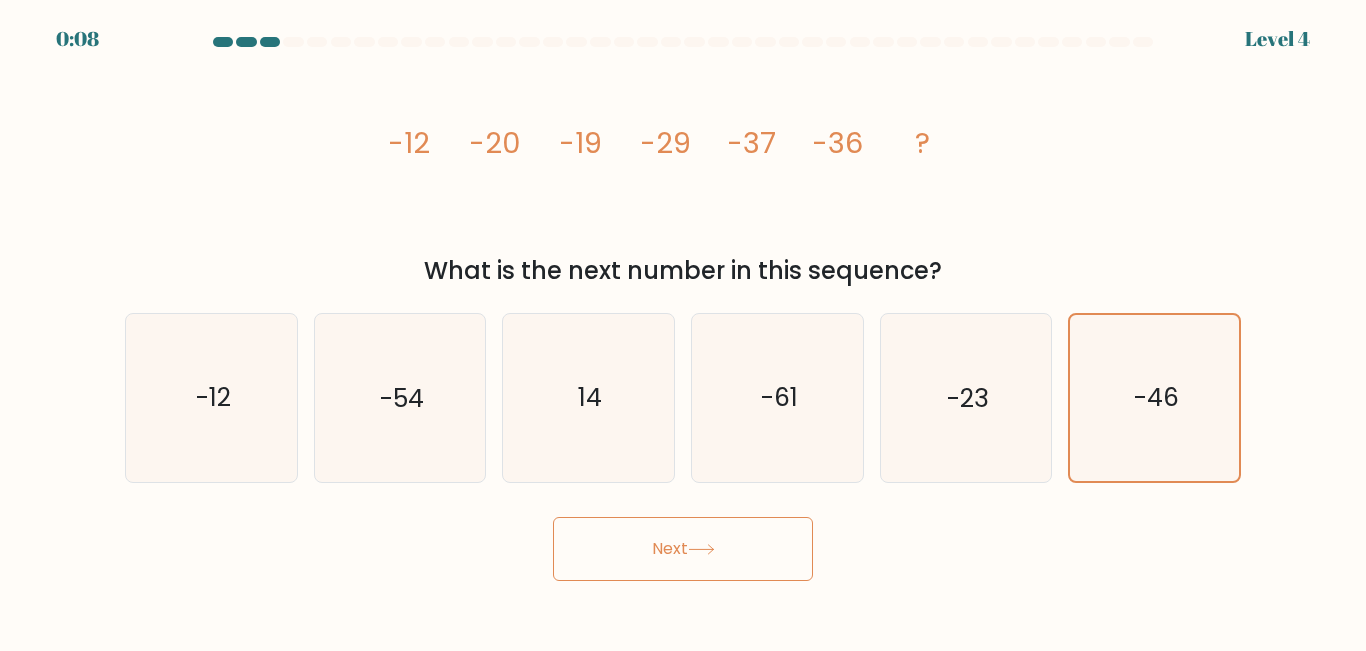 click on "Next" at bounding box center (683, 549) 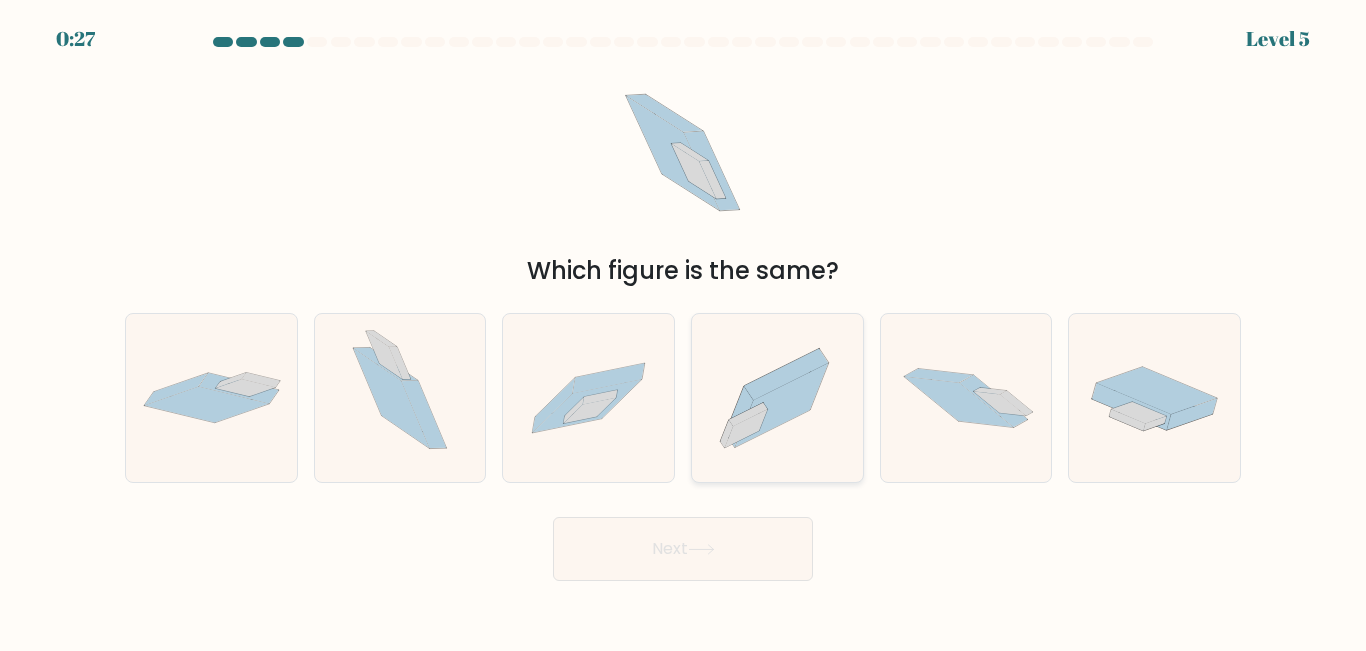 click at bounding box center [777, 398] 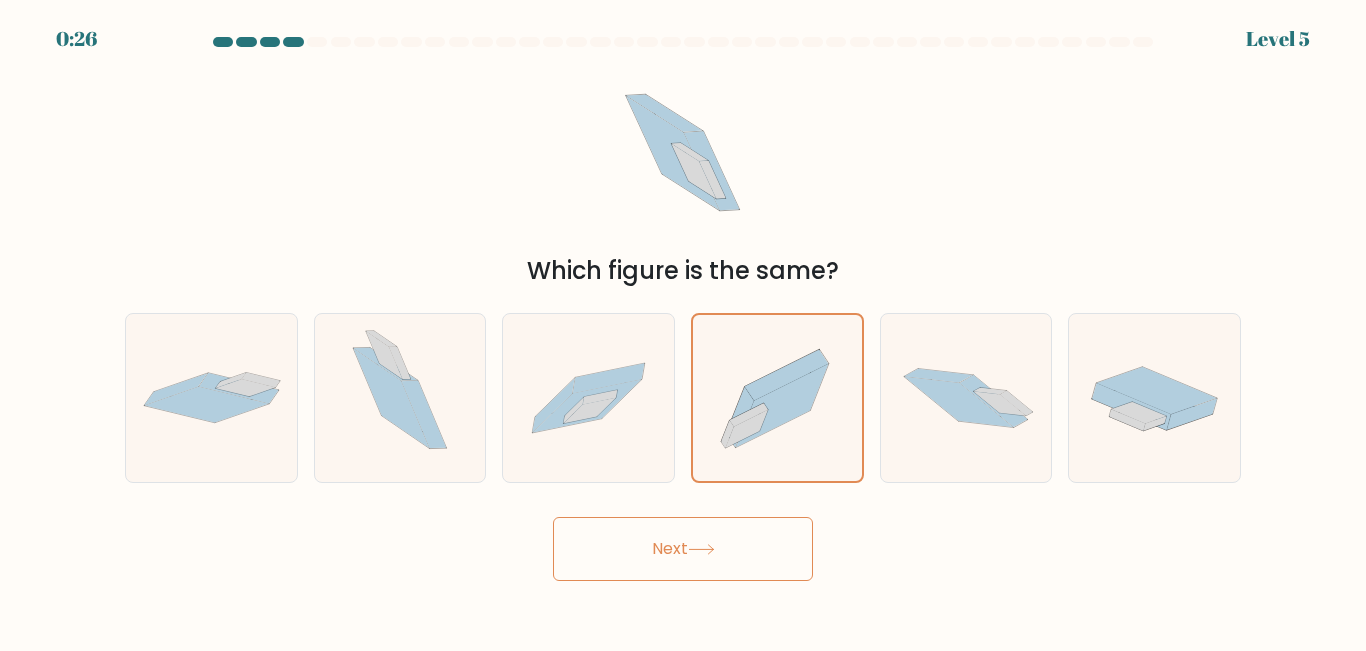 click on "Next" at bounding box center (683, 549) 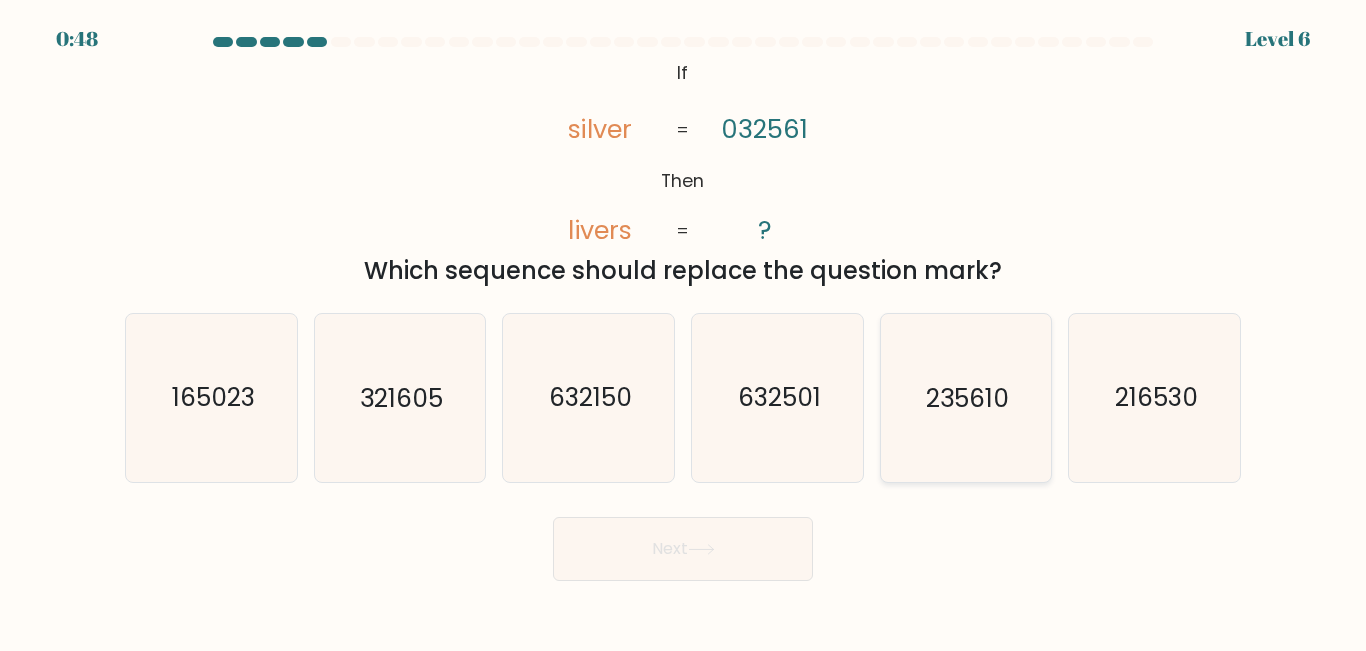 click on "235610" at bounding box center [965, 397] 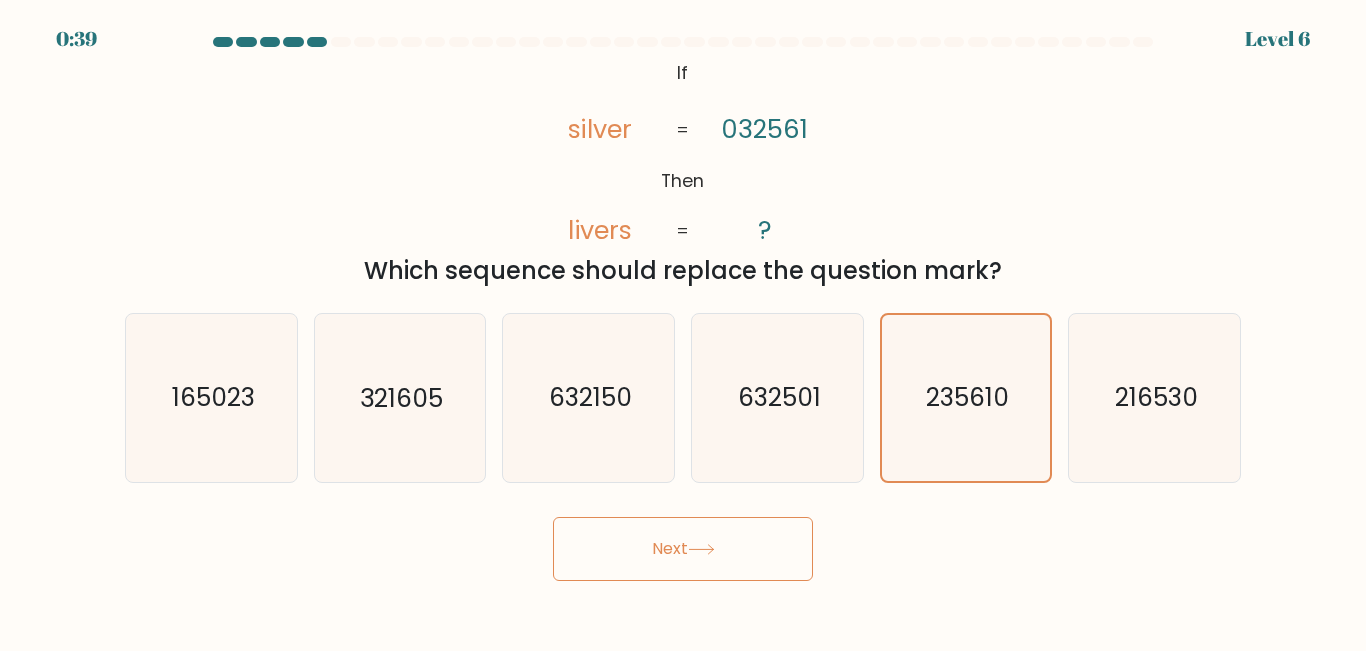 click on "Next" at bounding box center [683, 549] 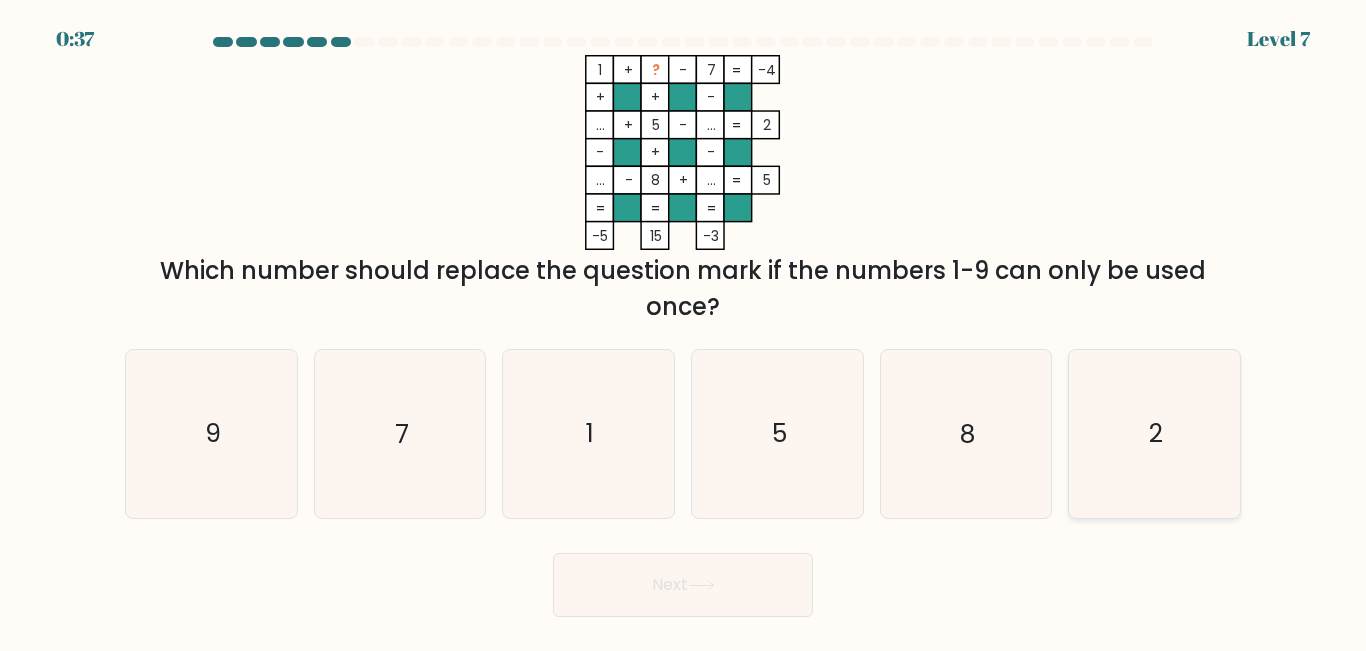 click on "2" at bounding box center (1154, 433) 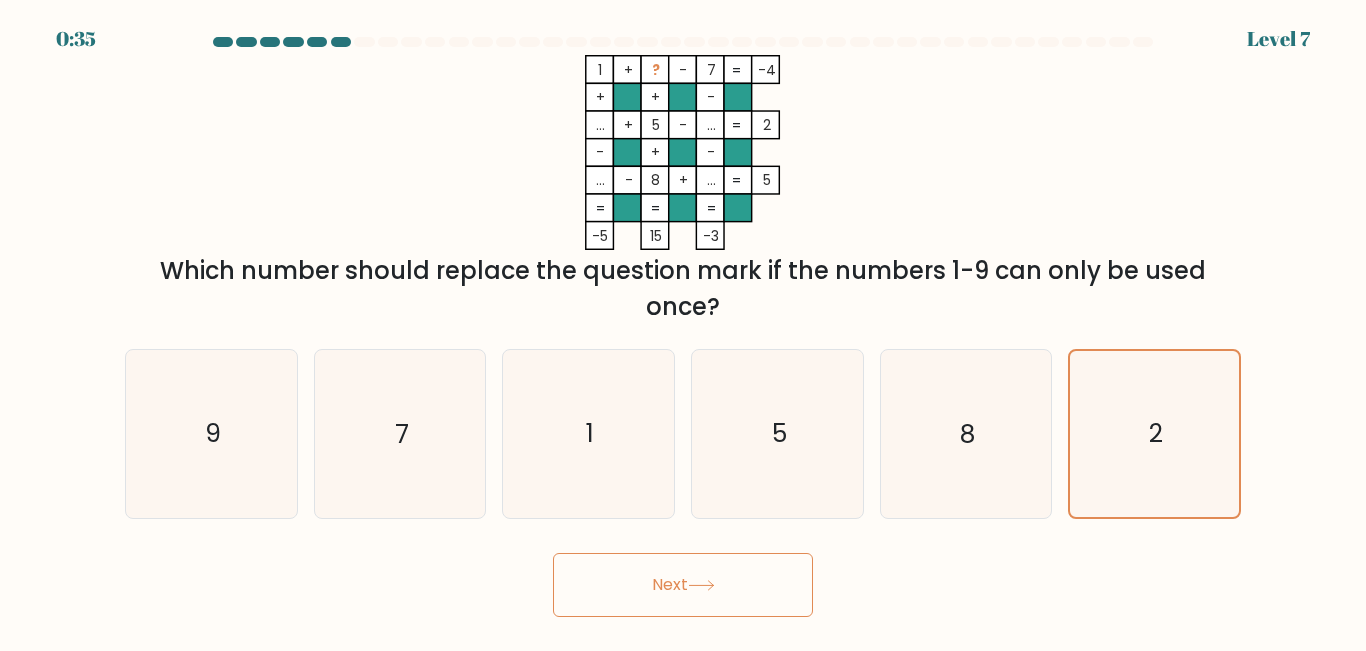 click at bounding box center (701, 585) 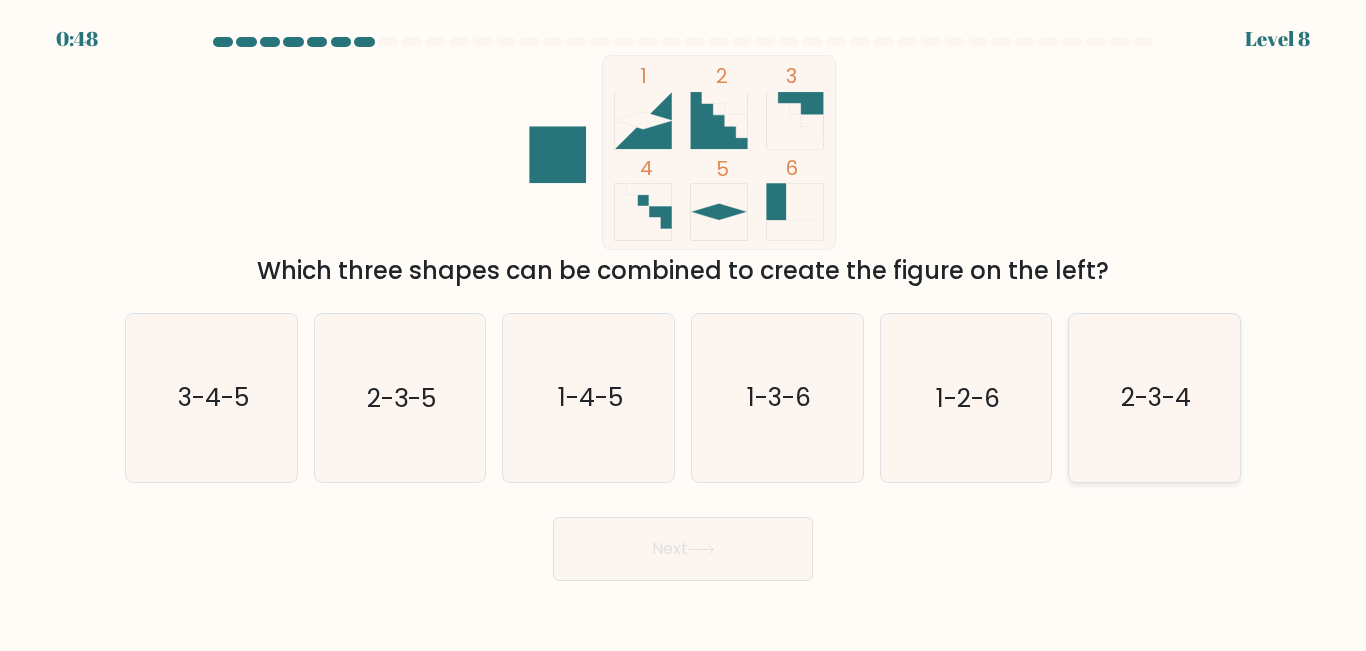 click on "2-3-4" at bounding box center (1156, 398) 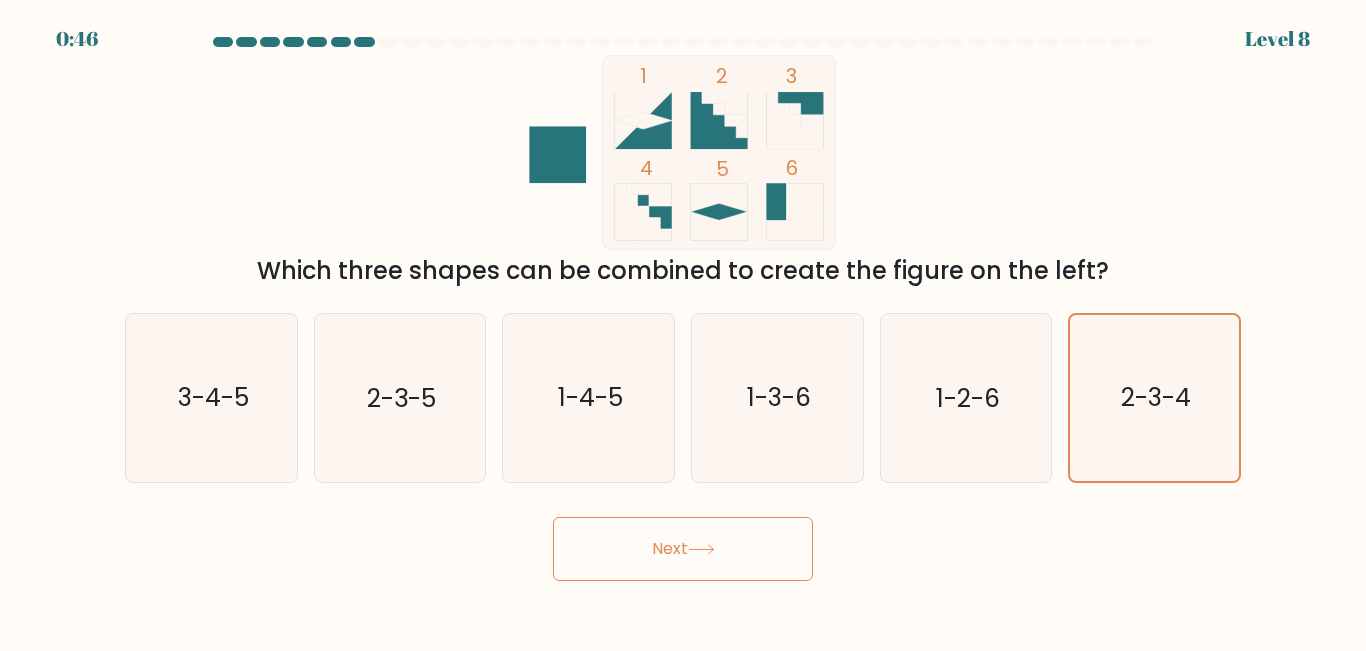 click on "Next" at bounding box center (683, 549) 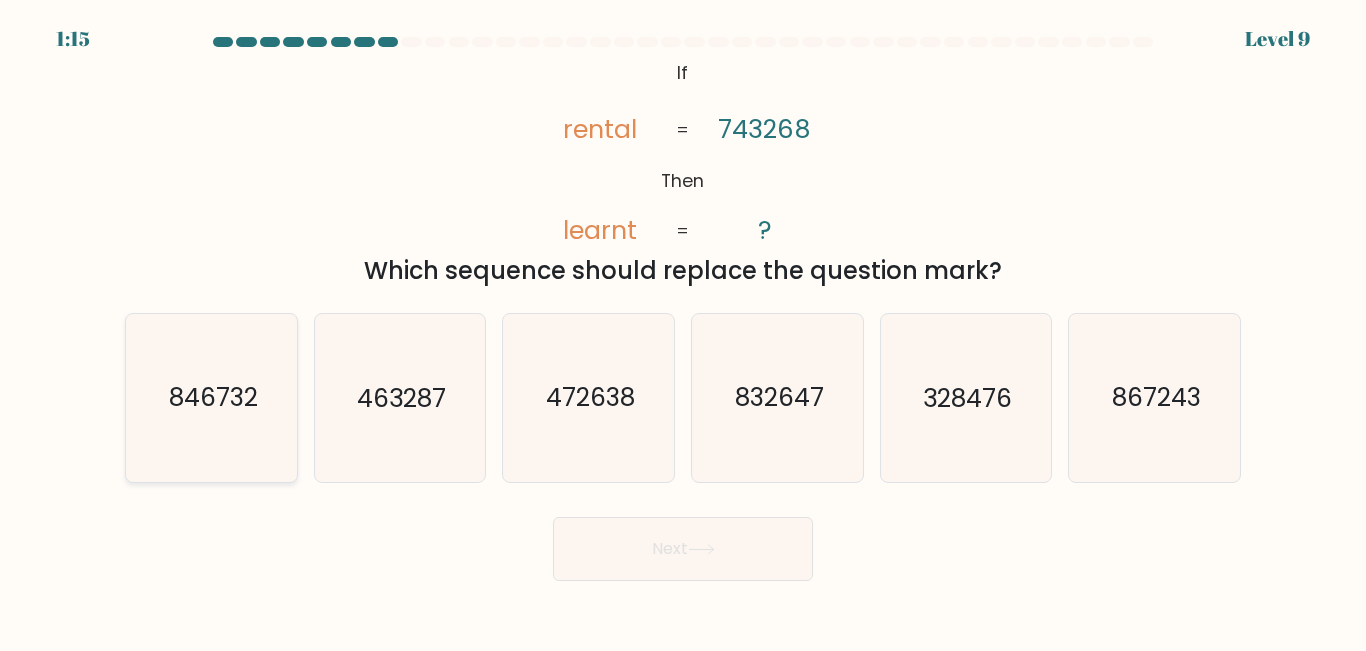 click on "846732" at bounding box center [211, 397] 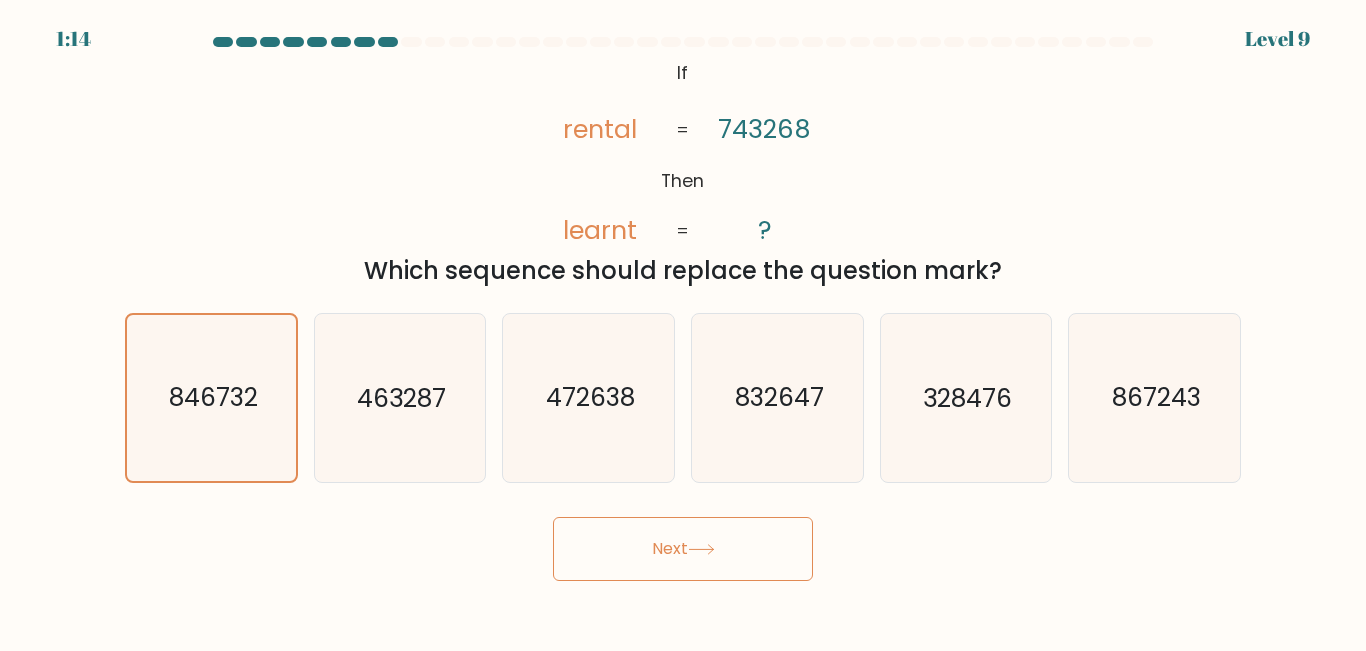 click on "Next" at bounding box center [683, 549] 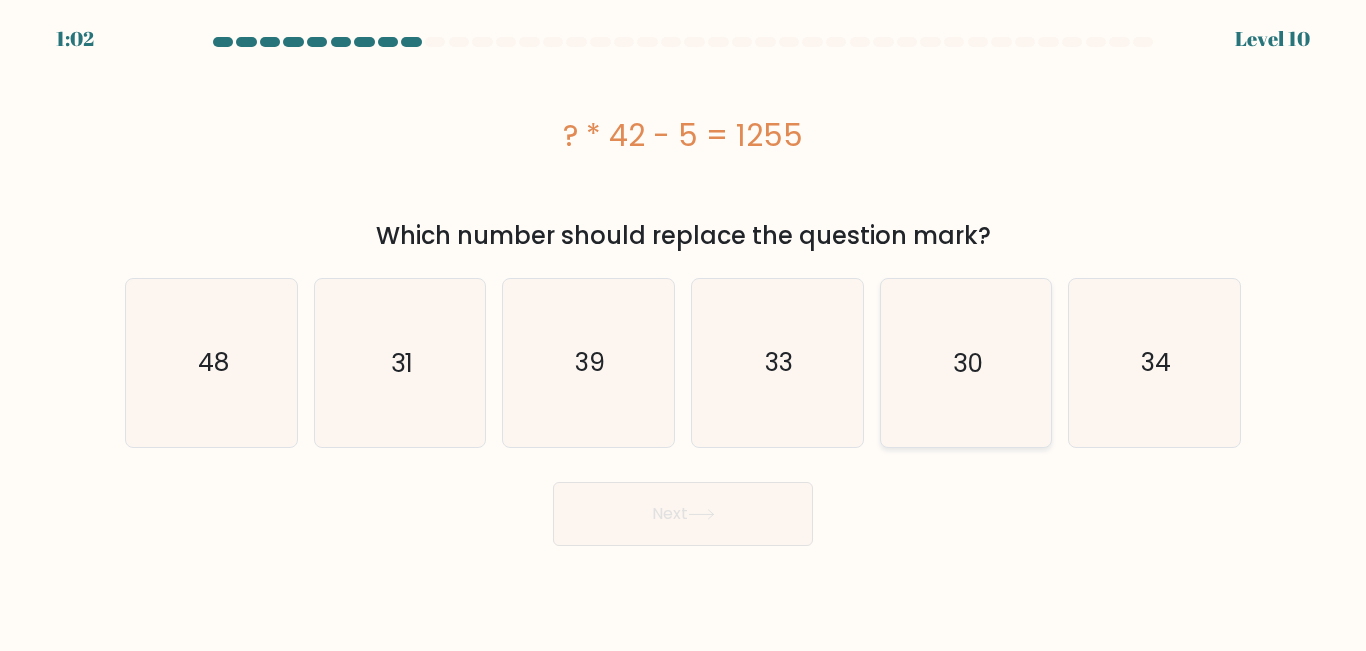click on "30" at bounding box center (966, 362) 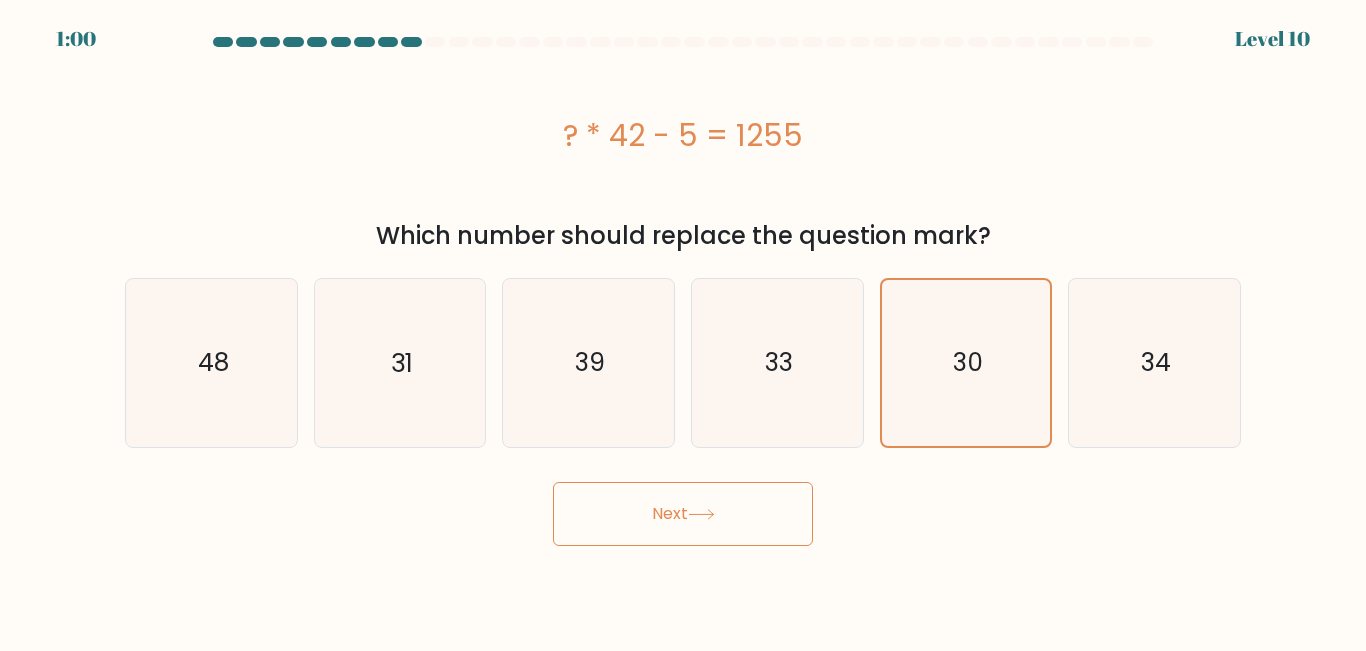 click on "Next" at bounding box center (683, 514) 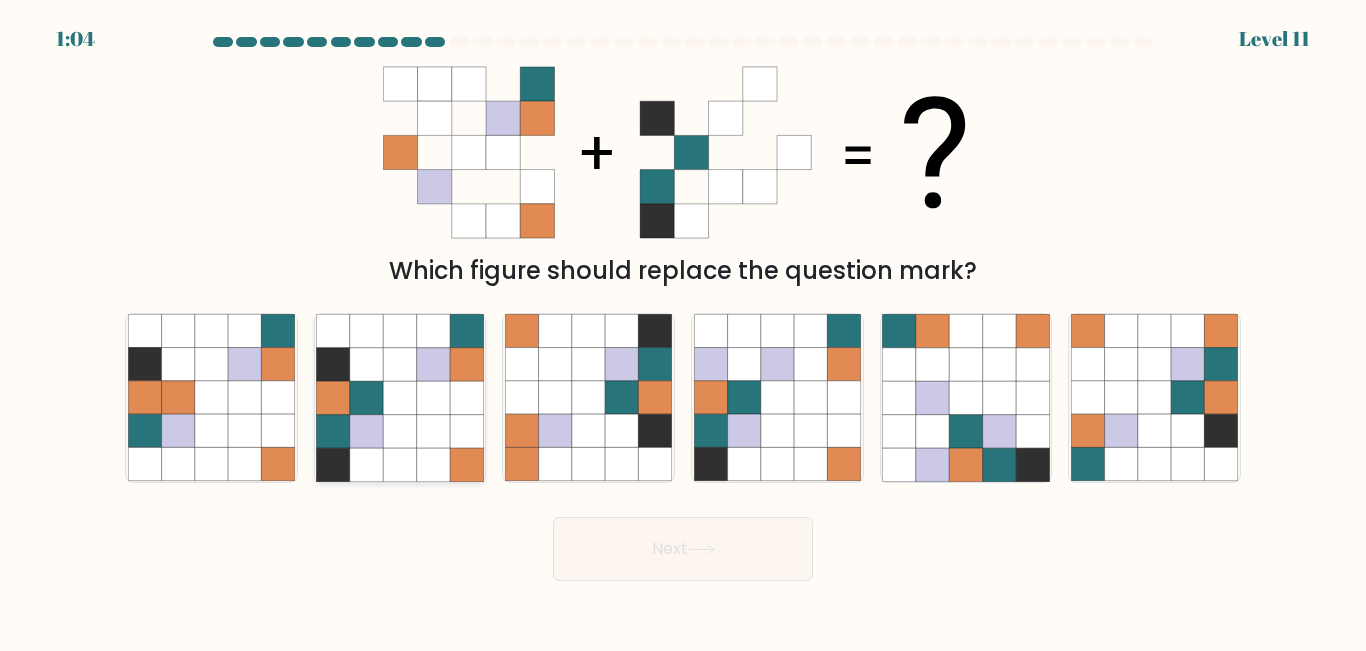 click at bounding box center [333, 398] 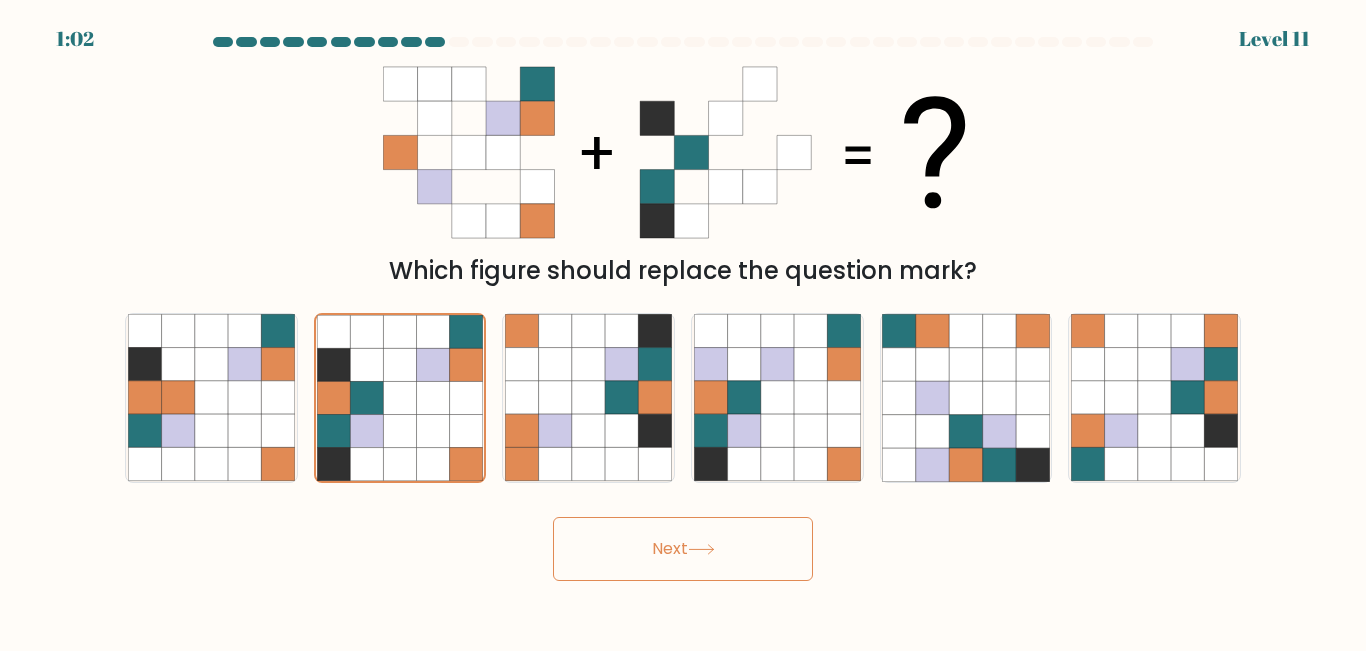 click on "Next" at bounding box center (683, 549) 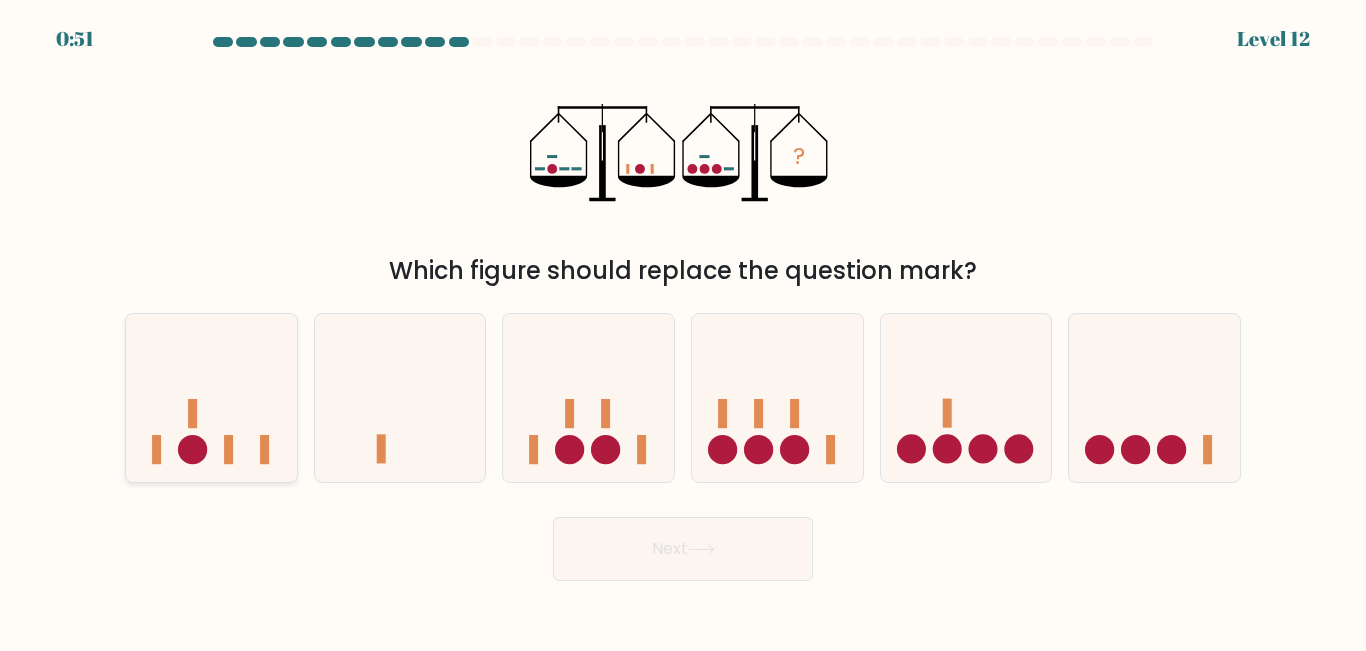 click at bounding box center (211, 397) 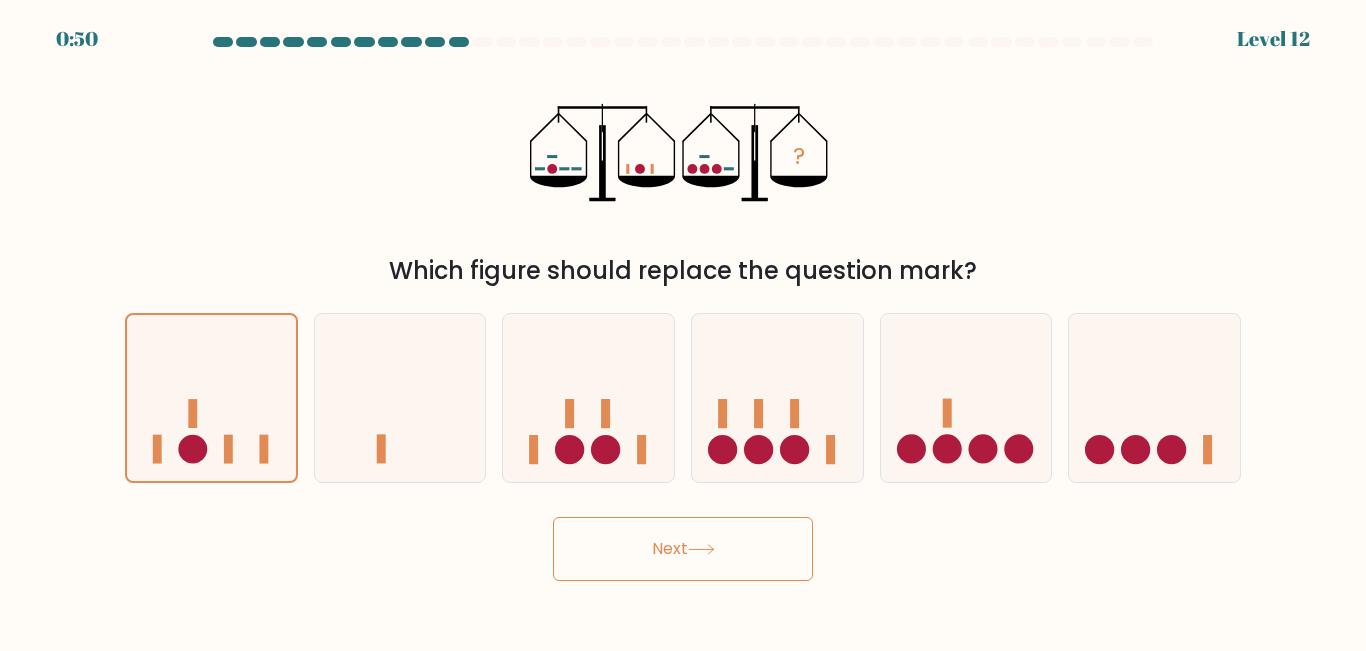 click on "Next" at bounding box center (683, 549) 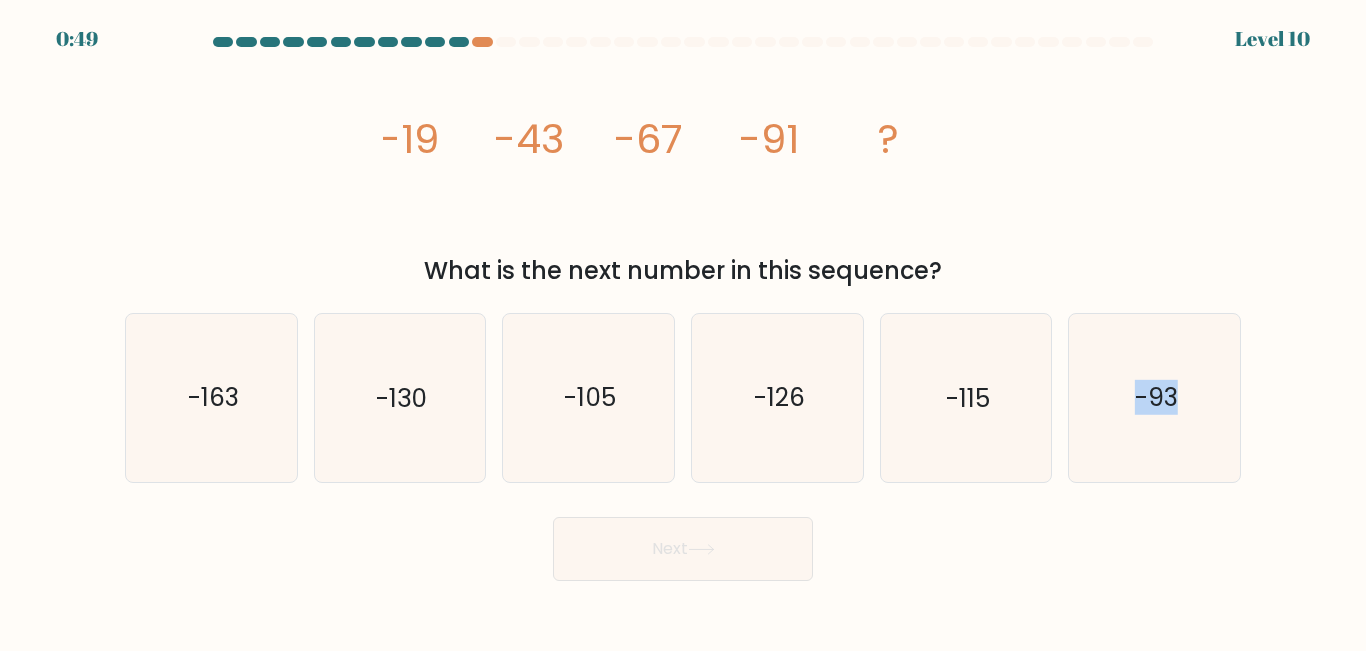 drag, startPoint x: 988, startPoint y: 431, endPoint x: 753, endPoint y: 521, distance: 251.64459 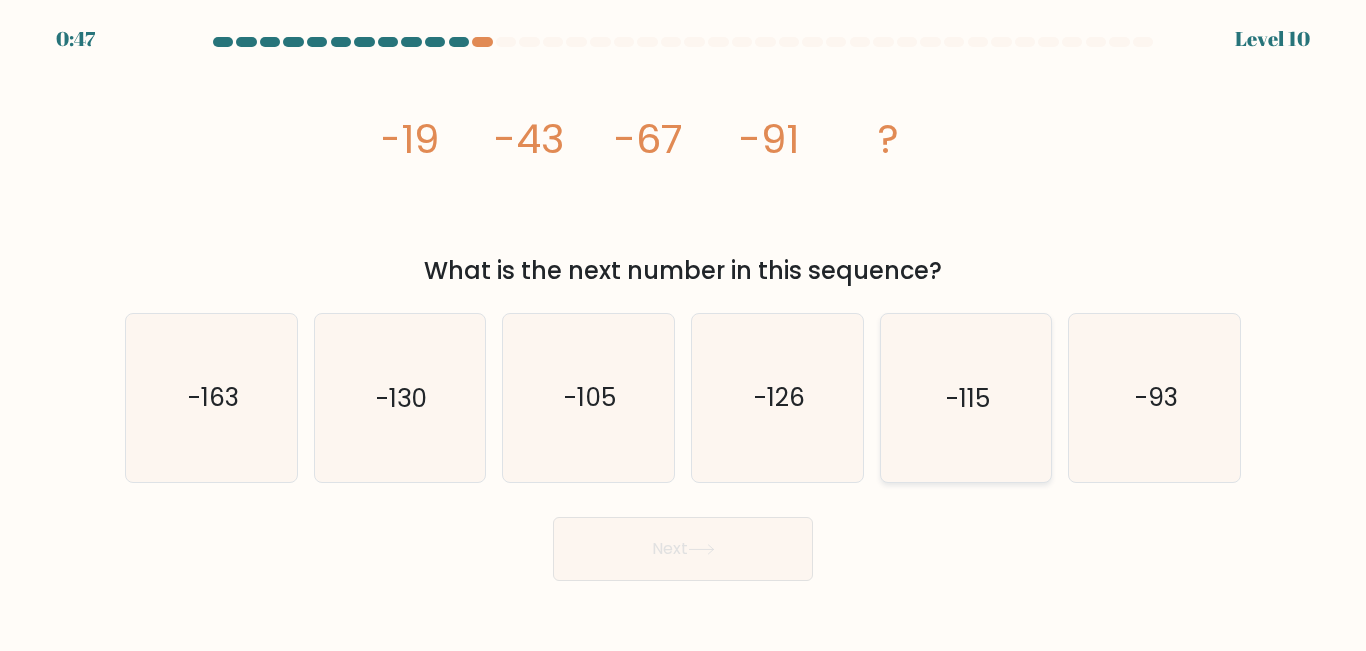click on "-115" at bounding box center (965, 397) 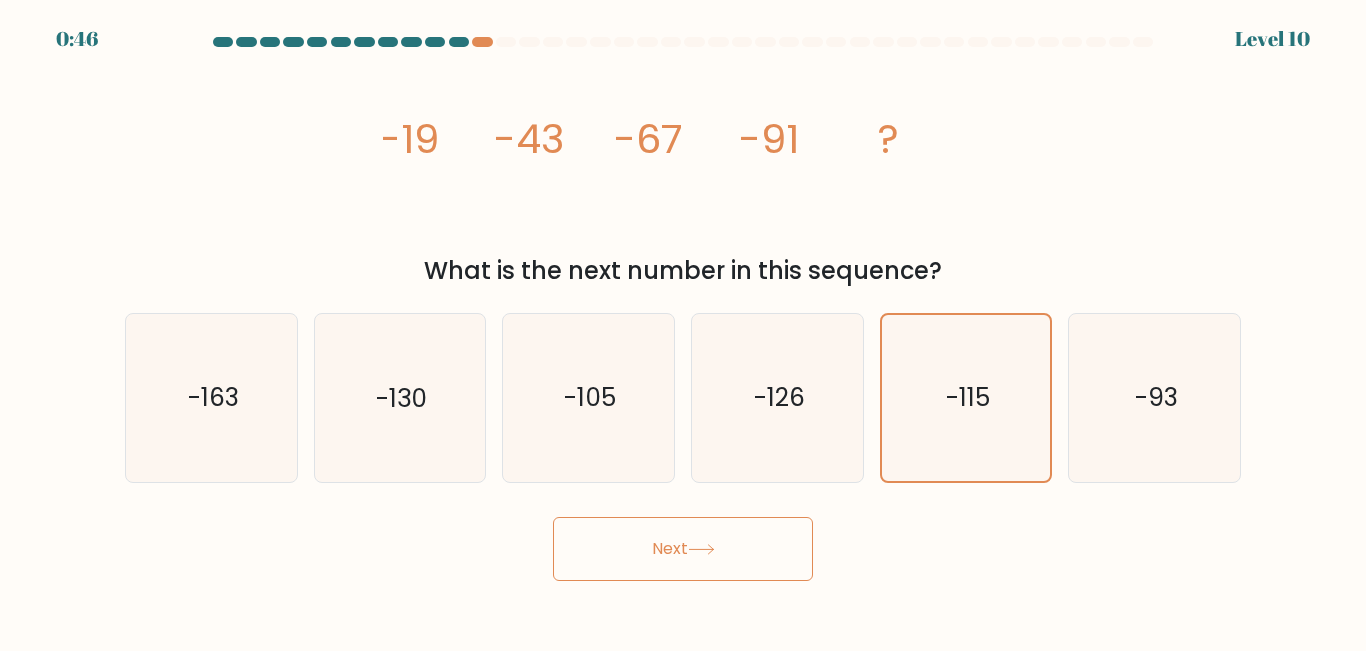 click on "Next" at bounding box center (683, 549) 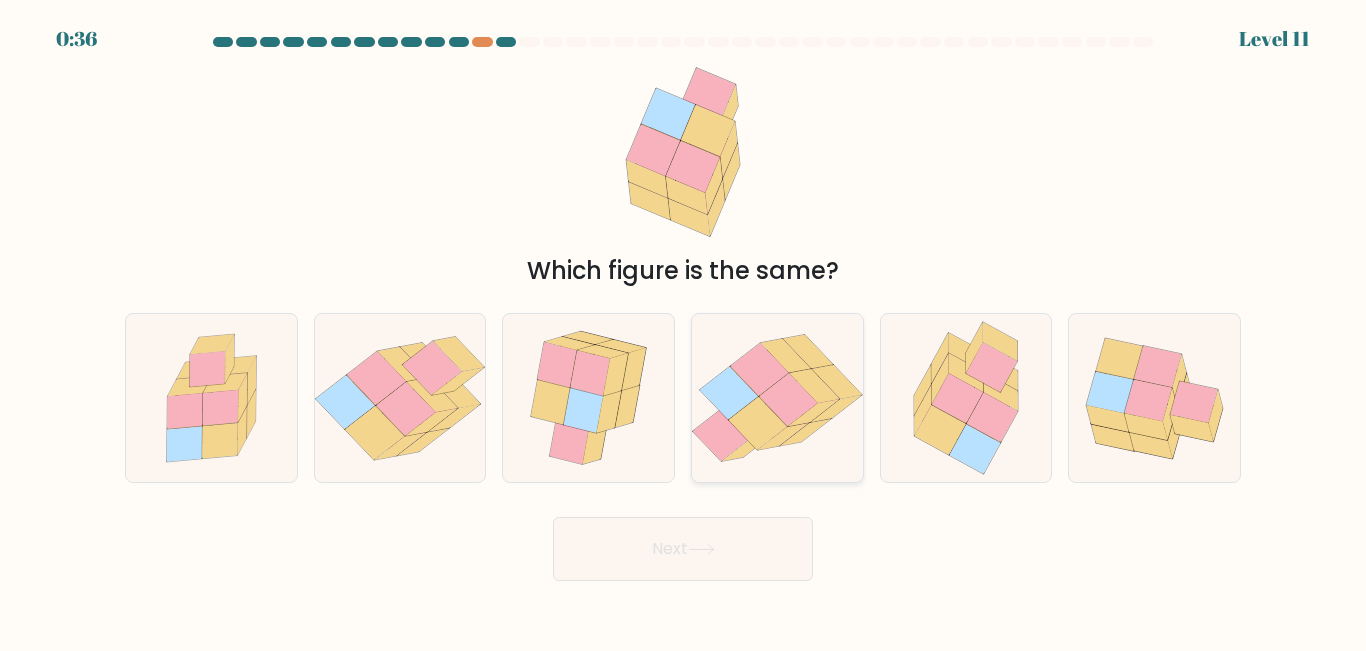 click at bounding box center [788, 399] 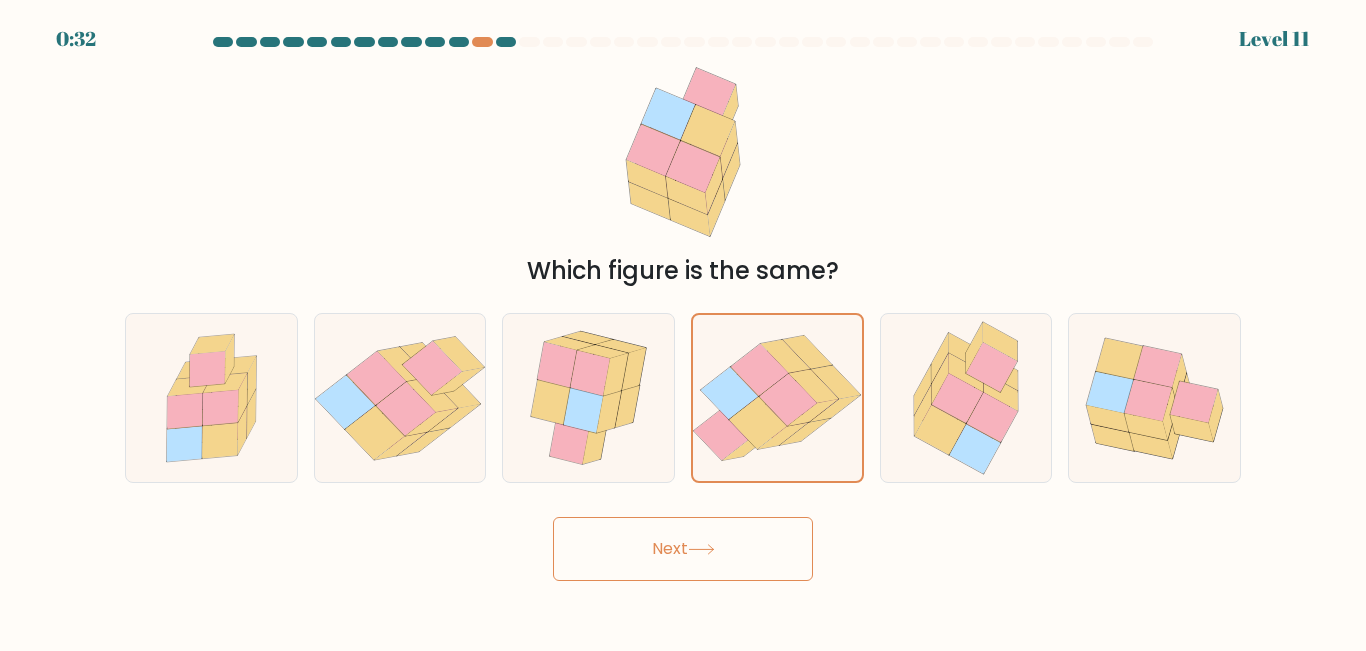 click on "Next" at bounding box center (683, 549) 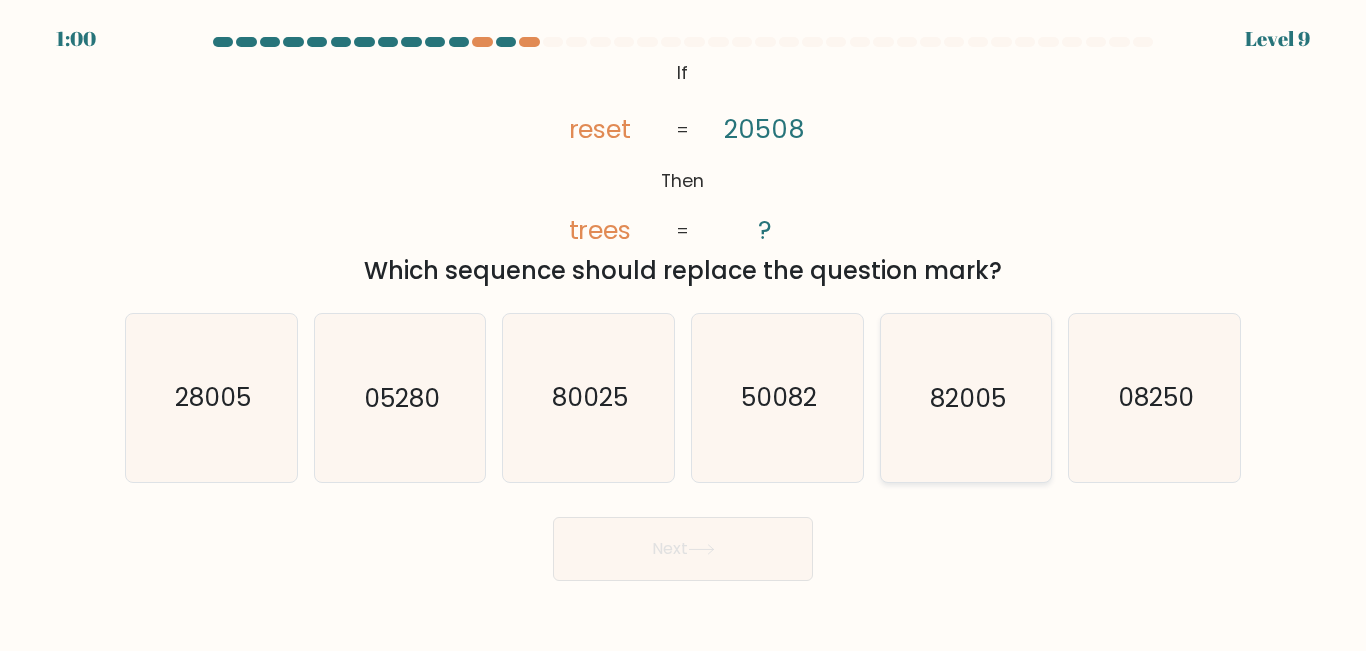 click on "82005" at bounding box center [968, 398] 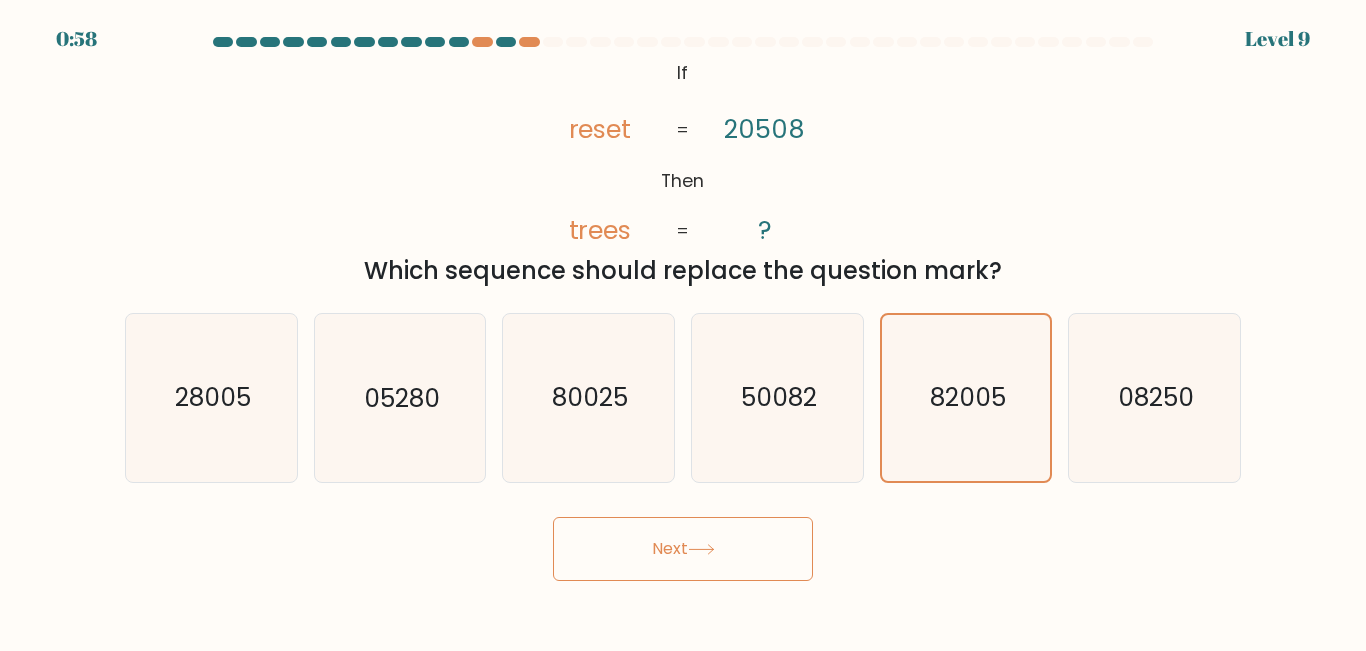 click on "Next" at bounding box center (683, 549) 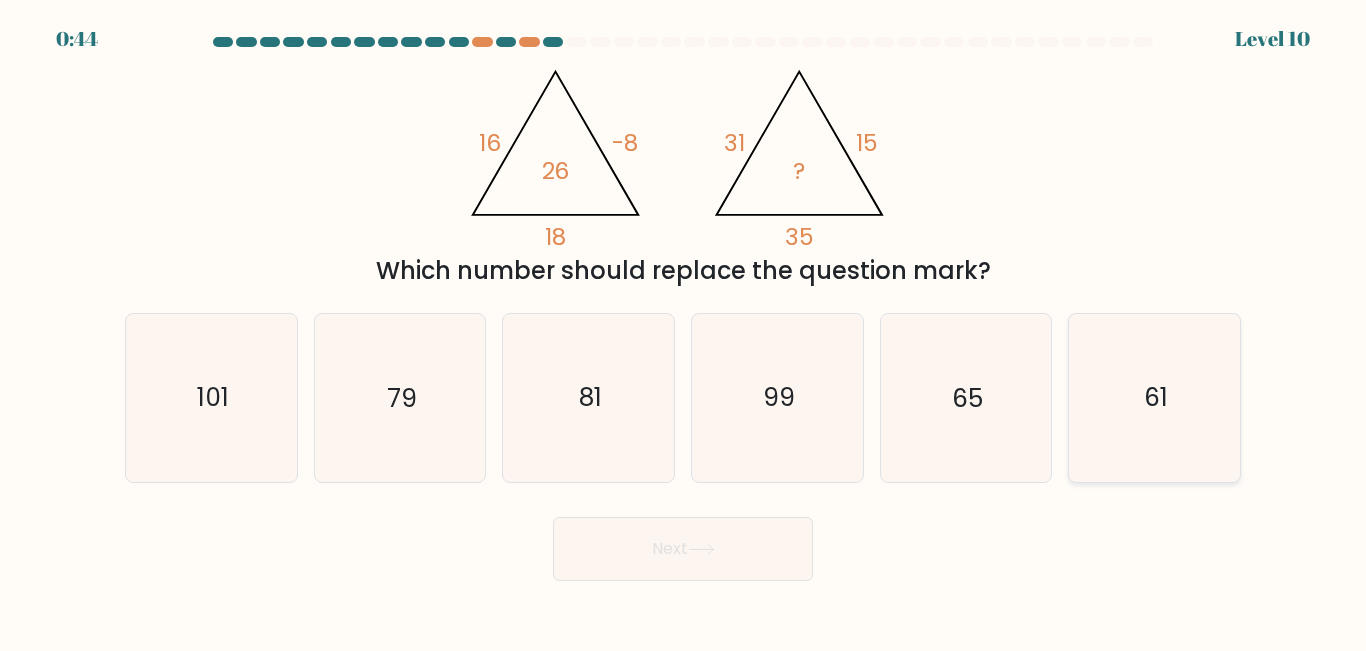 click on "61" at bounding box center (1154, 397) 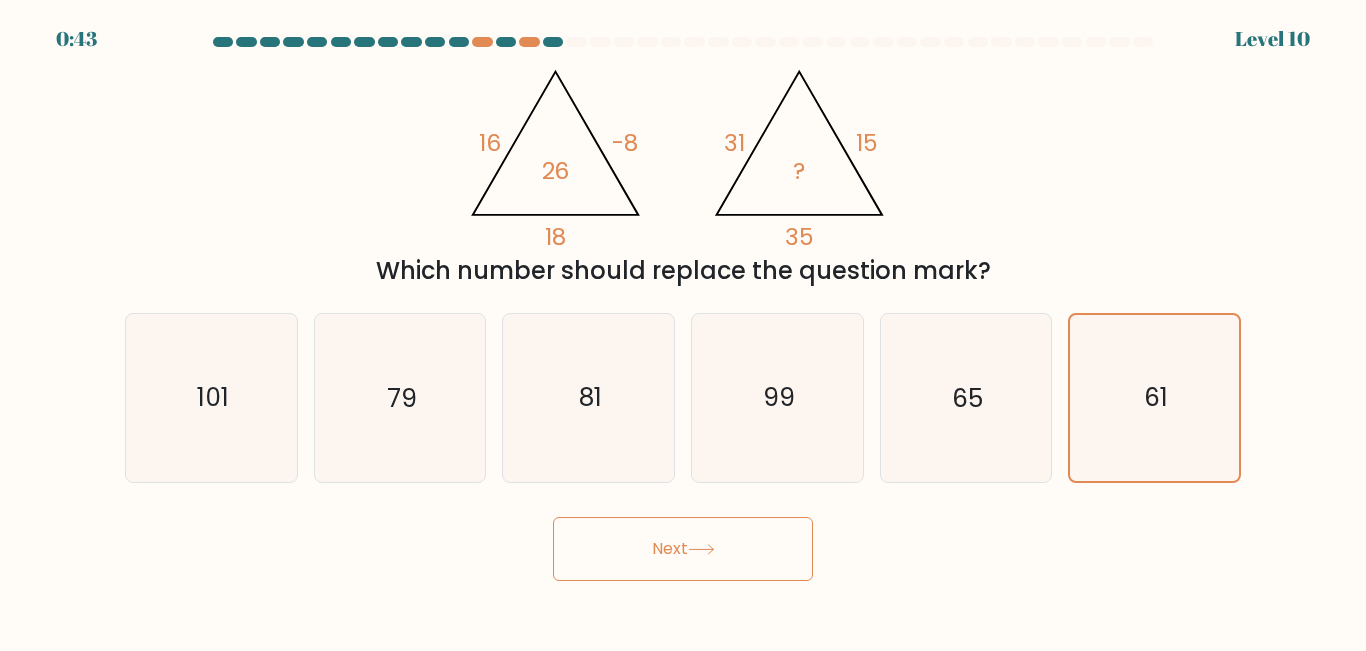 click on "Next" at bounding box center (683, 549) 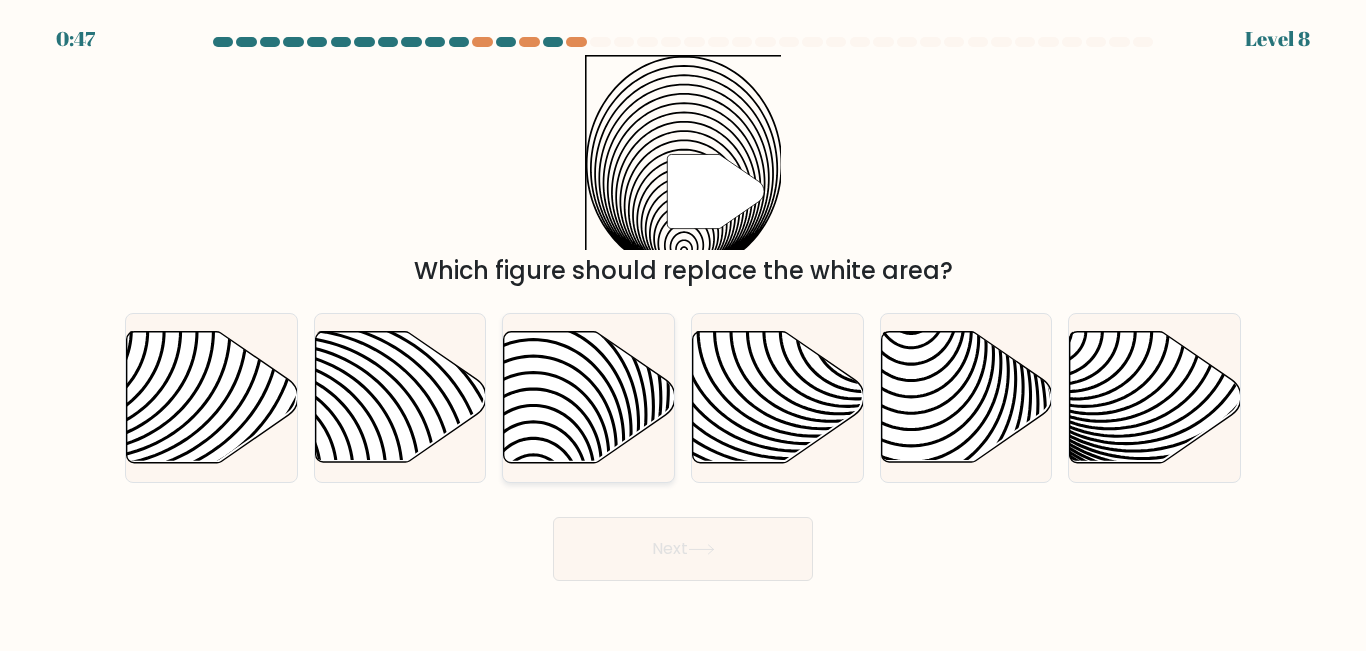 click at bounding box center (589, 397) 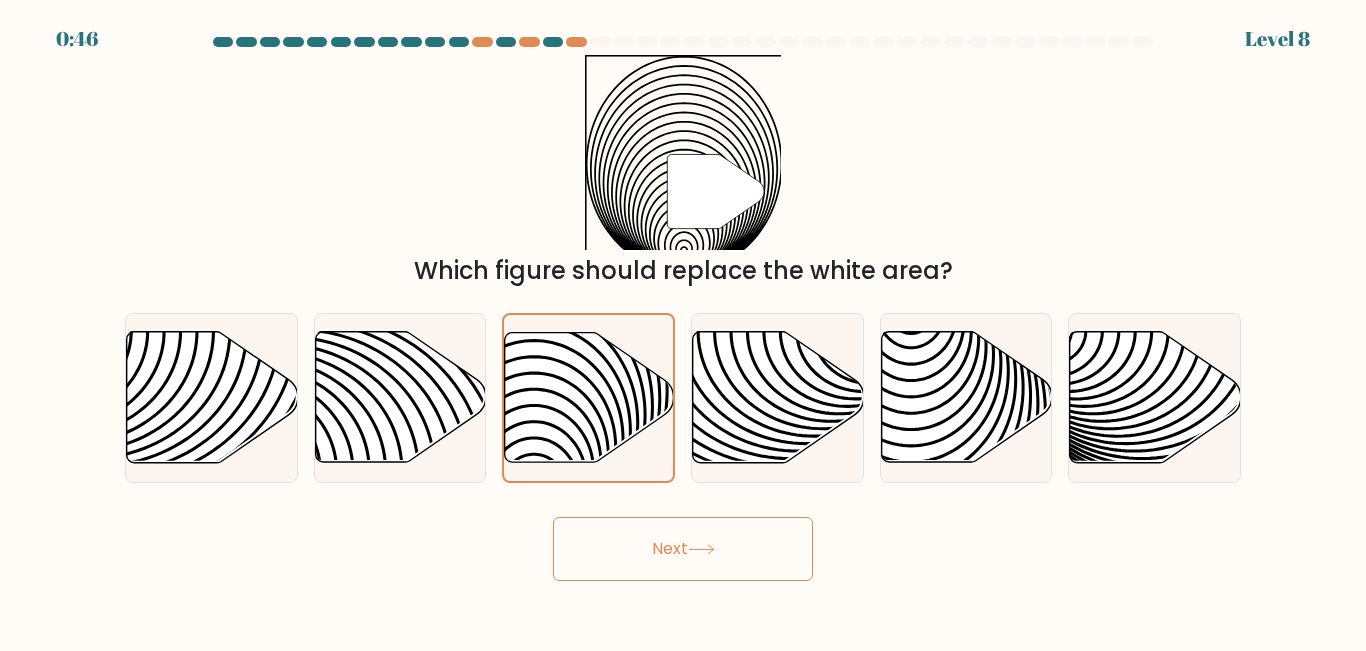 click at bounding box center (701, 549) 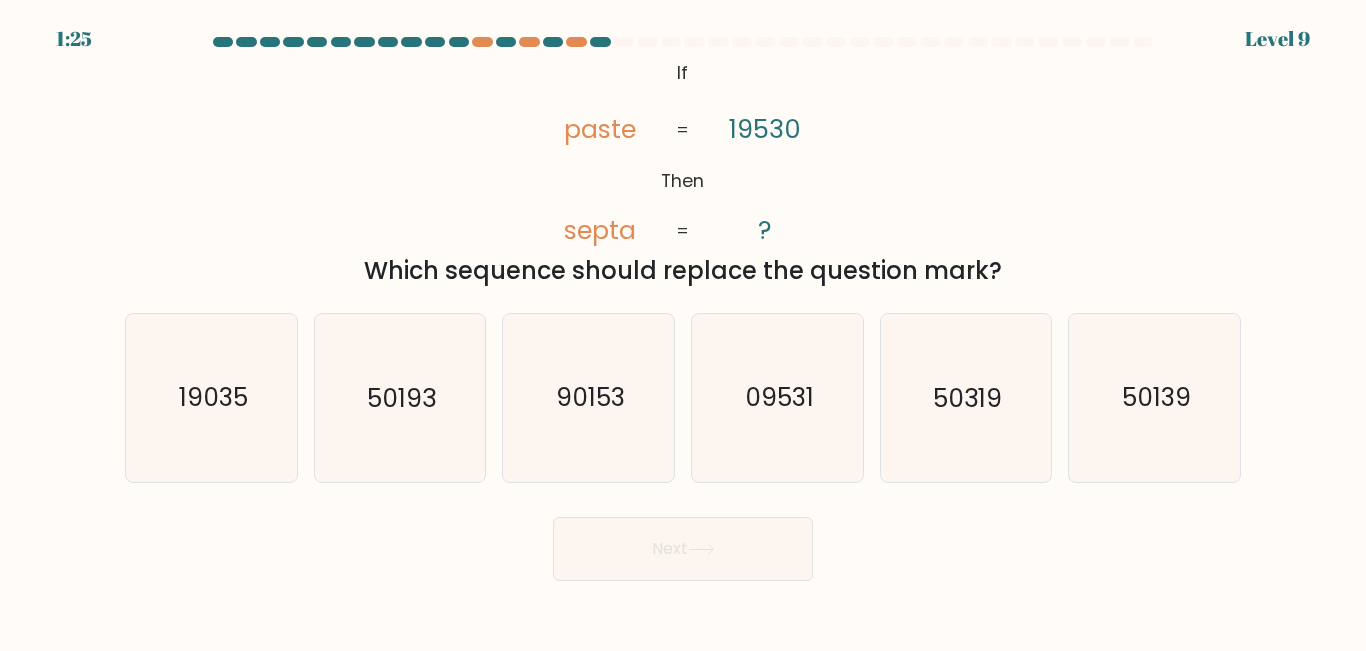 click on "Which sequence should replace the question mark?" at bounding box center (683, 271) 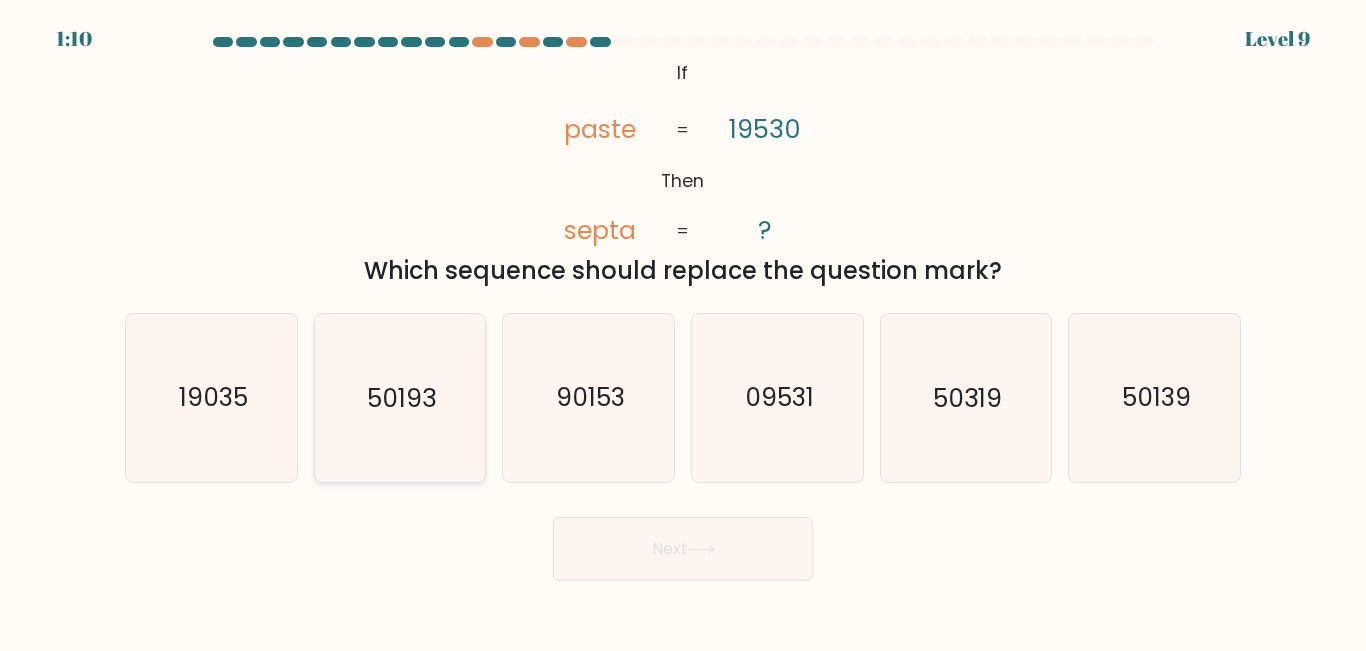 click on "50193" at bounding box center [399, 397] 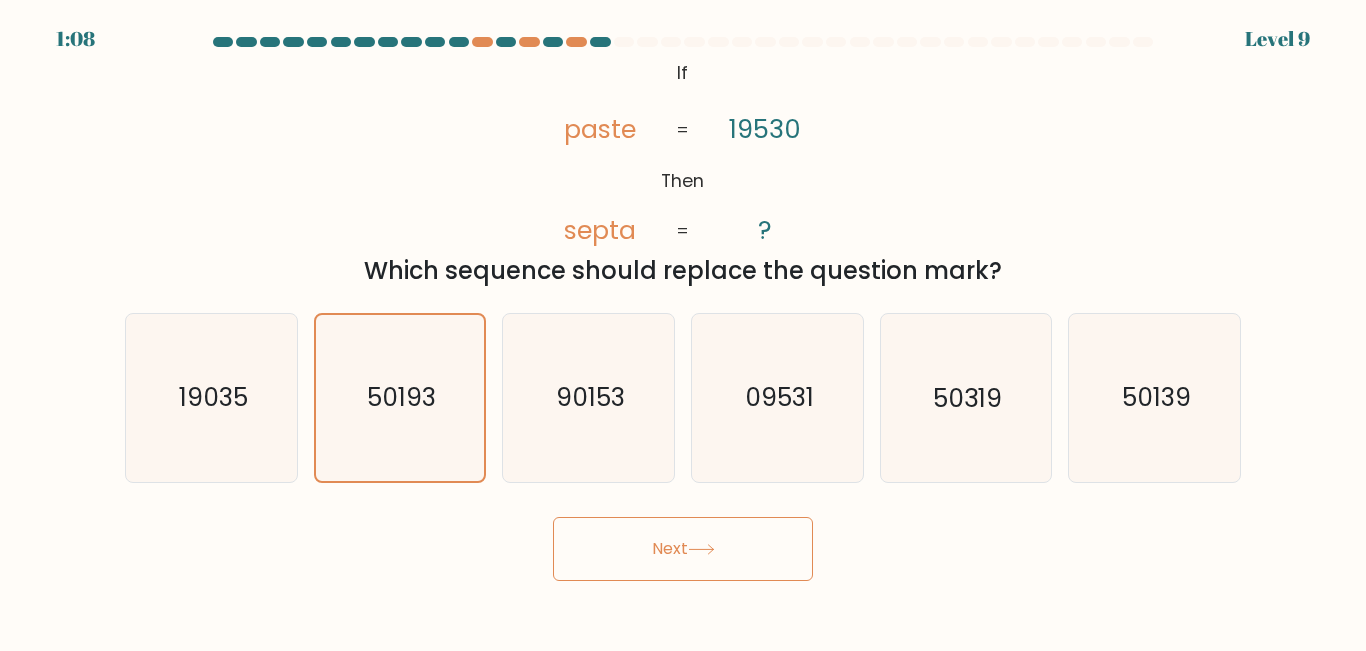 click on "Next" at bounding box center (683, 549) 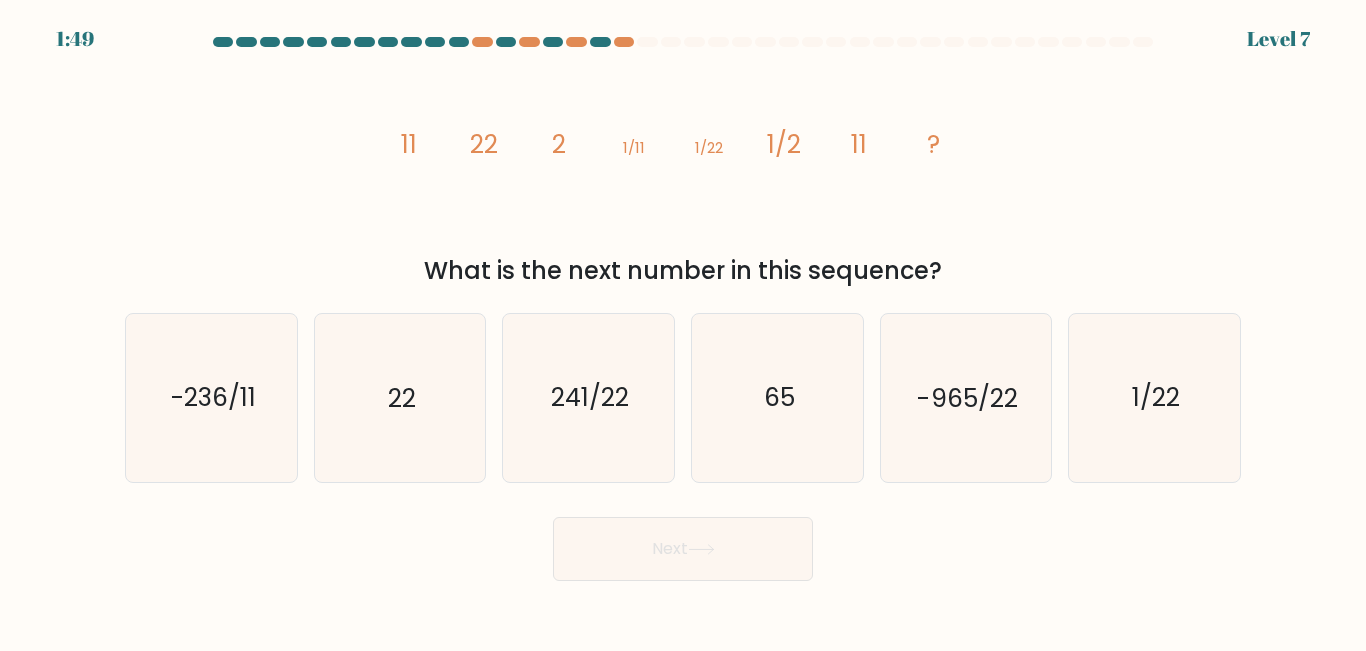 click on "What is the next number in this sequence?" at bounding box center (683, 271) 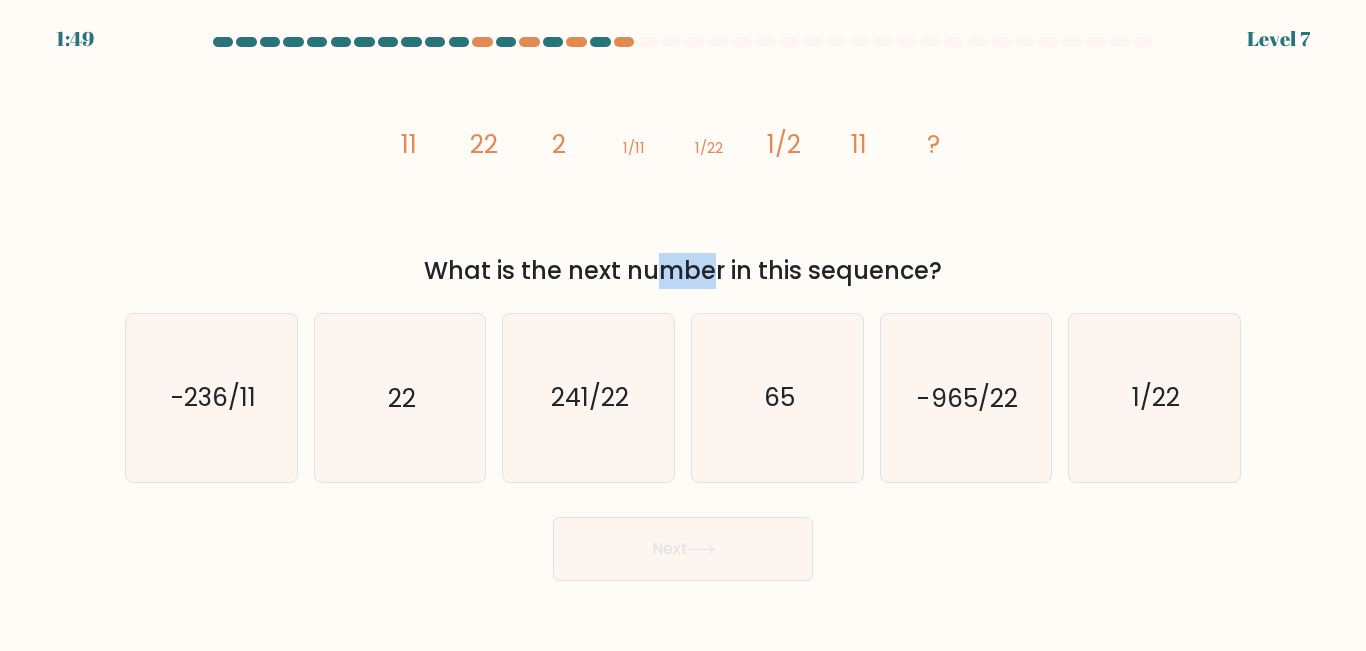 click on "What is the next number in this sequence?" at bounding box center [683, 271] 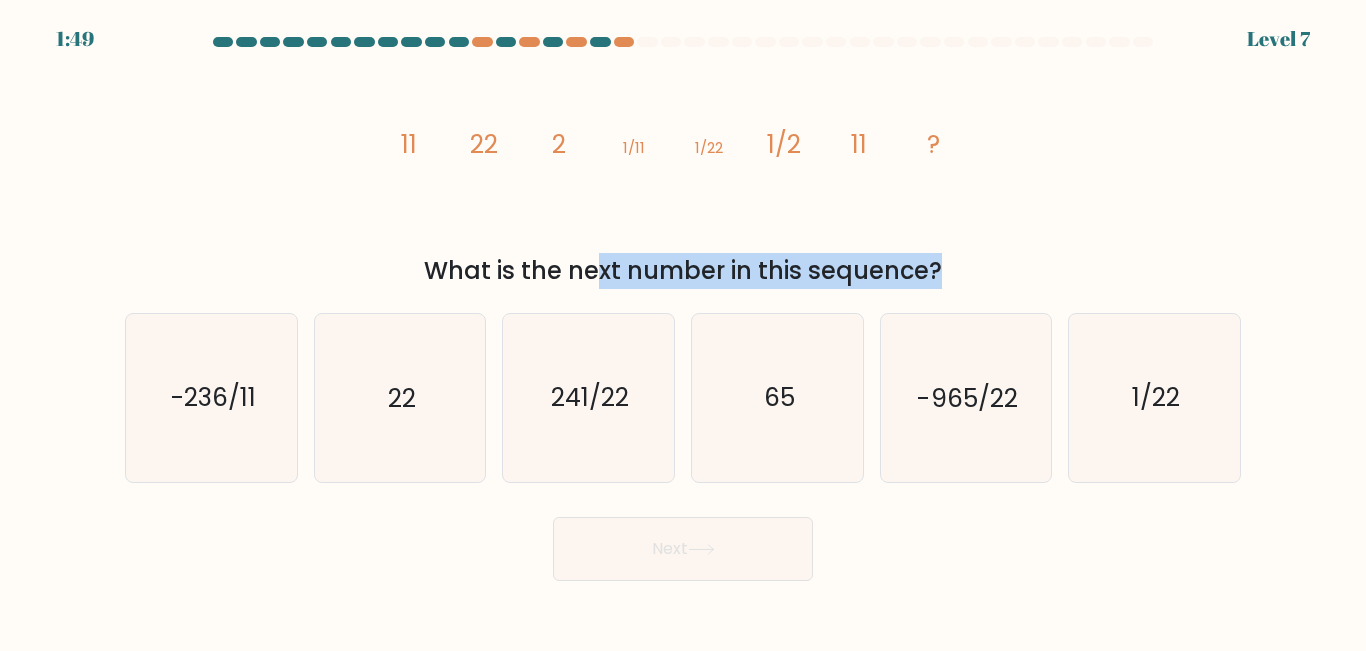 click on "What is the next number in this sequence?" at bounding box center [683, 271] 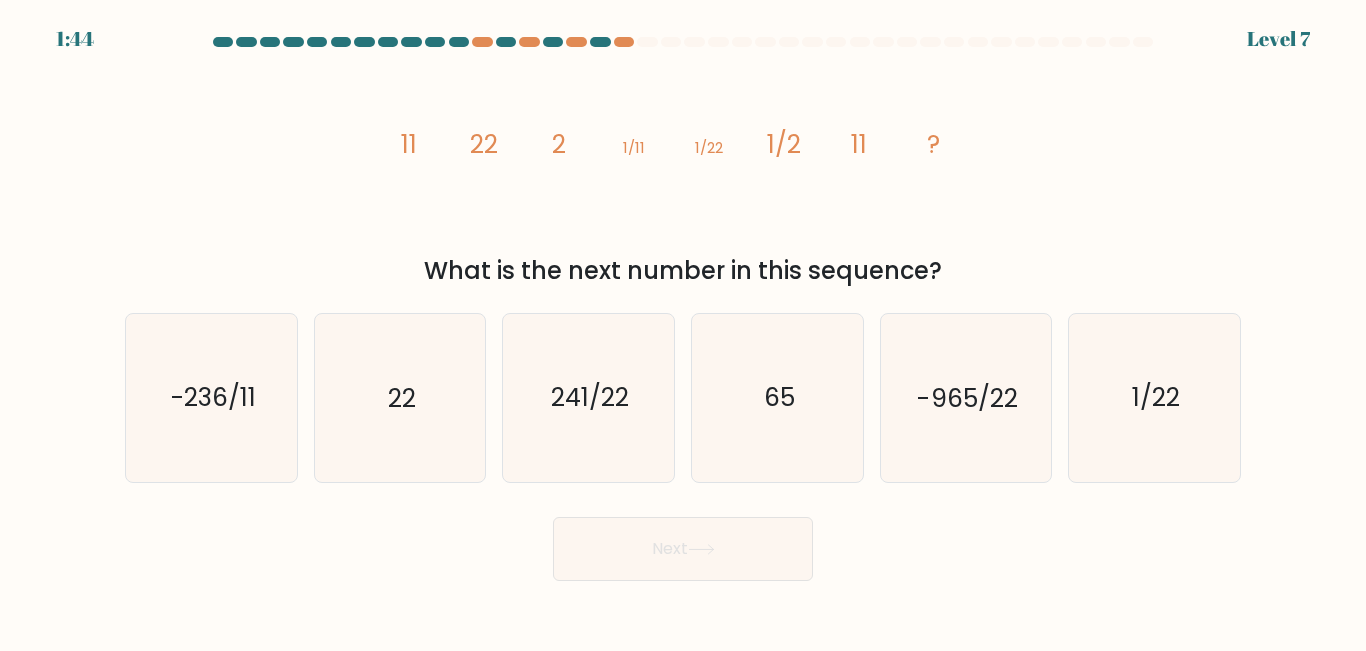 click on "image/svg+xml
11
22
2
1/11
1/22
1/2
11
?" at bounding box center (683, 152) 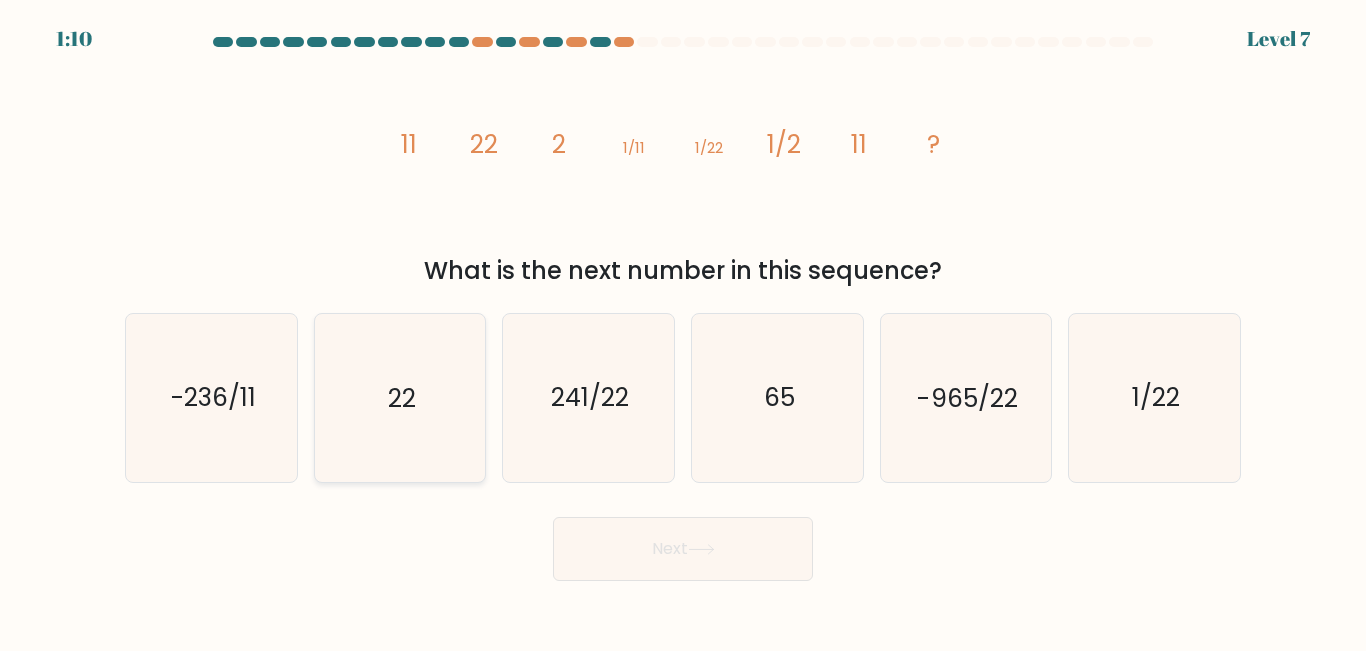 click on "22" at bounding box center (399, 397) 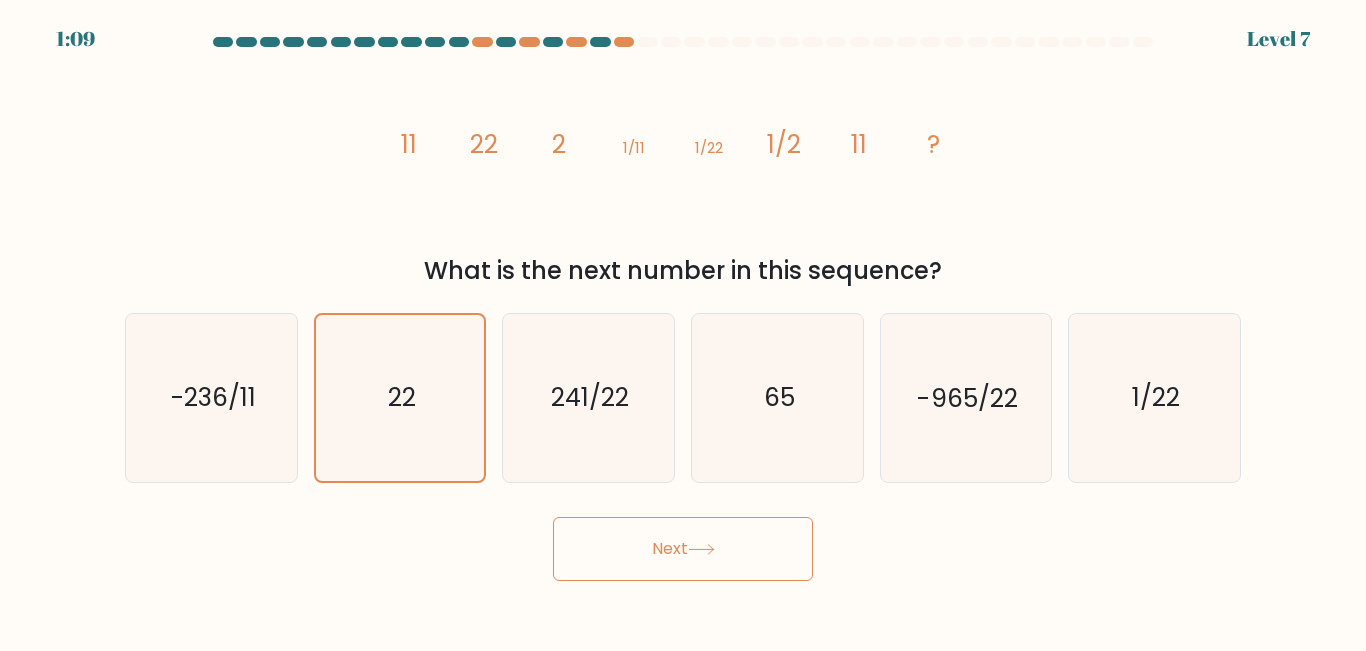 click on "Next" at bounding box center [683, 549] 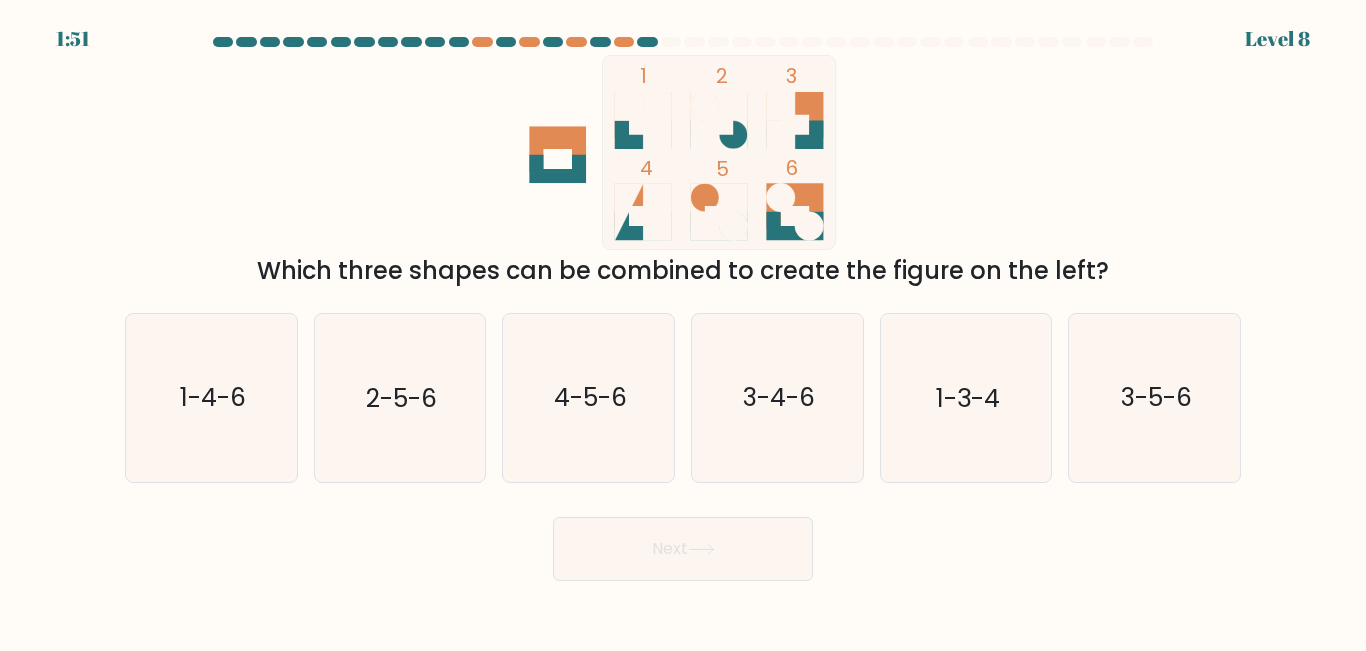 click on "Which three shapes can be combined to create the figure on the left?" at bounding box center (683, 271) 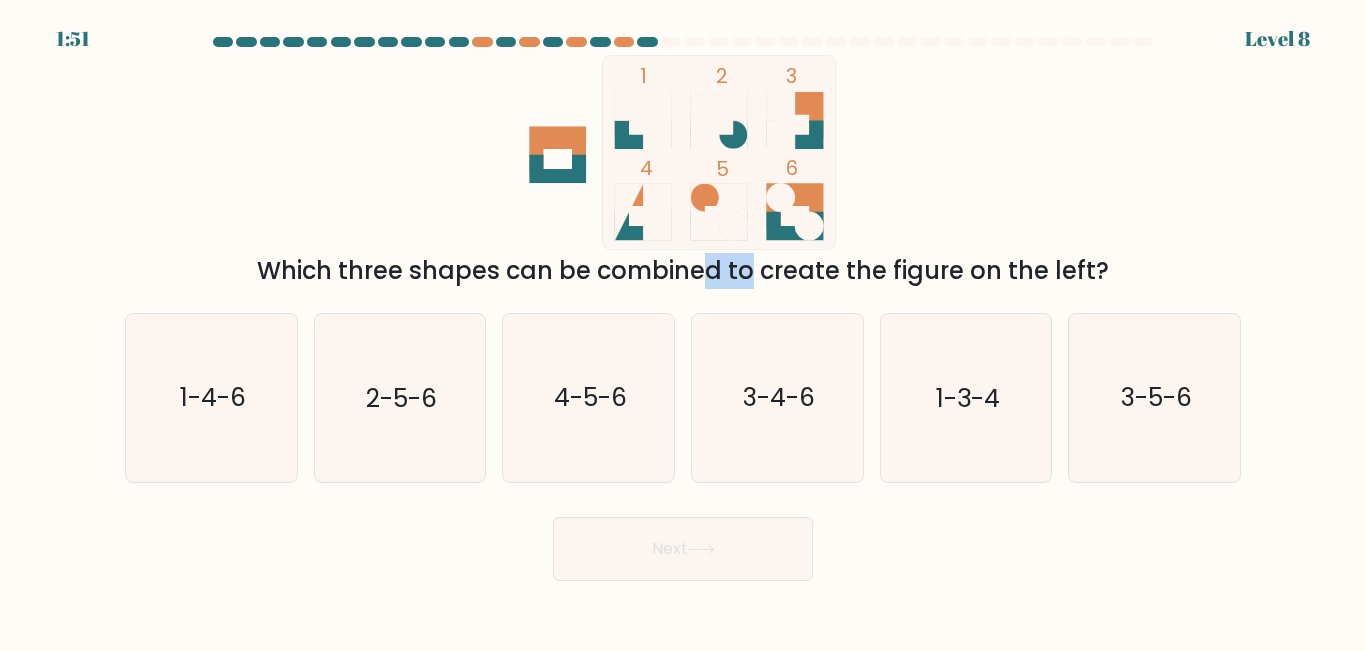 click on "Which three shapes can be combined to create the figure on the left?" at bounding box center (683, 271) 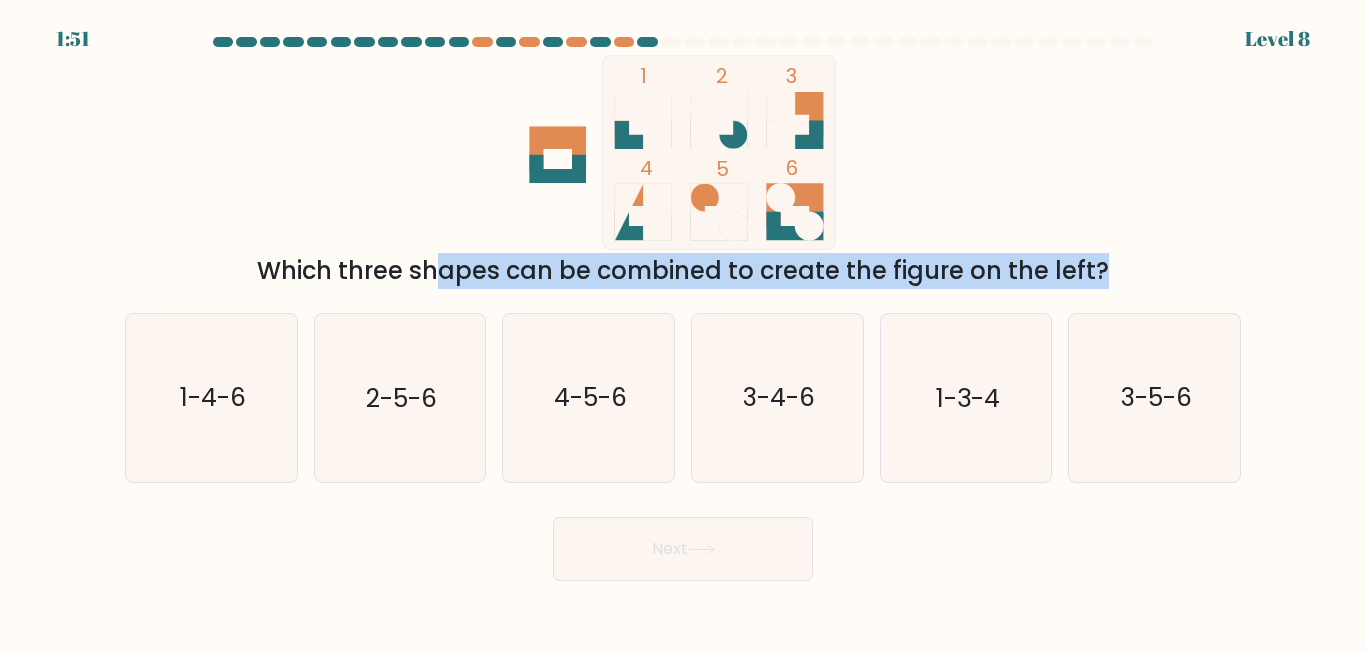 click on "Which three shapes can be combined to create the figure on the left?" at bounding box center [683, 271] 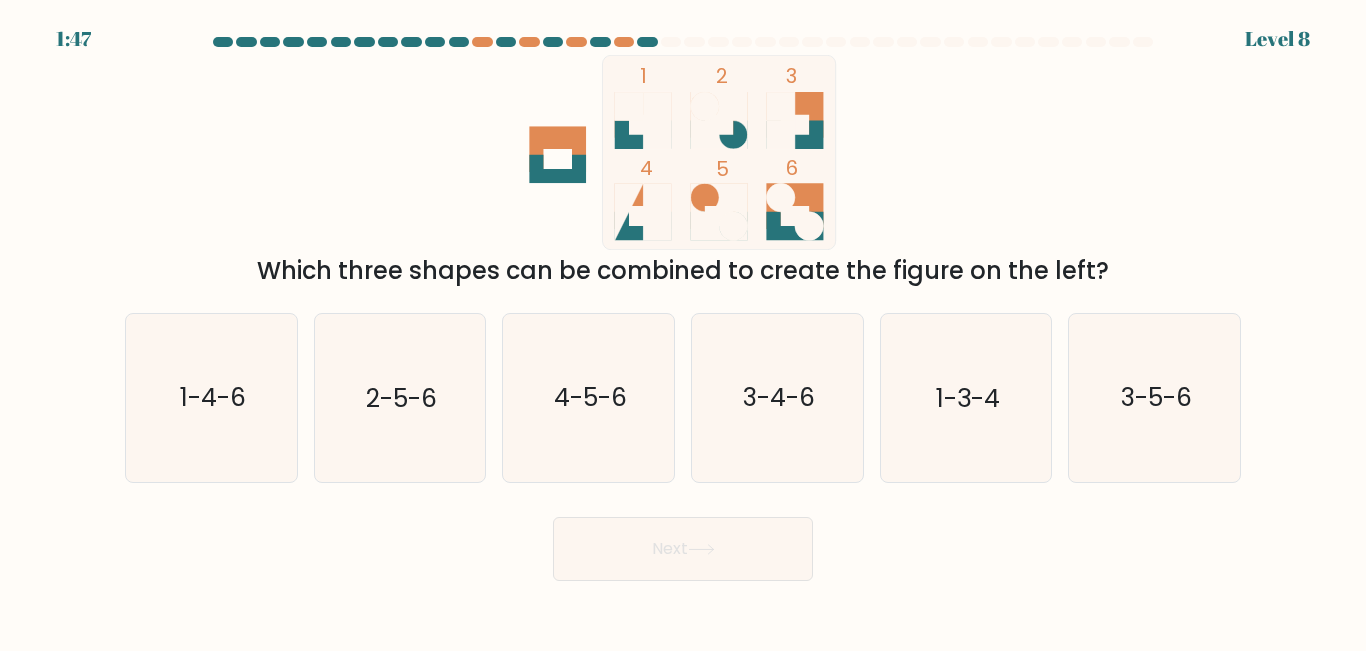 click on "1
2
3
4
5
6" at bounding box center [683, 152] 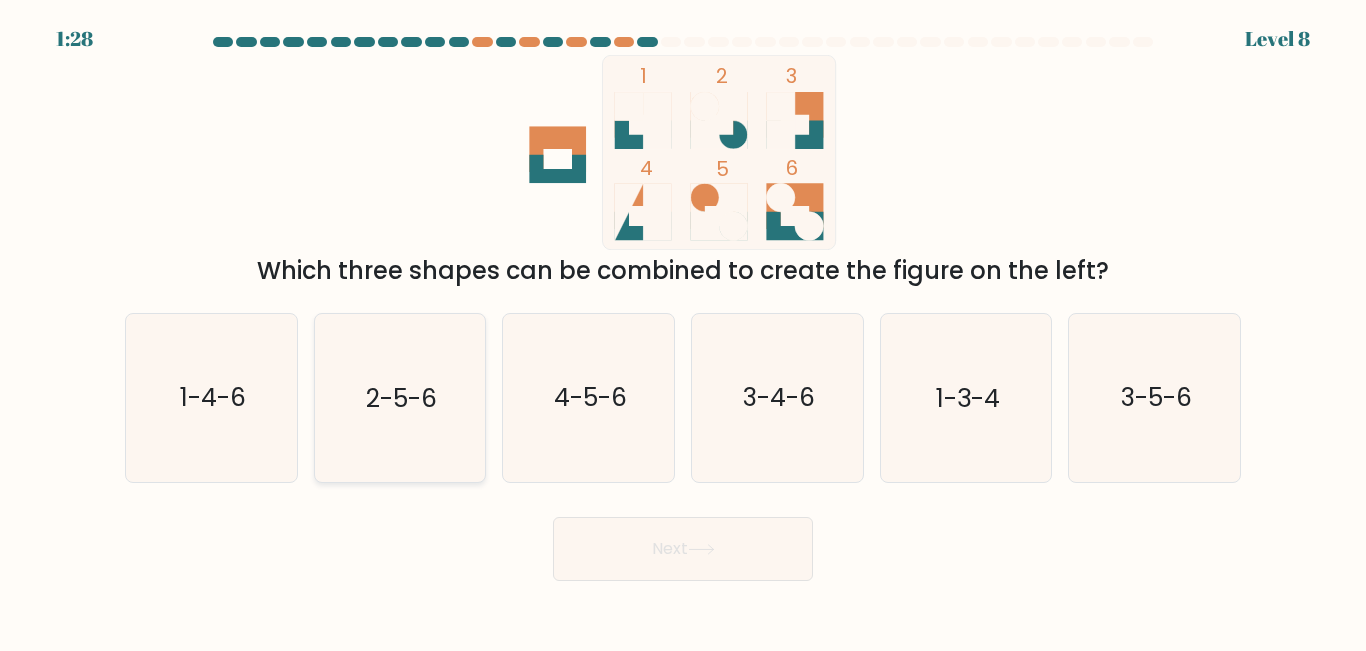 click on "2-5-6" at bounding box center (399, 397) 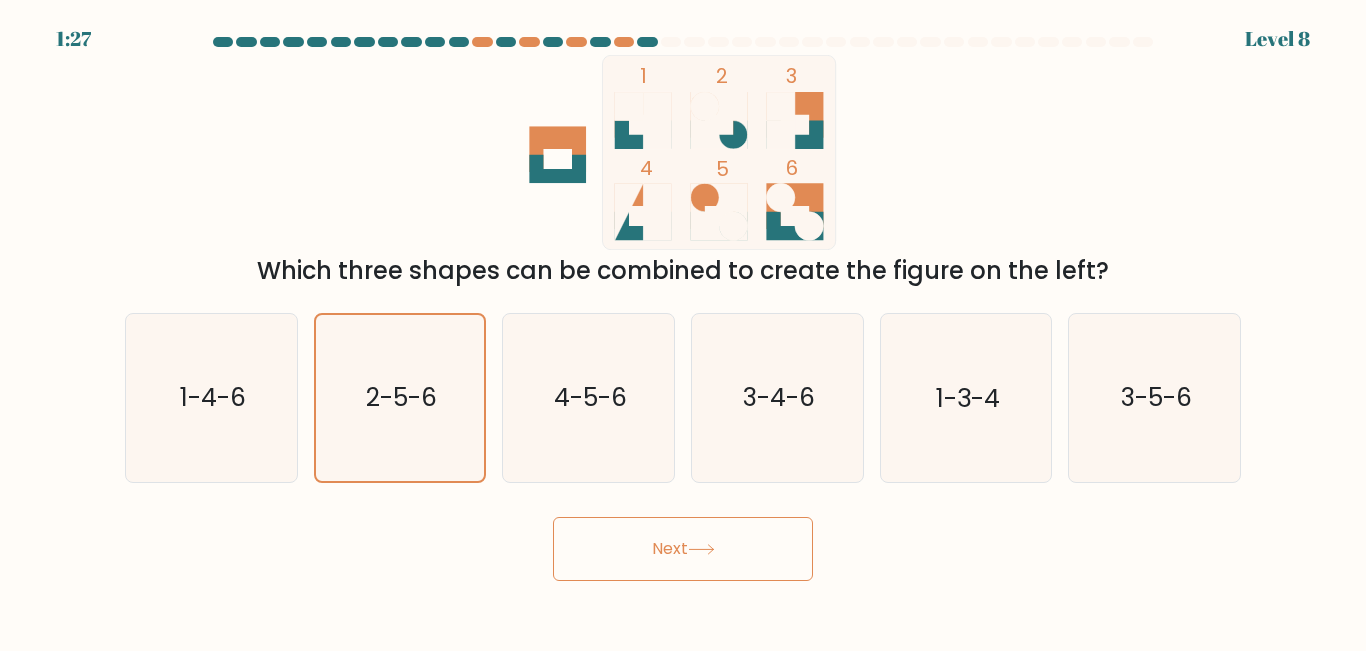 click on "Next" at bounding box center [683, 549] 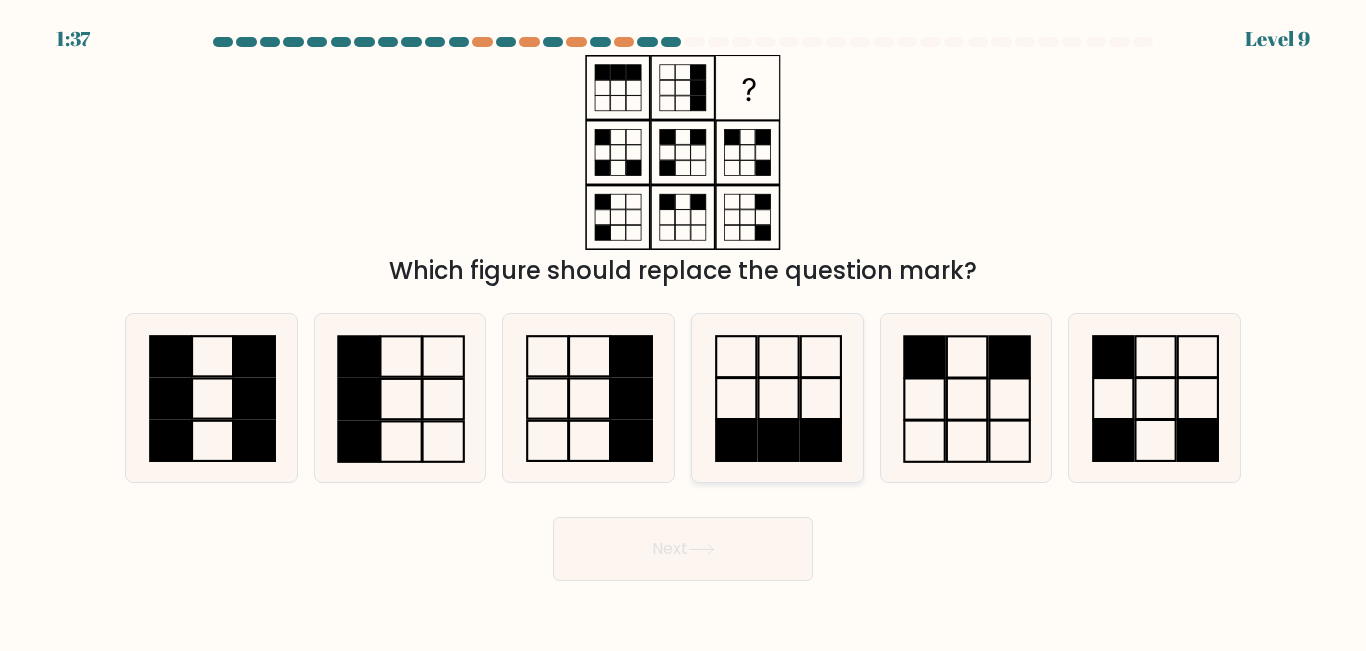 click at bounding box center [777, 397] 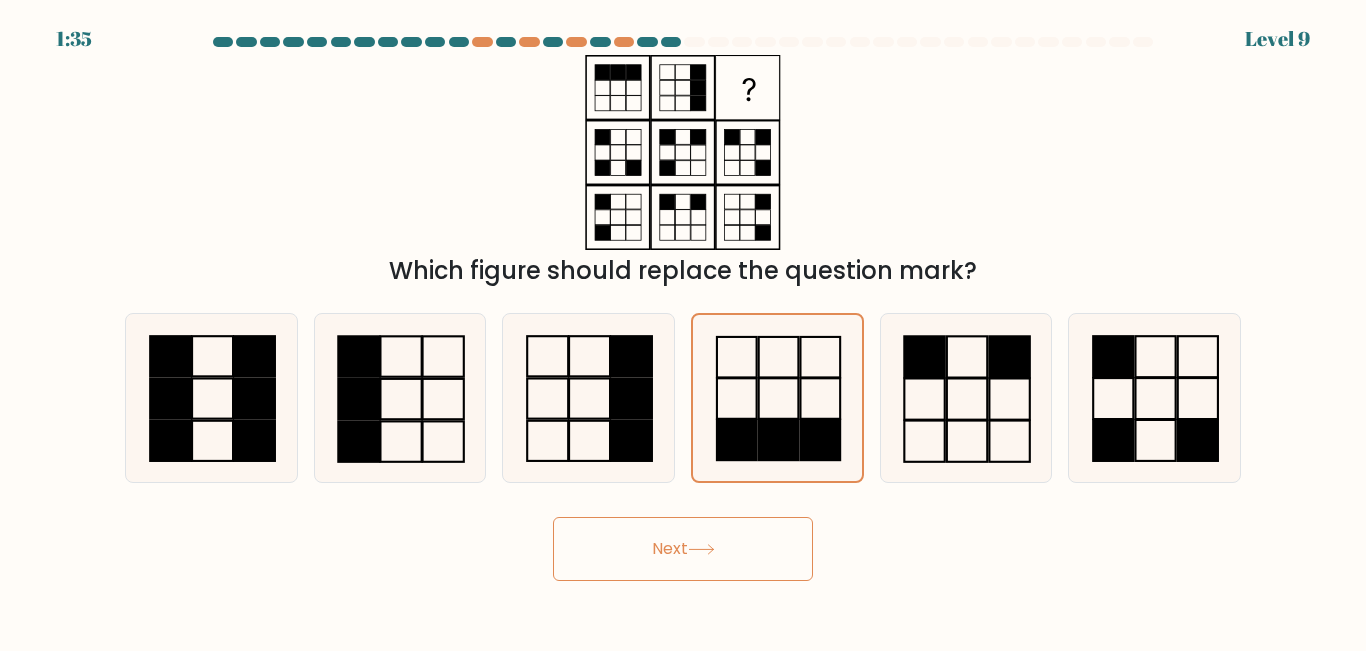 click on "Next" at bounding box center [683, 549] 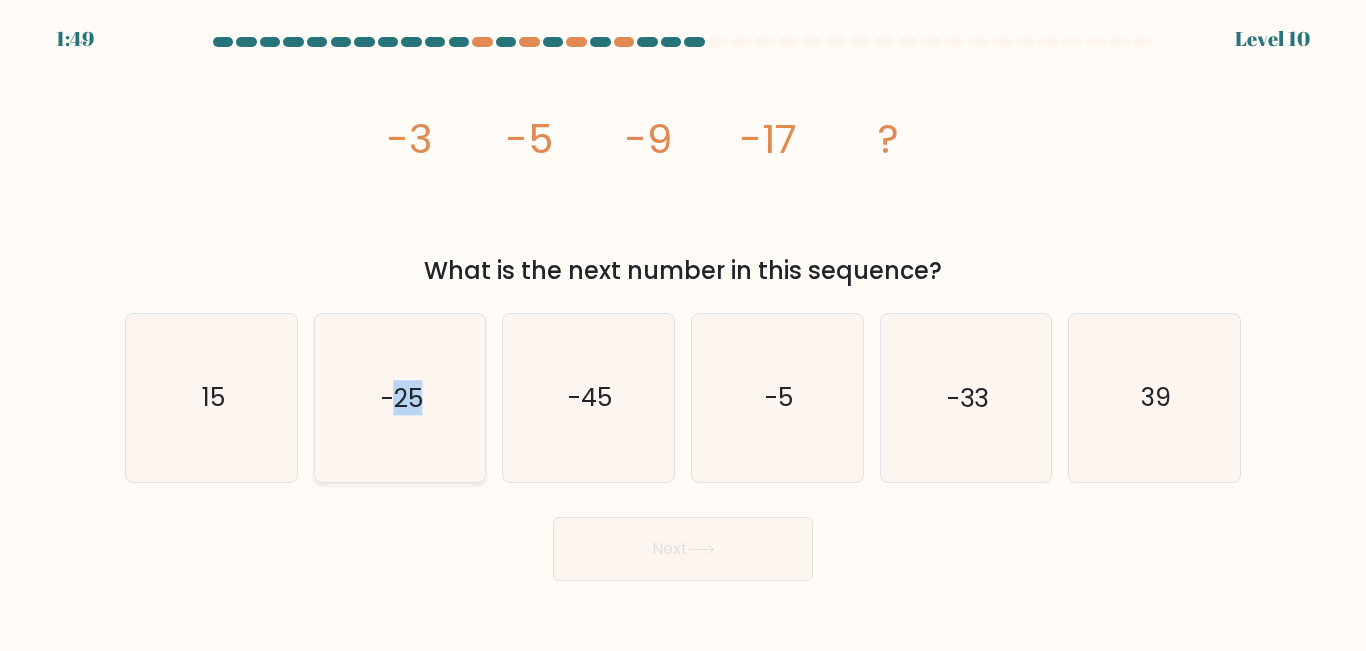 drag, startPoint x: 430, startPoint y: 397, endPoint x: 398, endPoint y: 394, distance: 32.140316 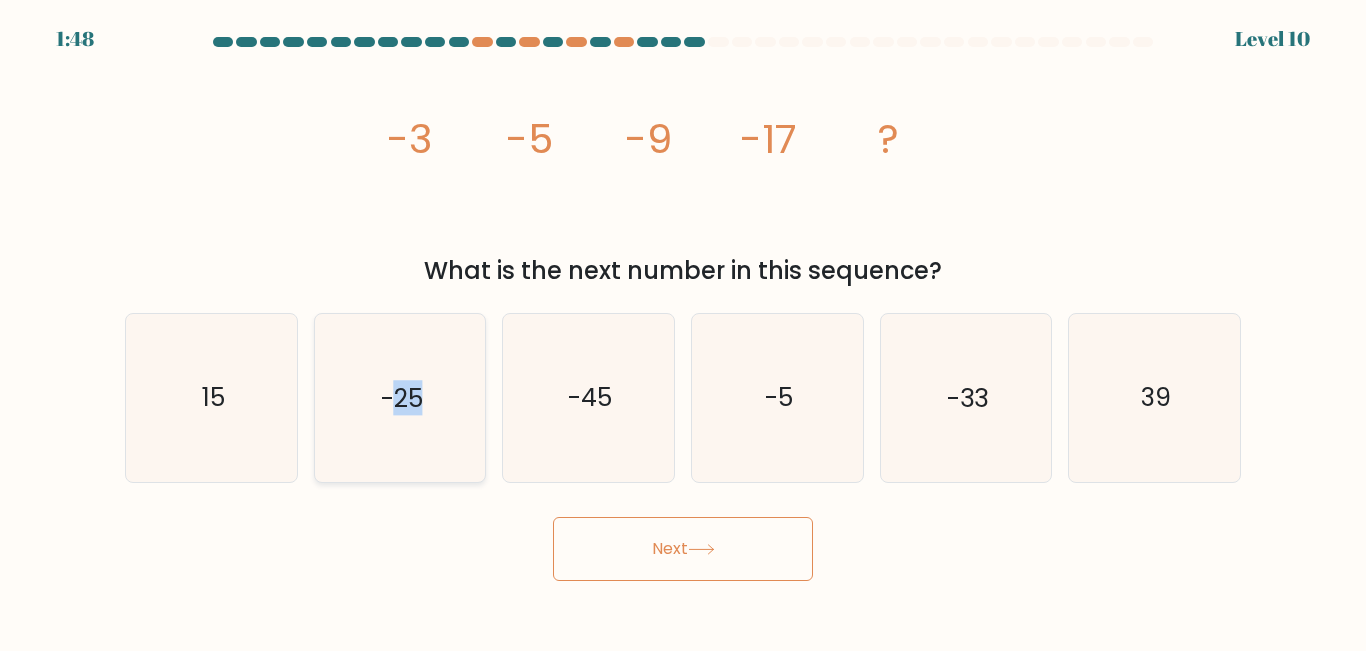 click on "-25" at bounding box center (402, 398) 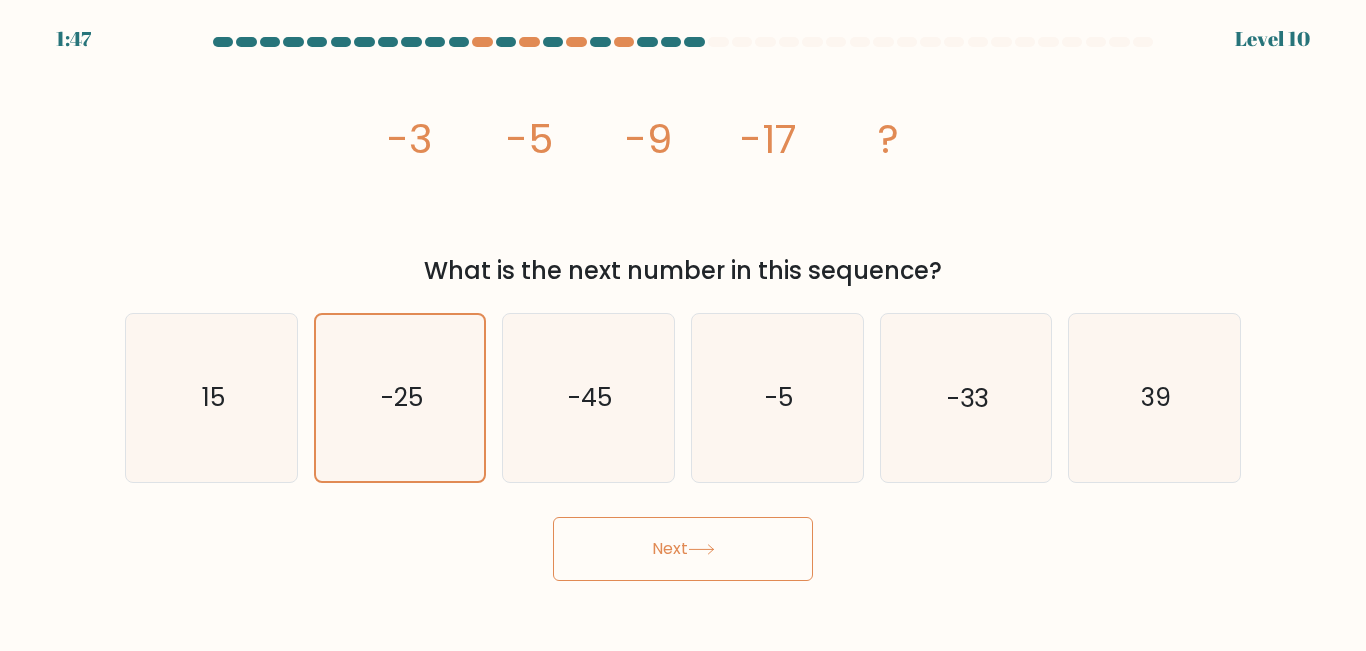 click on "Next" at bounding box center (683, 549) 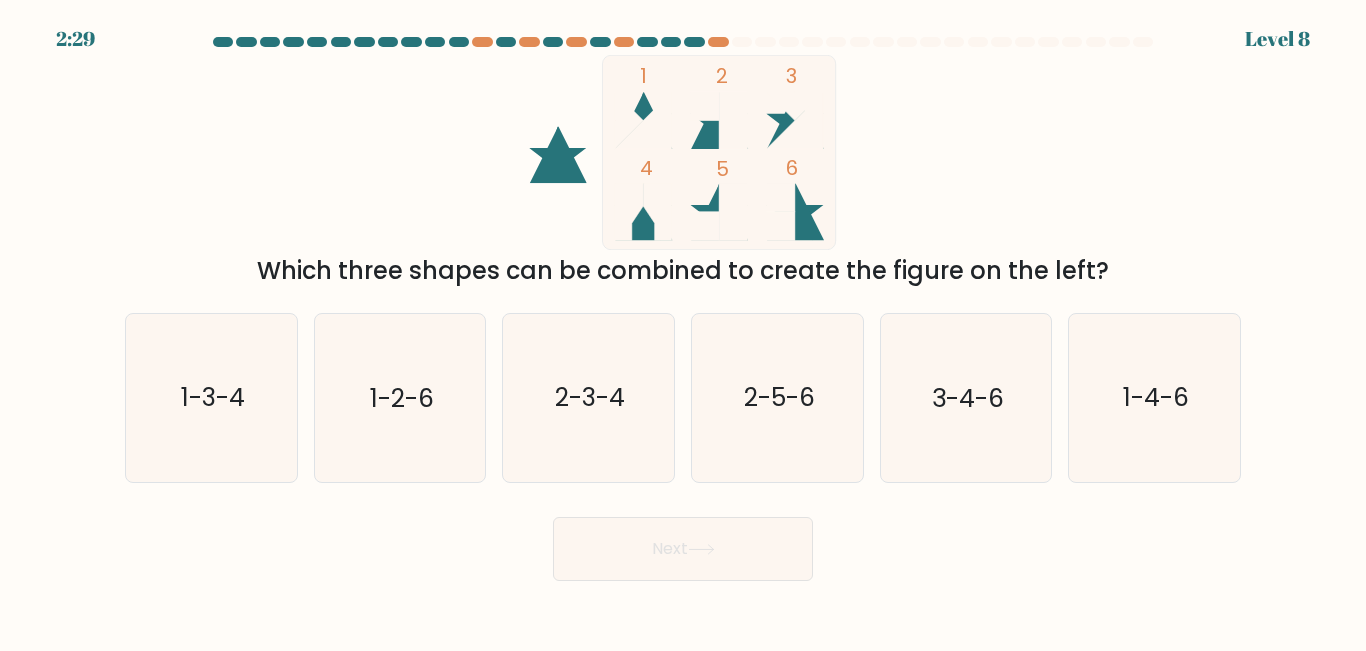 click on "Which three shapes can be combined to create the figure on the left?" at bounding box center [683, 271] 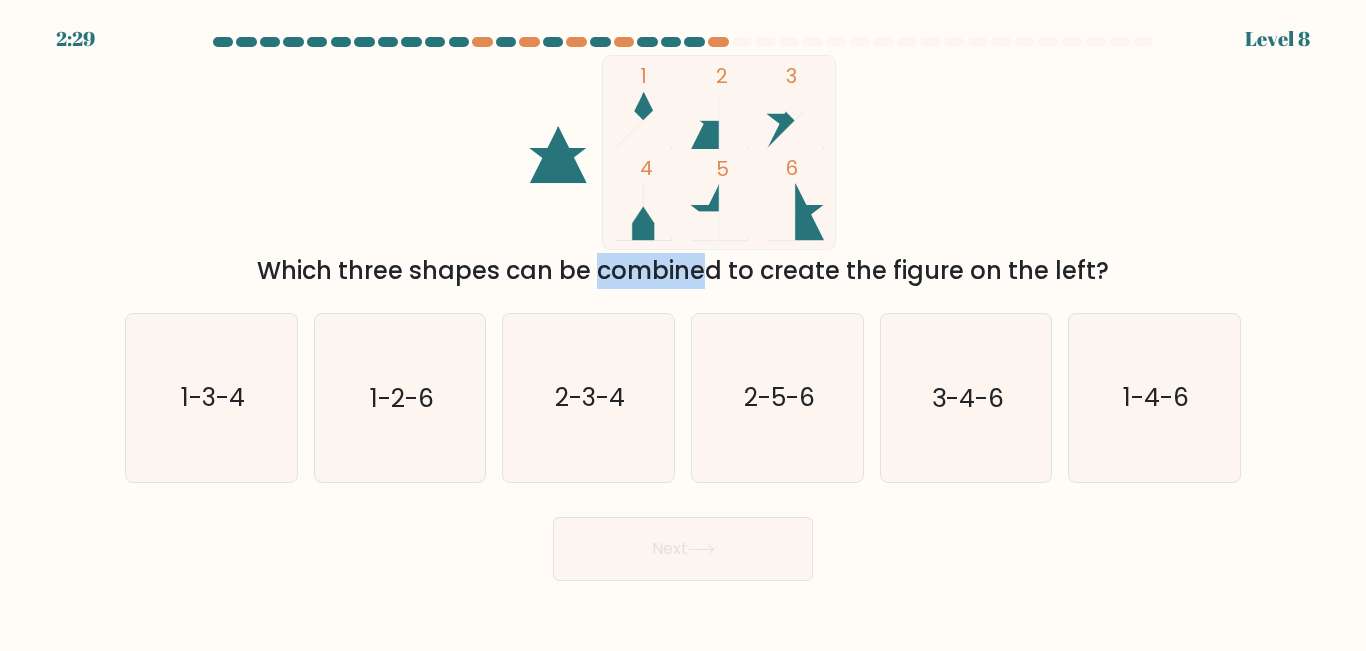 click on "Which three shapes can be combined to create the figure on the left?" at bounding box center (683, 271) 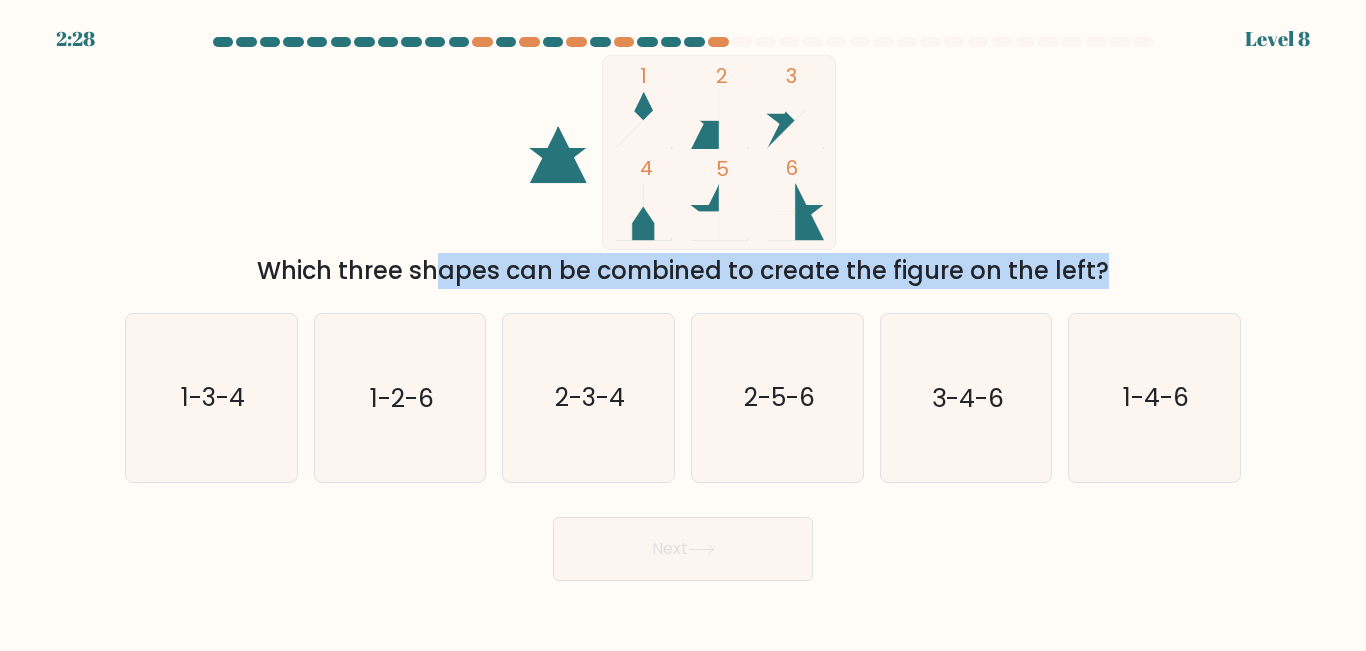 click on "Which three shapes can be combined to create the figure on the left?" at bounding box center [683, 271] 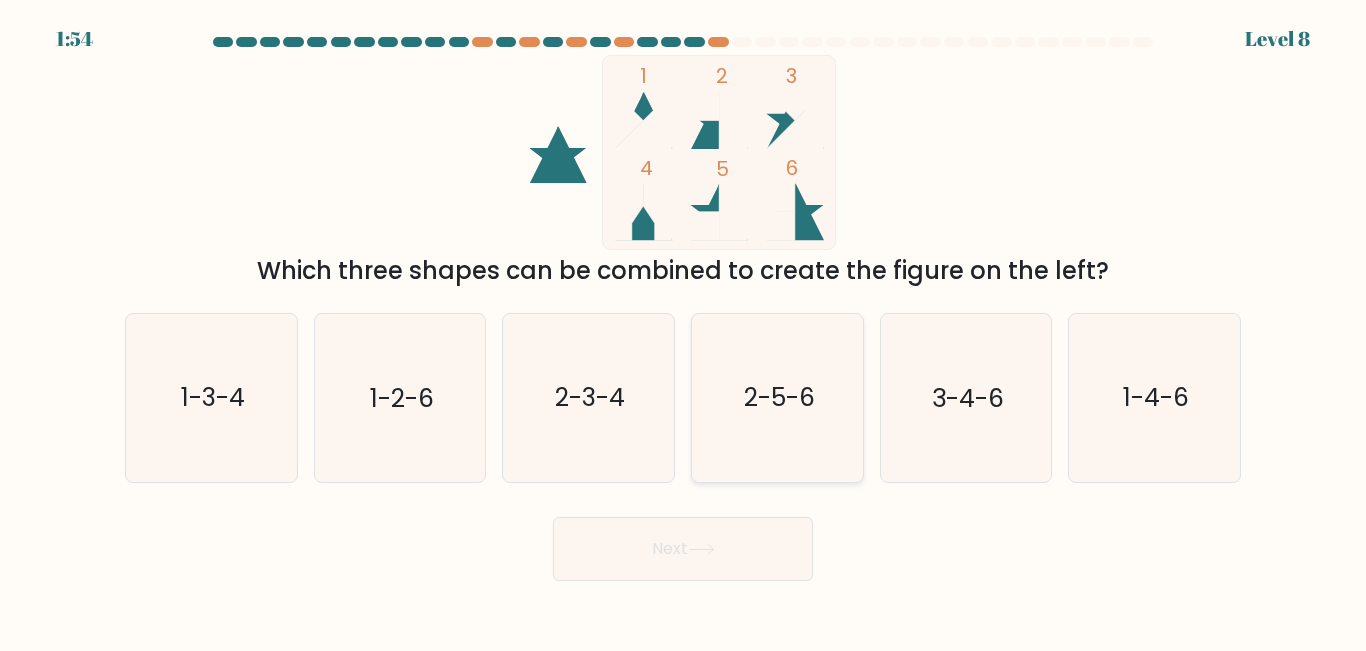 click on "2-5-6" at bounding box center (777, 397) 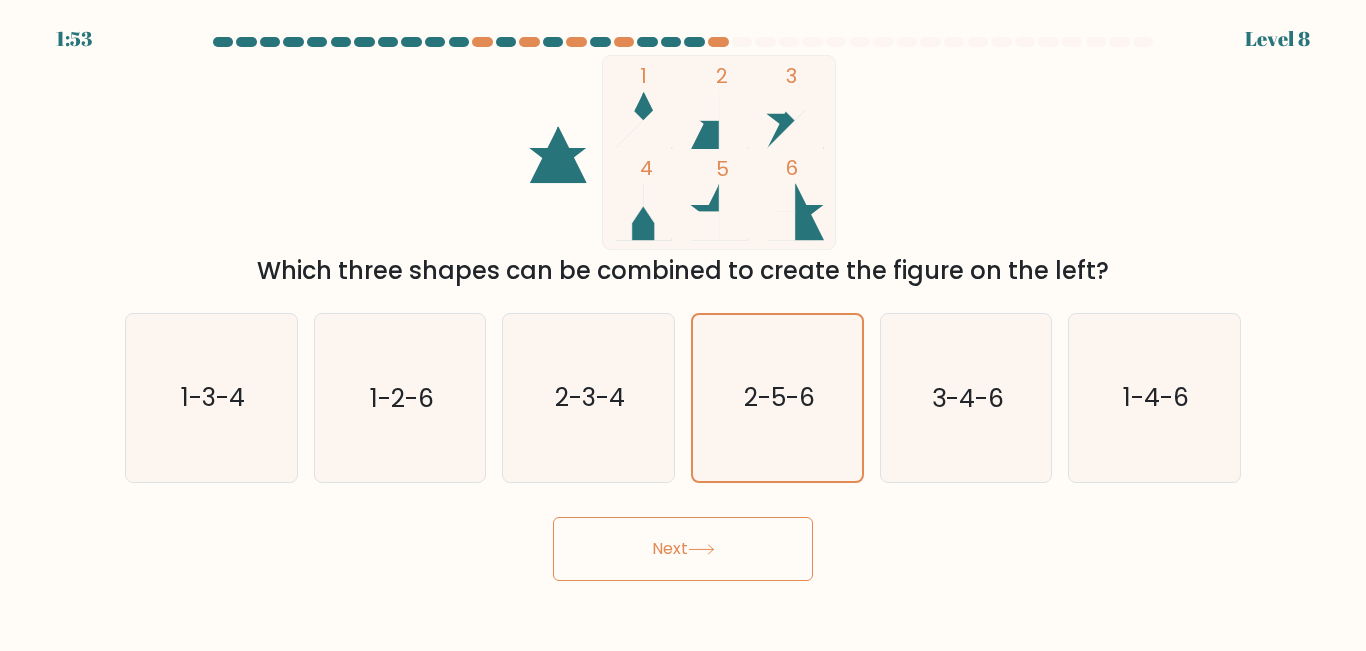 click on "Next" at bounding box center [683, 549] 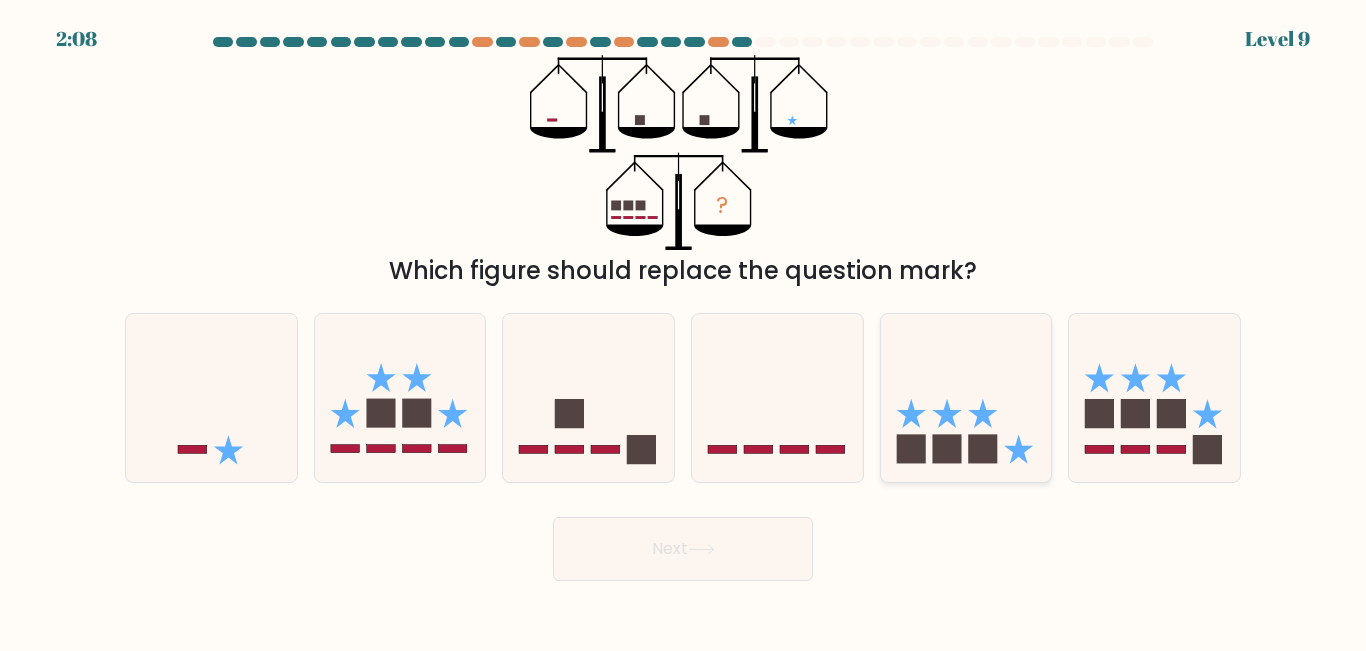 click at bounding box center [966, 397] 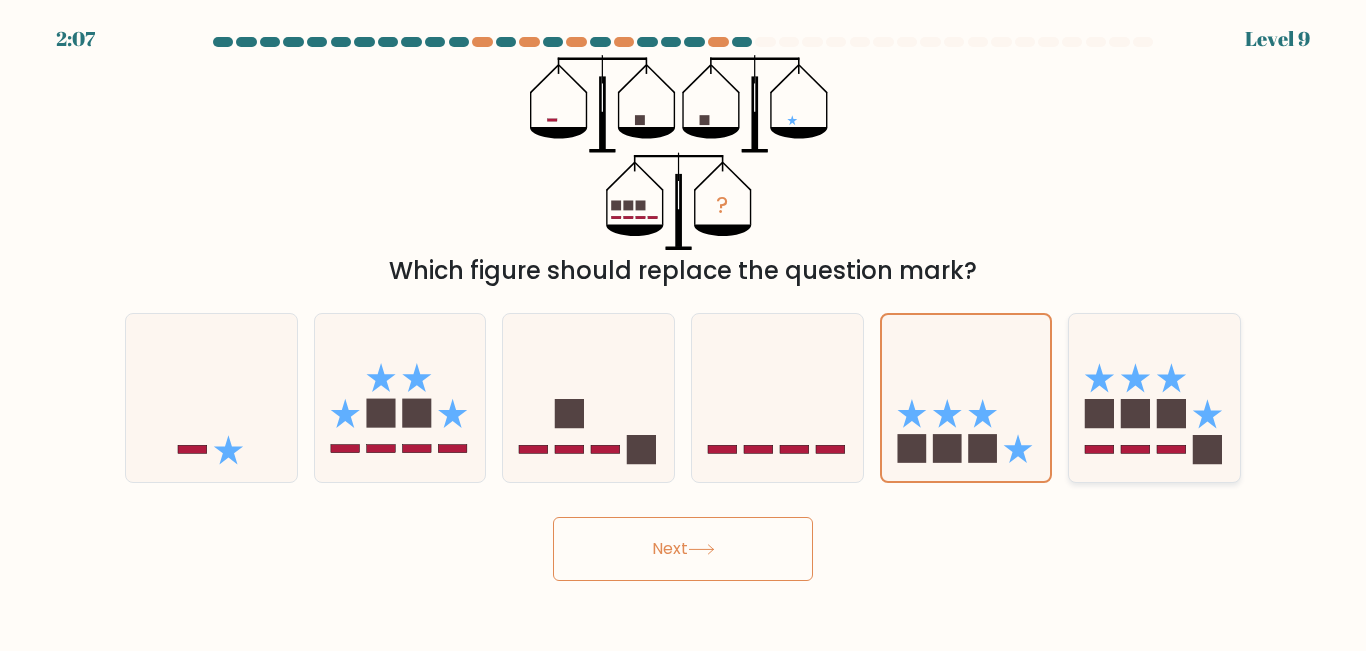 click at bounding box center (1154, 397) 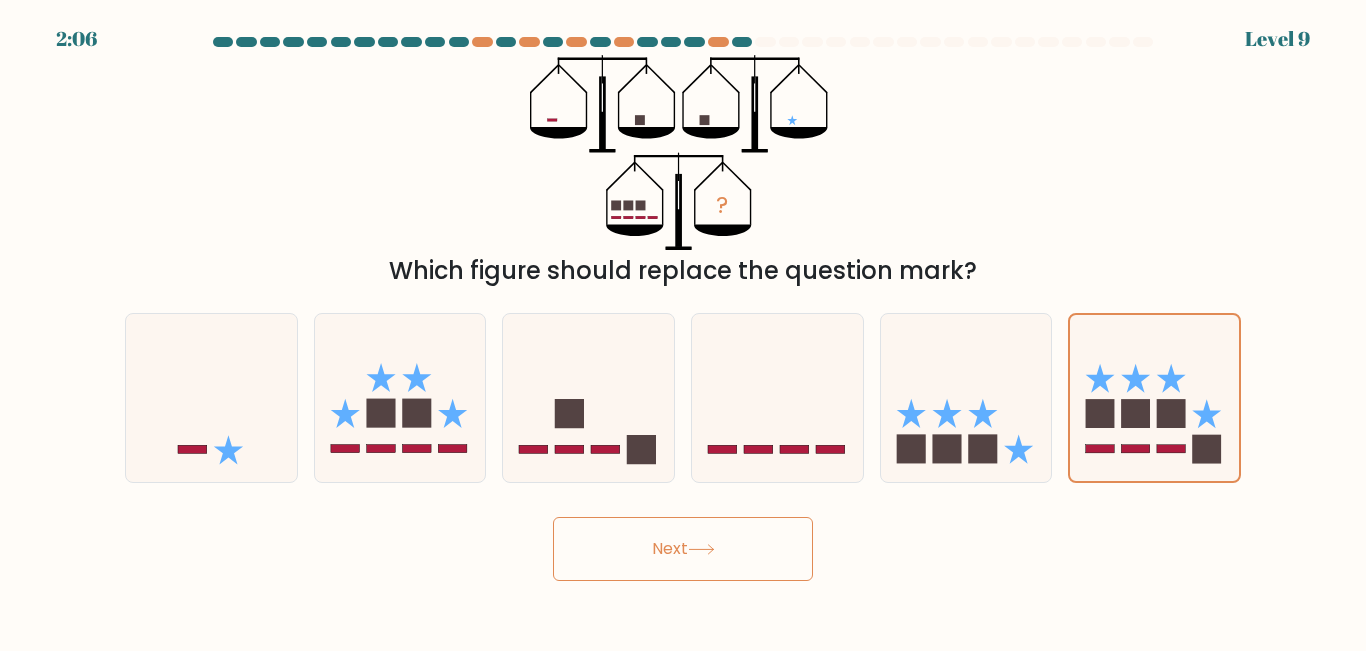 click on "Next" at bounding box center [683, 549] 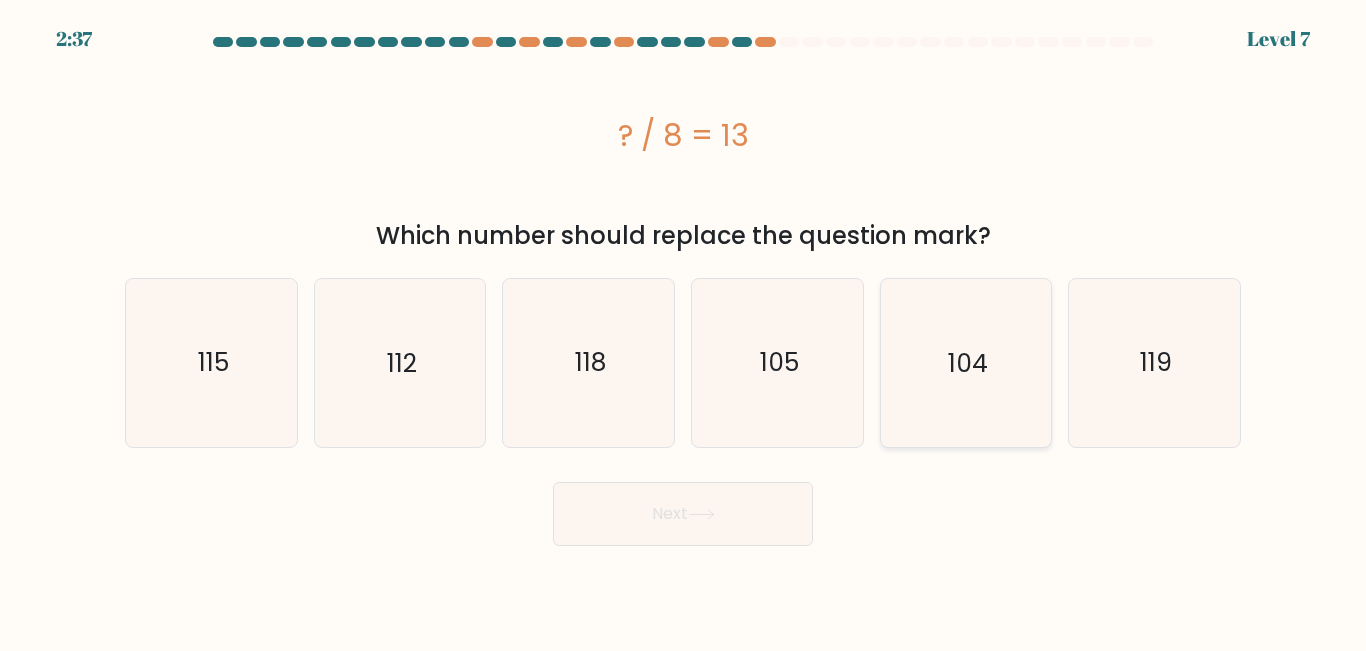 click on "104" at bounding box center (965, 362) 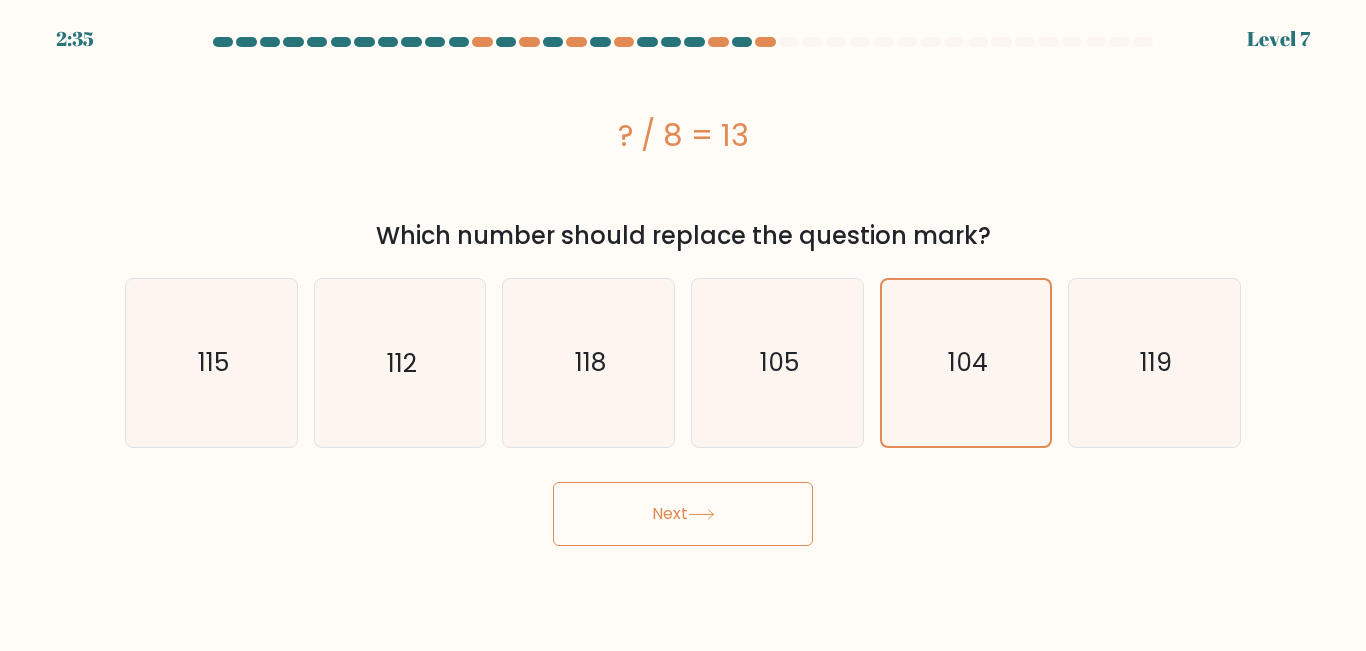 click at bounding box center [701, 514] 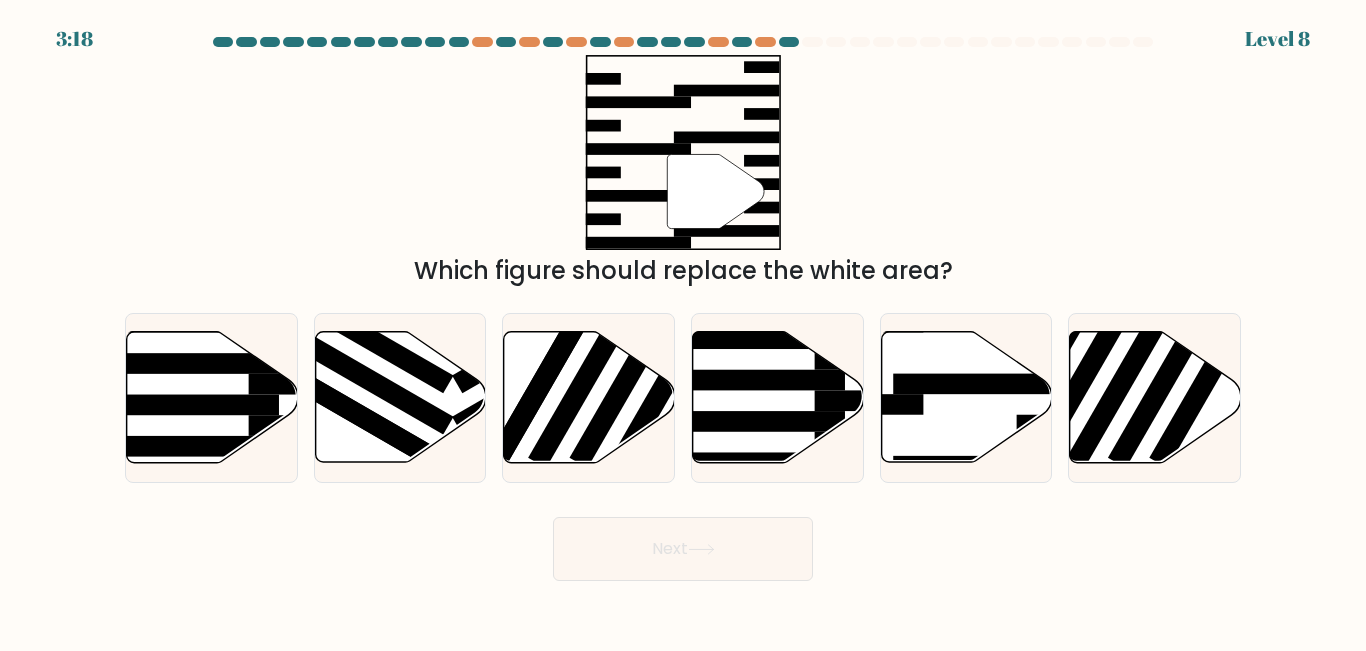 click on "Which figure should replace the white area?" at bounding box center (683, 271) 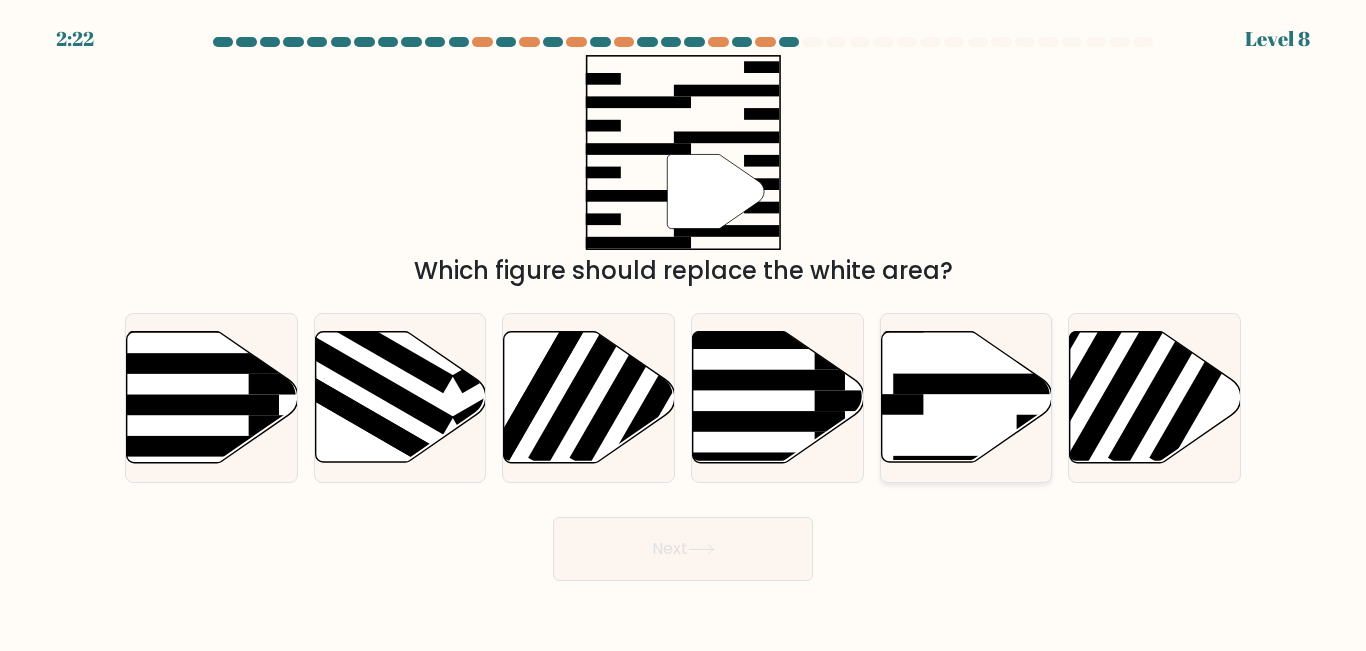 click at bounding box center (966, 397) 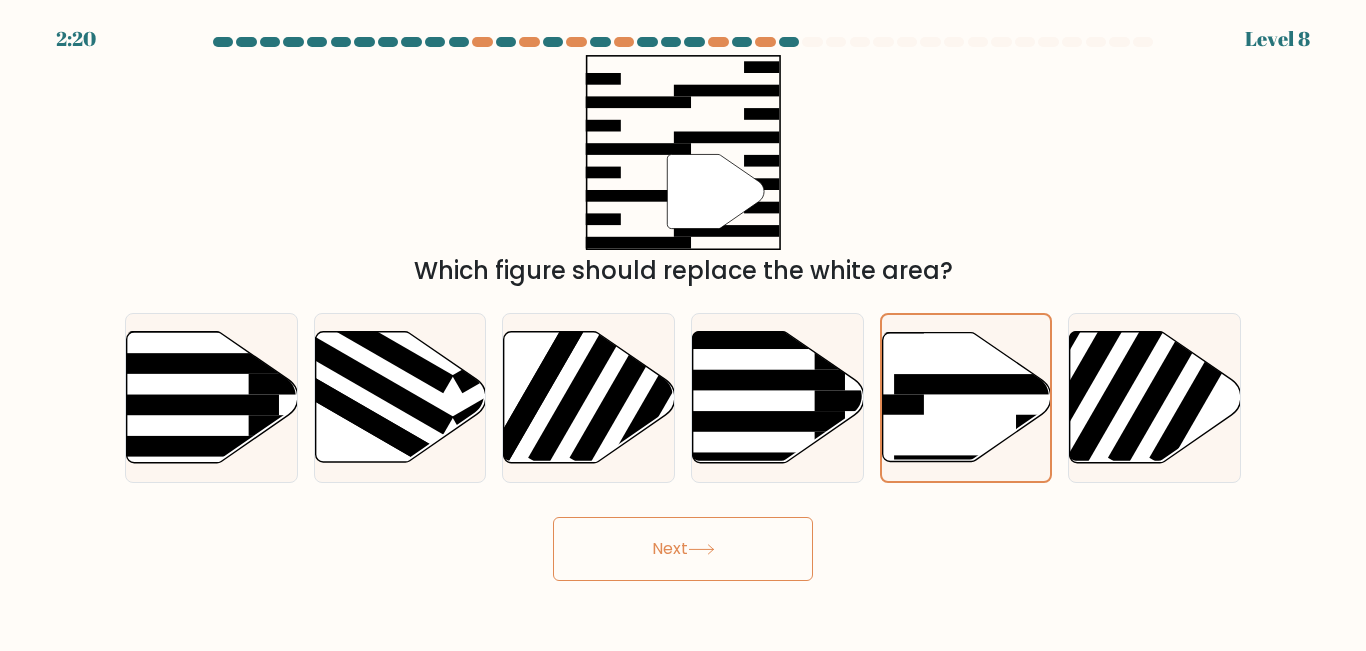click on "Next" at bounding box center [683, 549] 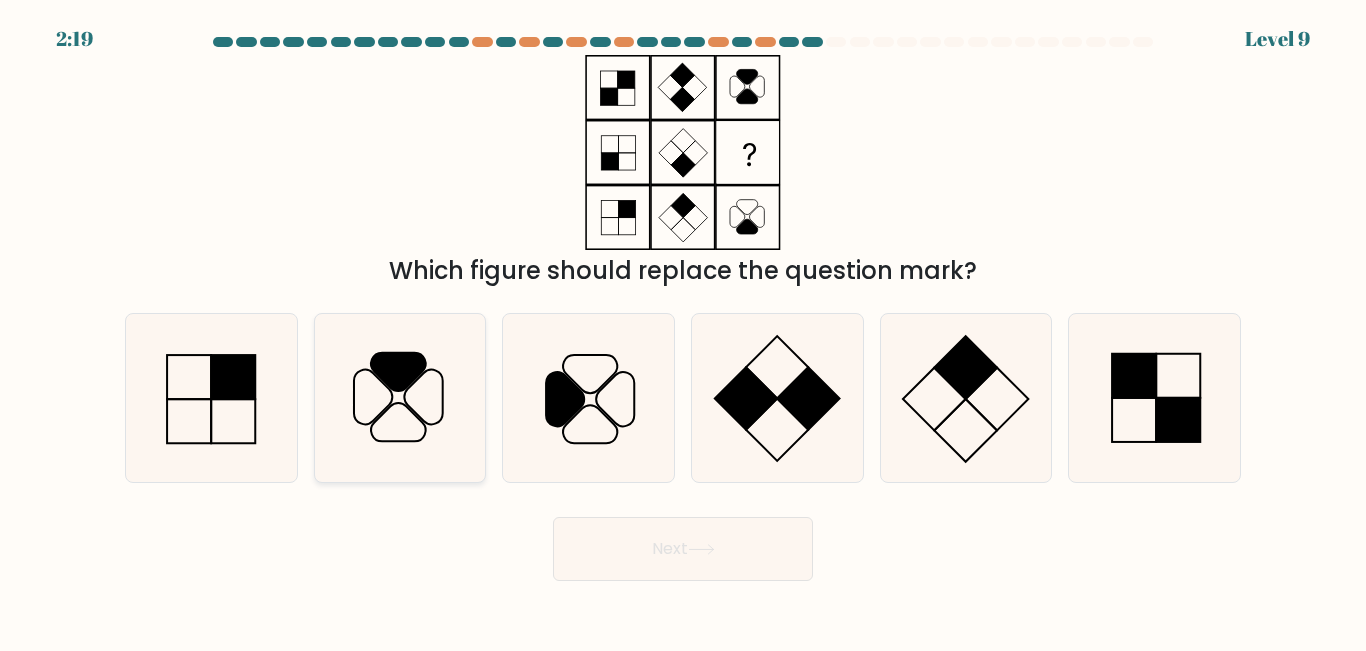 click at bounding box center [398, 372] 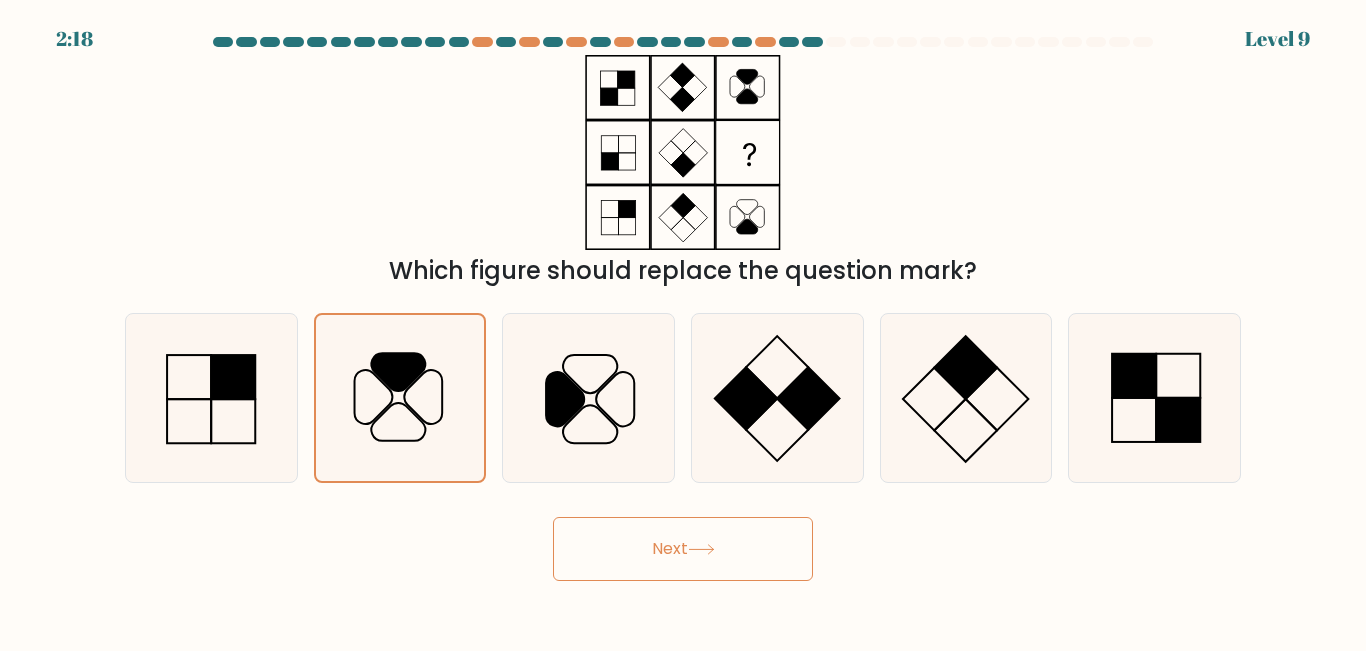 click on "Next" at bounding box center (683, 549) 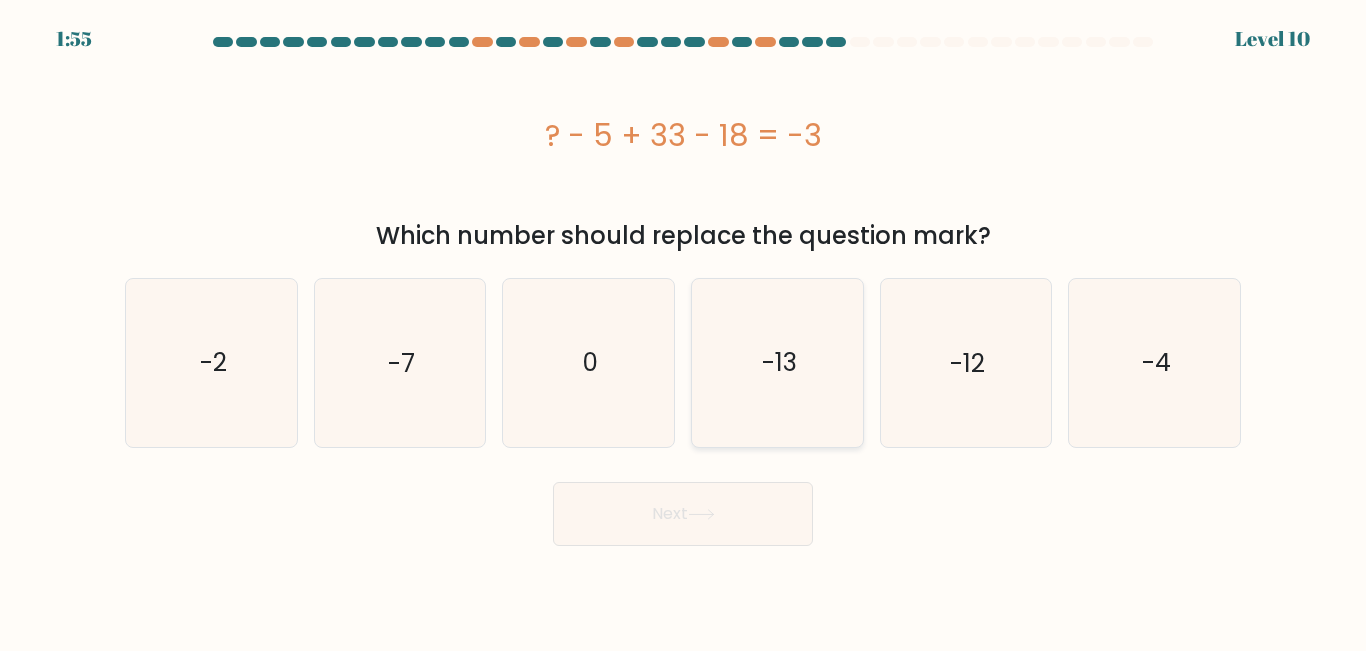 click on "-13" at bounding box center [777, 362] 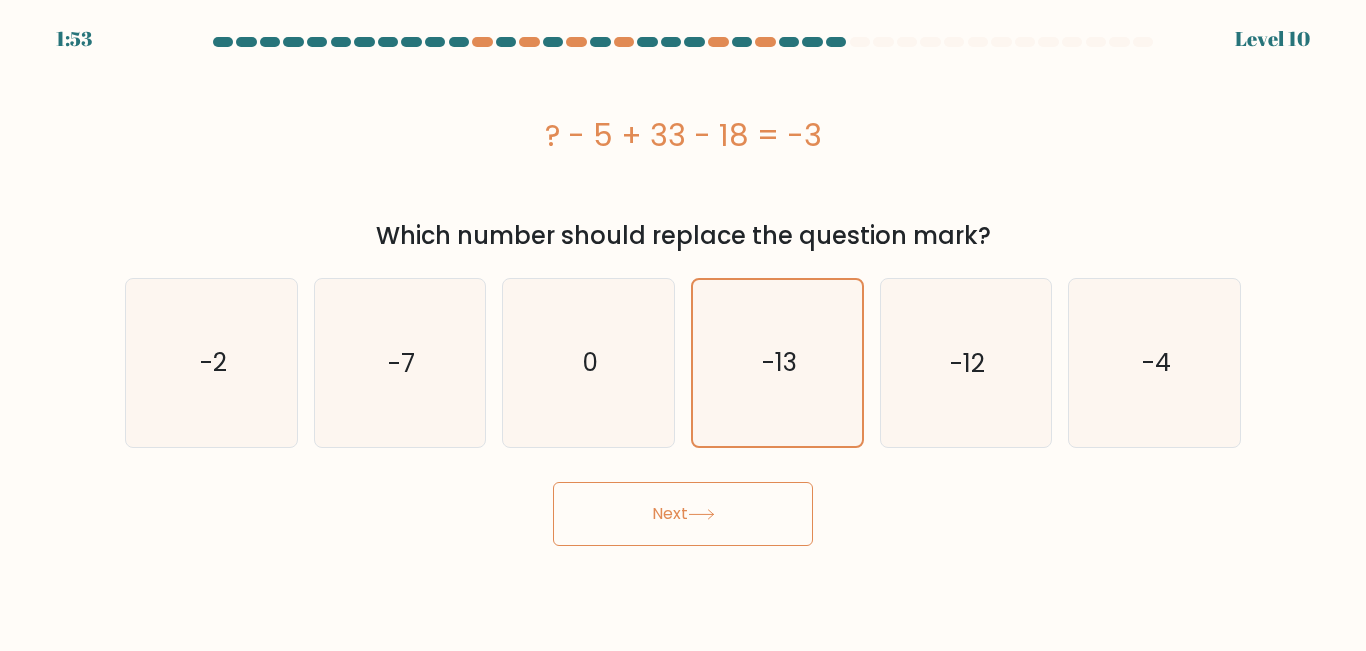 click on "Next" at bounding box center (683, 514) 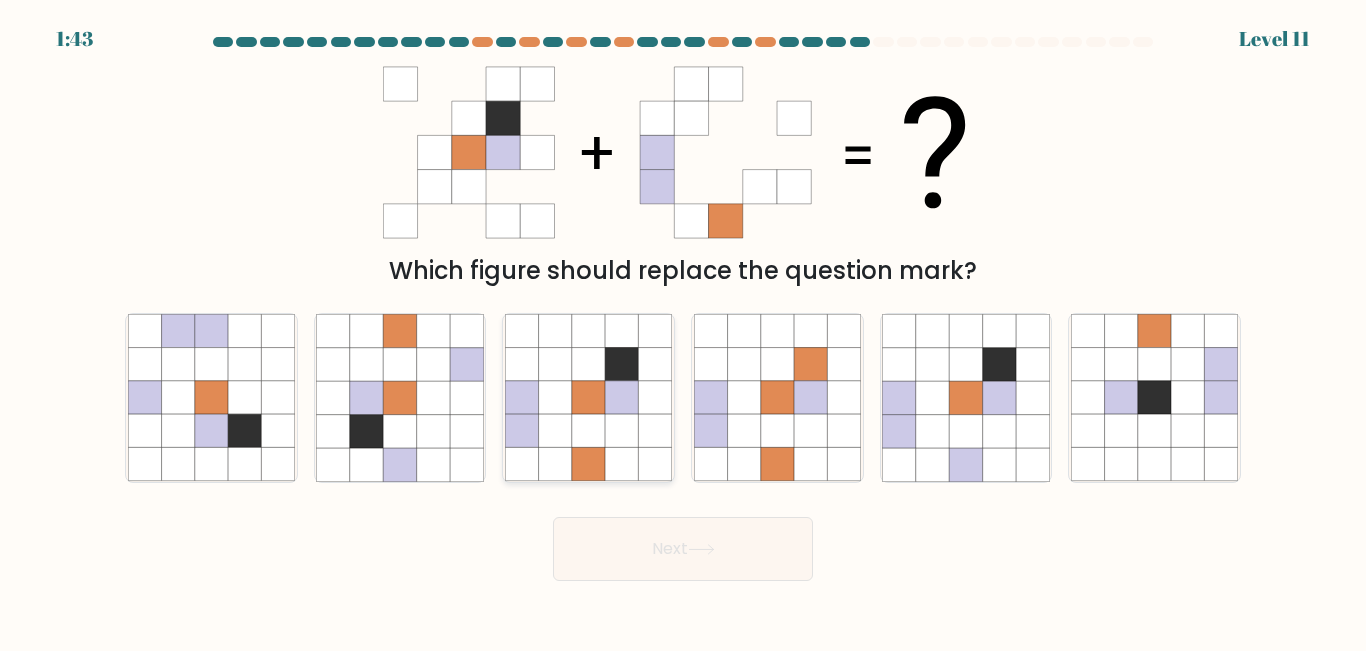 click at bounding box center [588, 398] 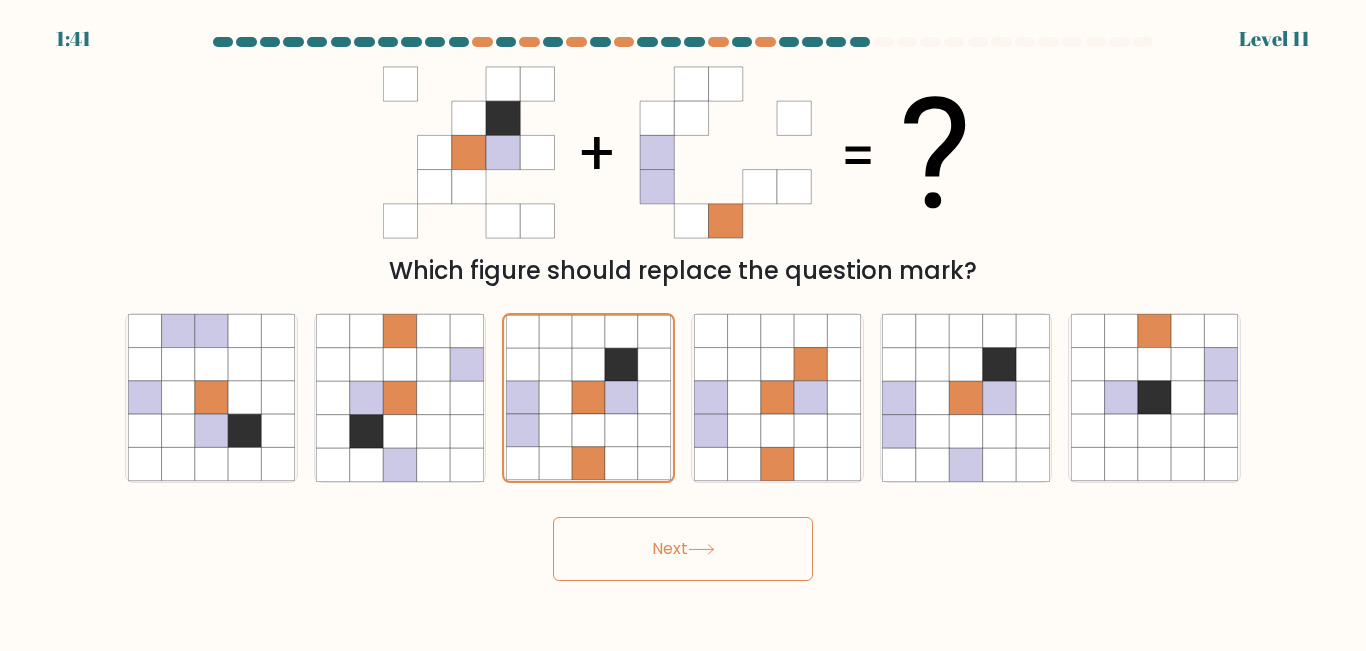 click on "Next" at bounding box center (683, 549) 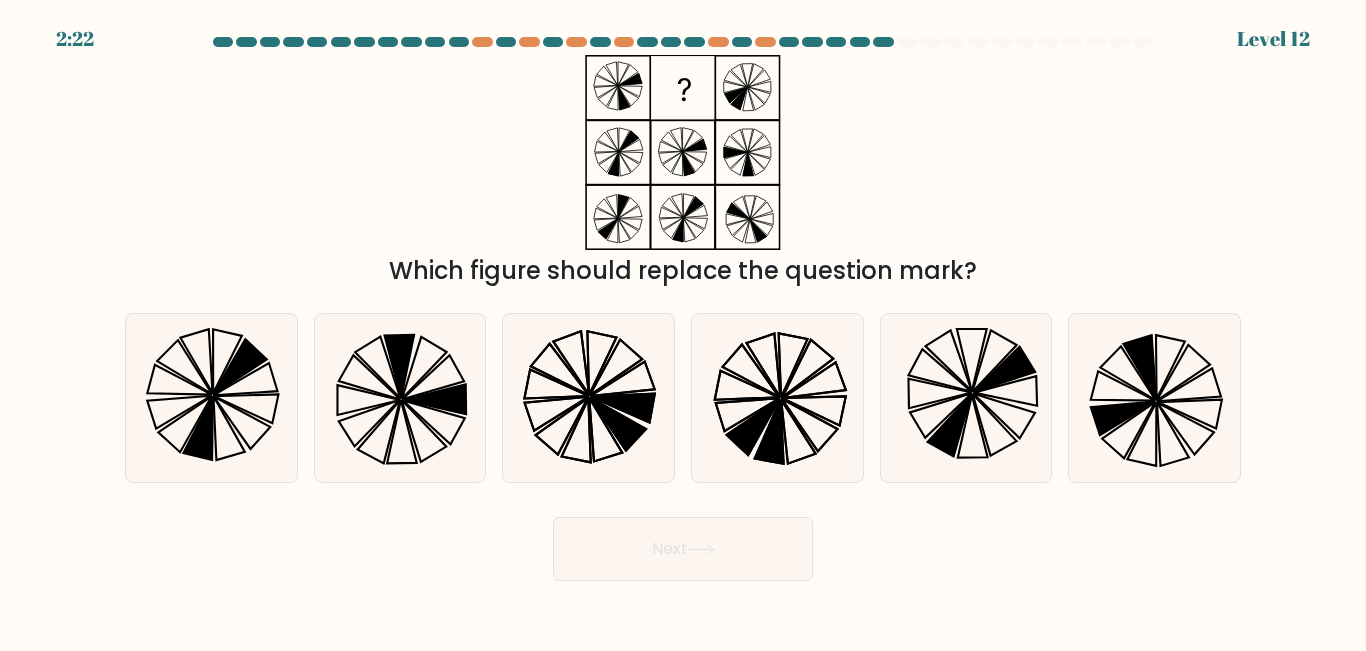 click on "a.
b." at bounding box center (683, 389) 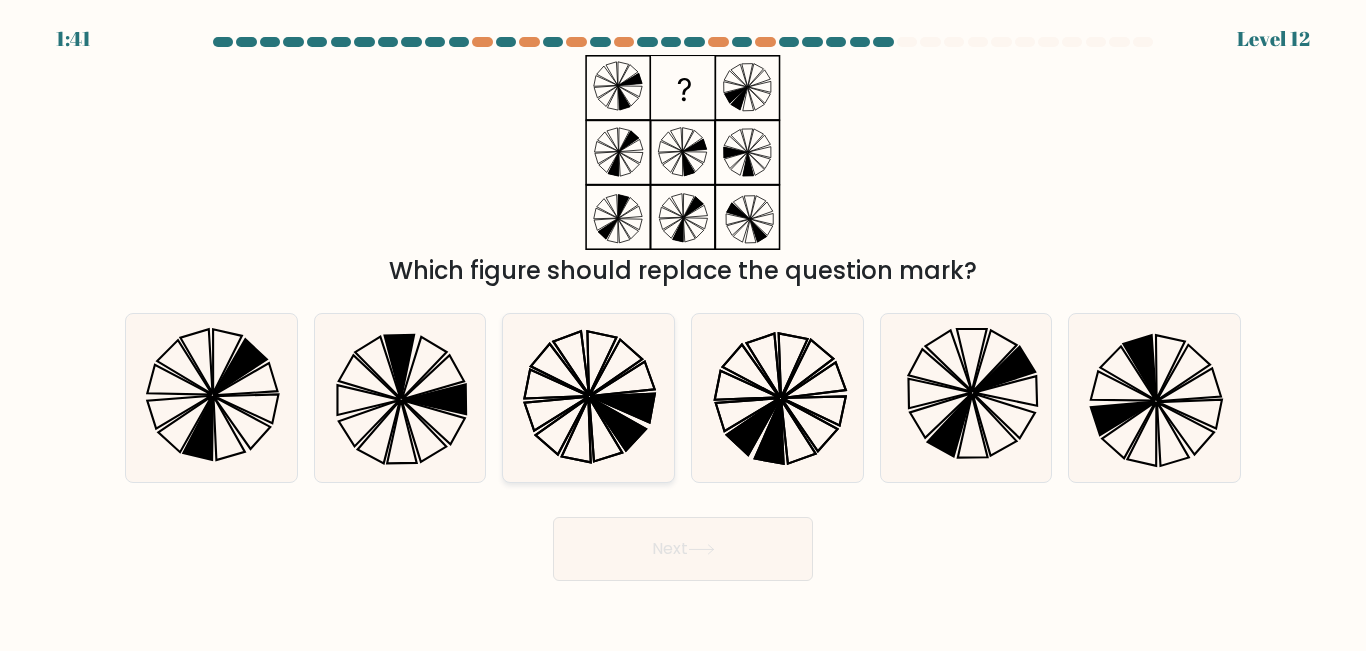 drag, startPoint x: 587, startPoint y: 303, endPoint x: 574, endPoint y: 343, distance: 42.059483 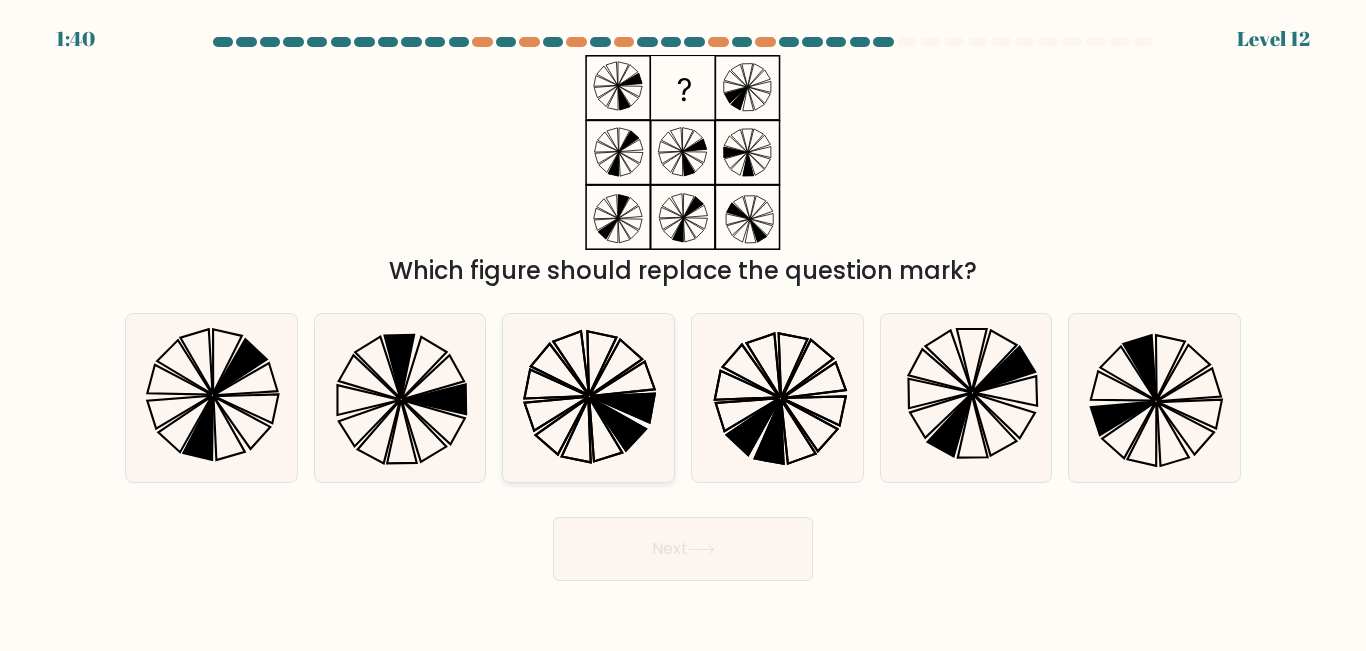 click at bounding box center (588, 397) 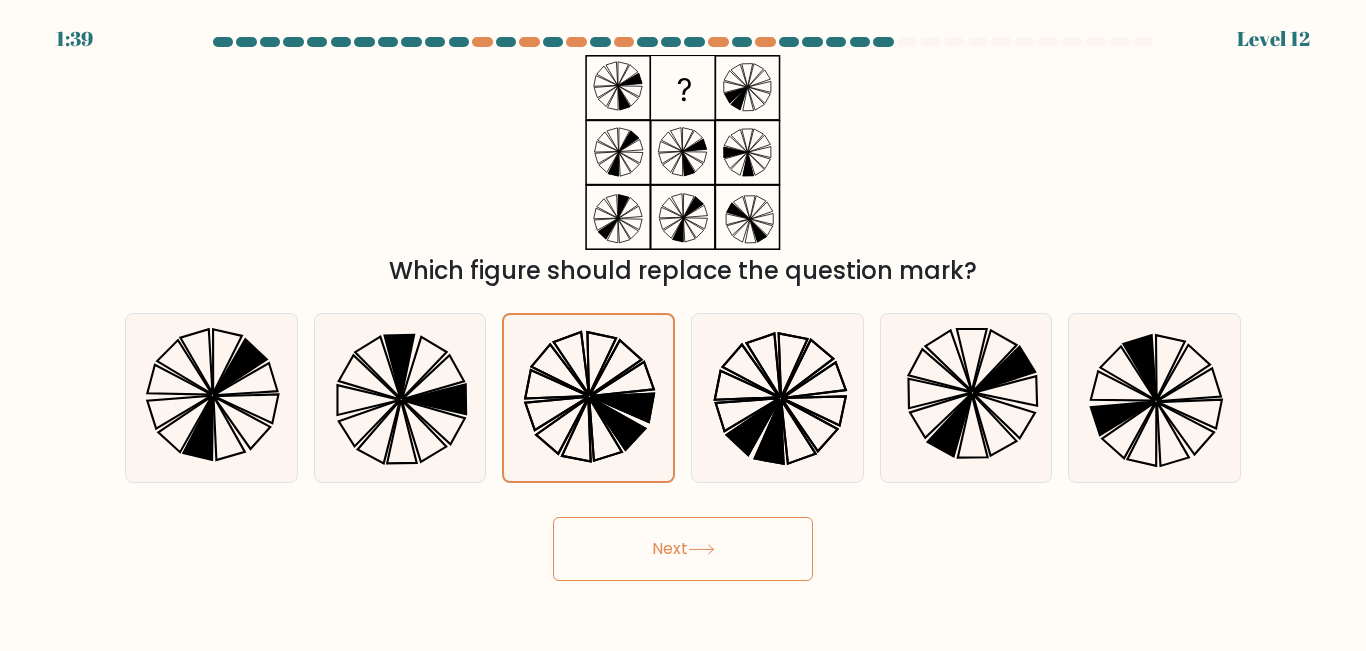 click on "Next" at bounding box center (683, 549) 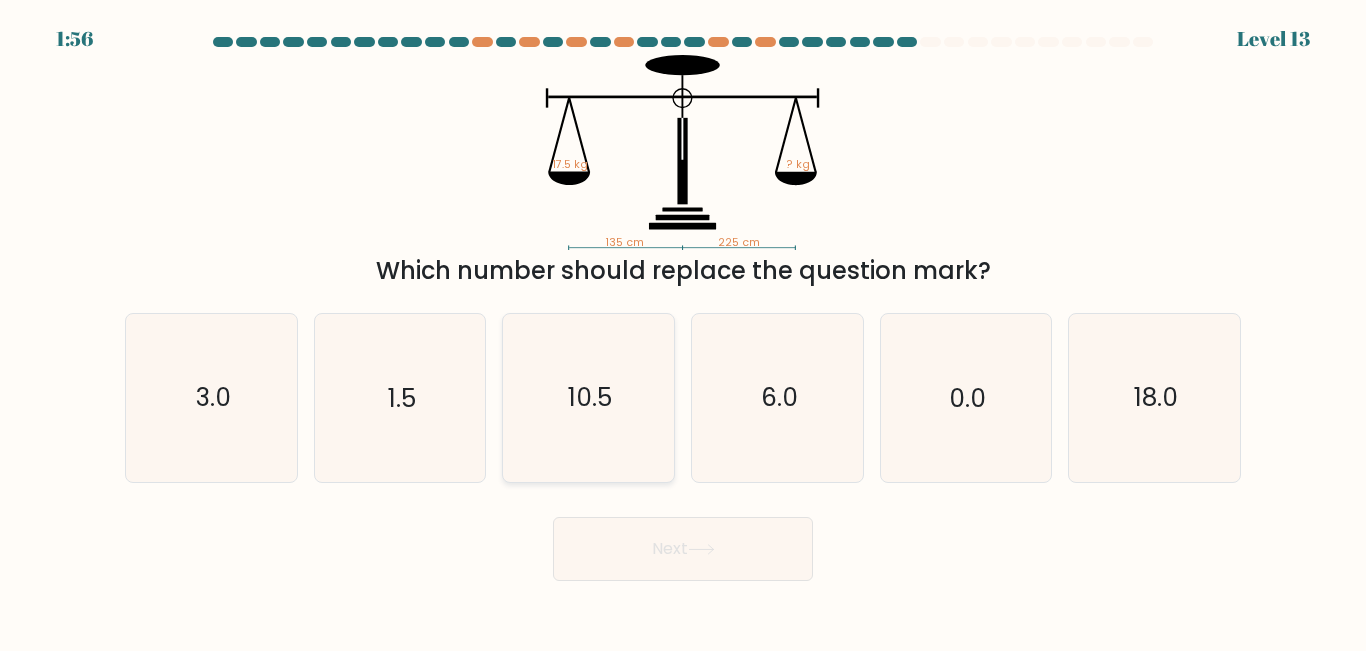click on "10.5" at bounding box center [588, 397] 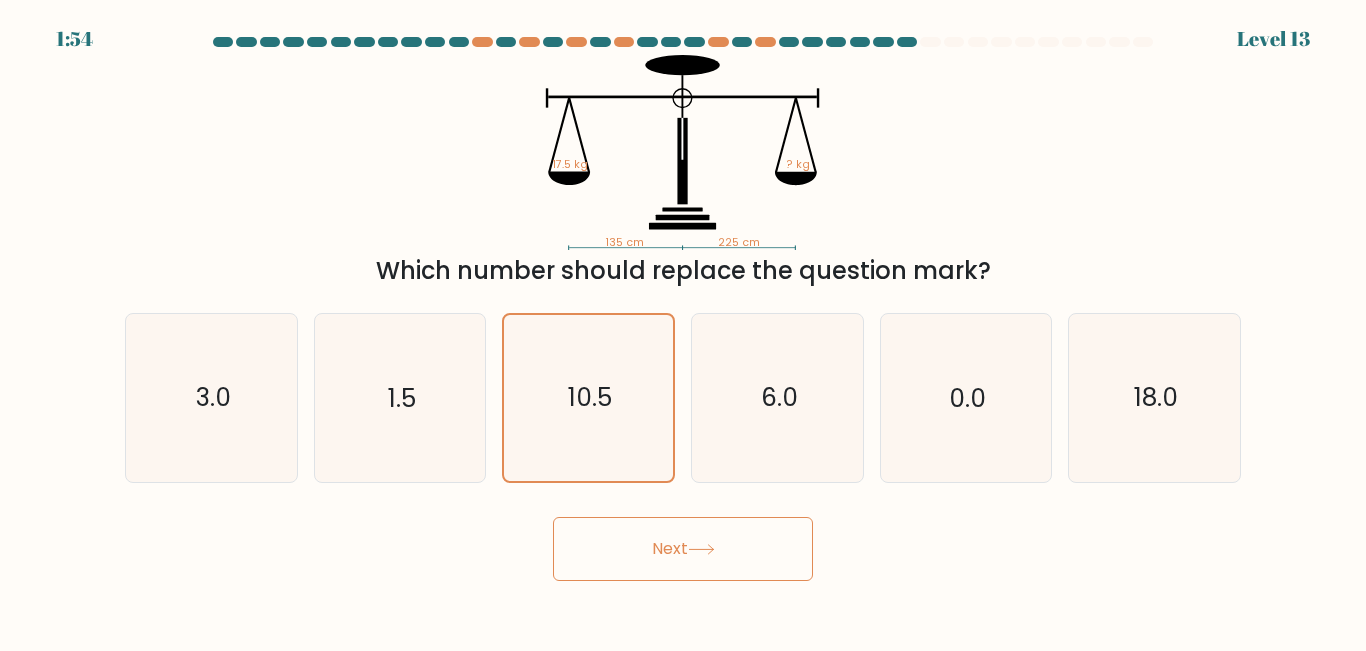 click on "Next" at bounding box center (683, 549) 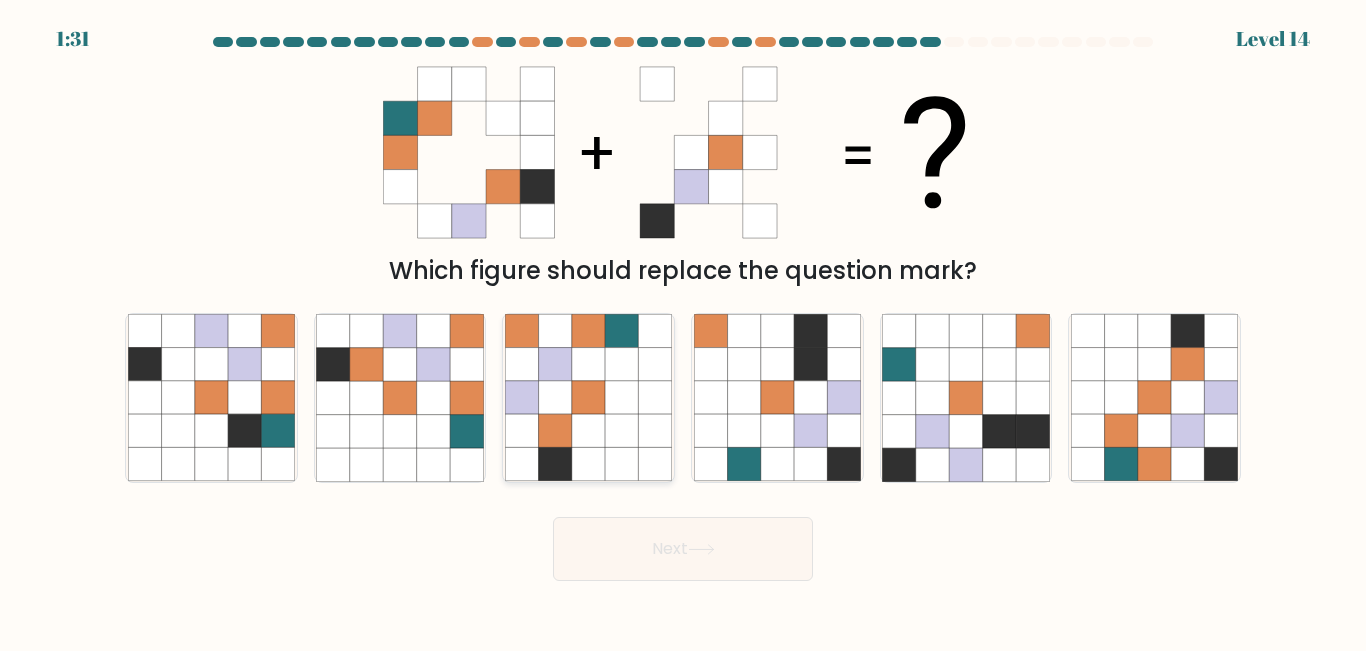 click at bounding box center [555, 364] 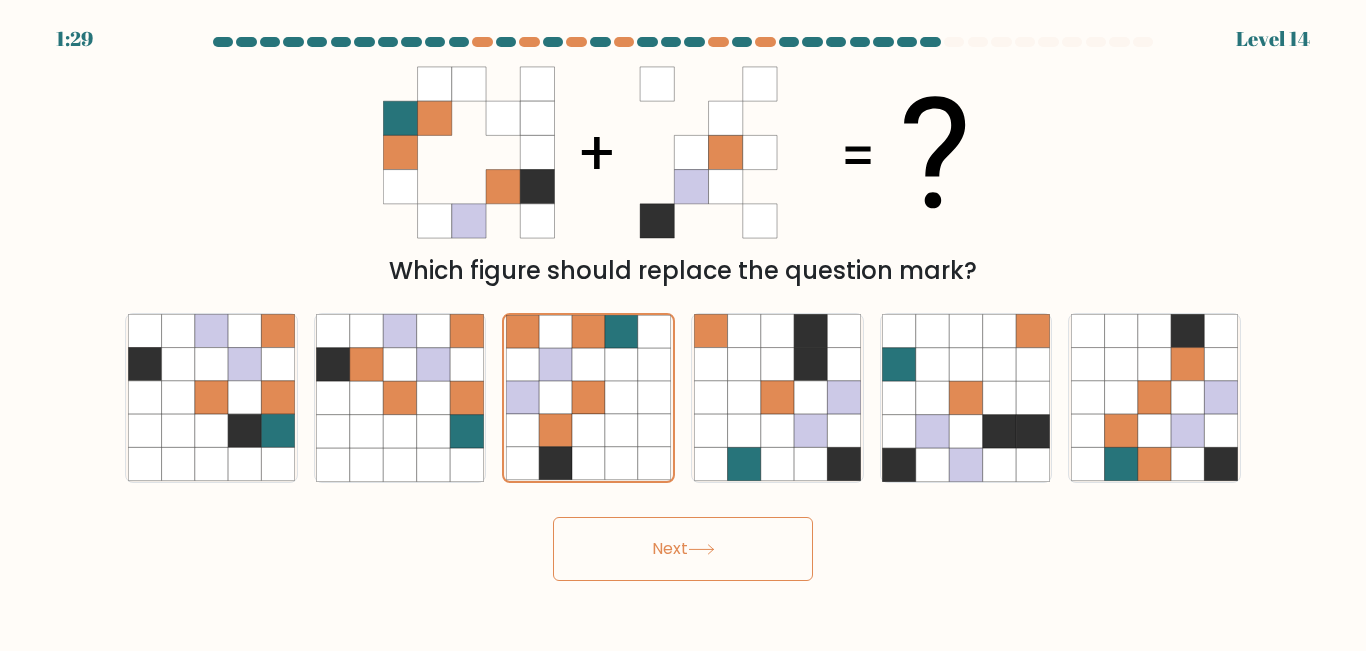 click on "Next" at bounding box center (683, 549) 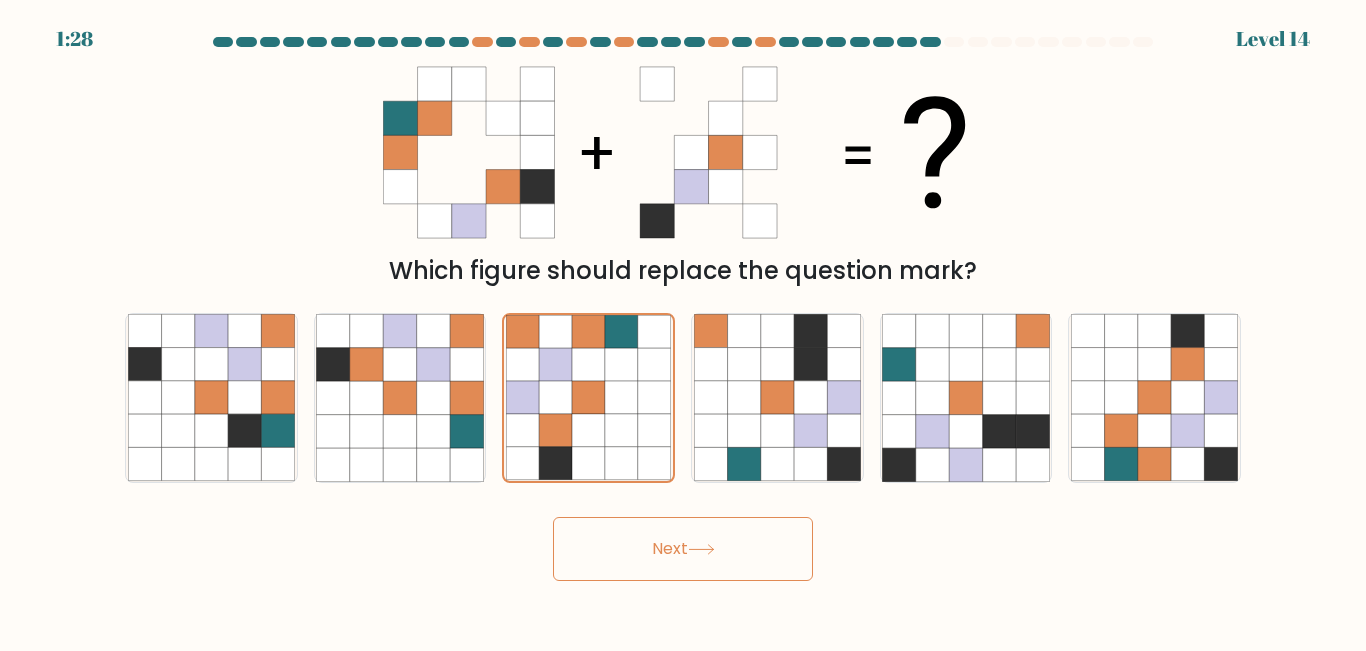 click on "Next" at bounding box center [683, 549] 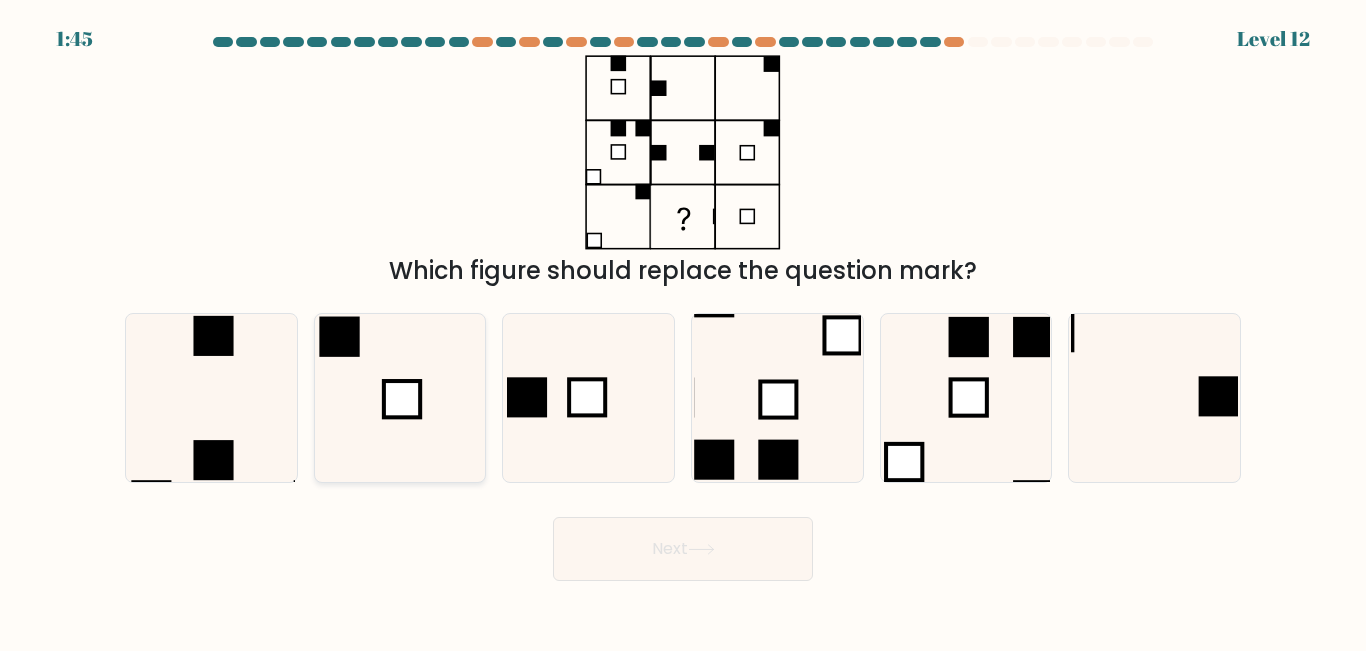 click at bounding box center (399, 397) 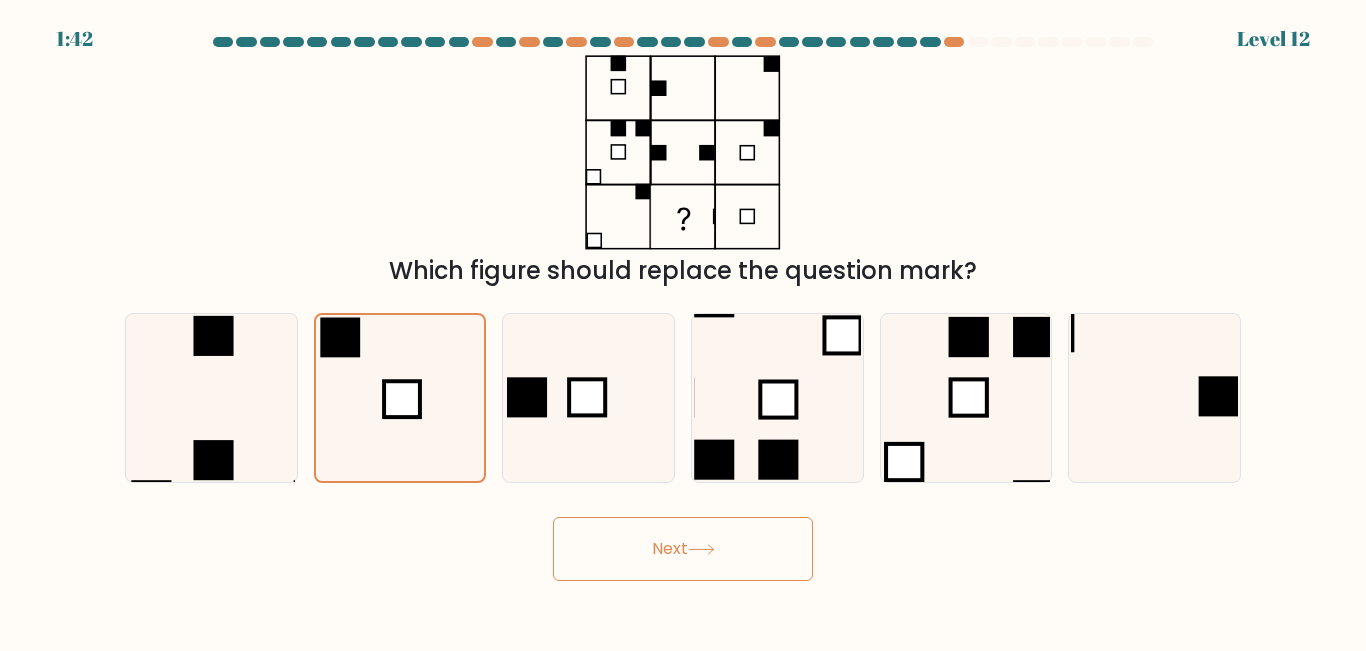 click at bounding box center [701, 549] 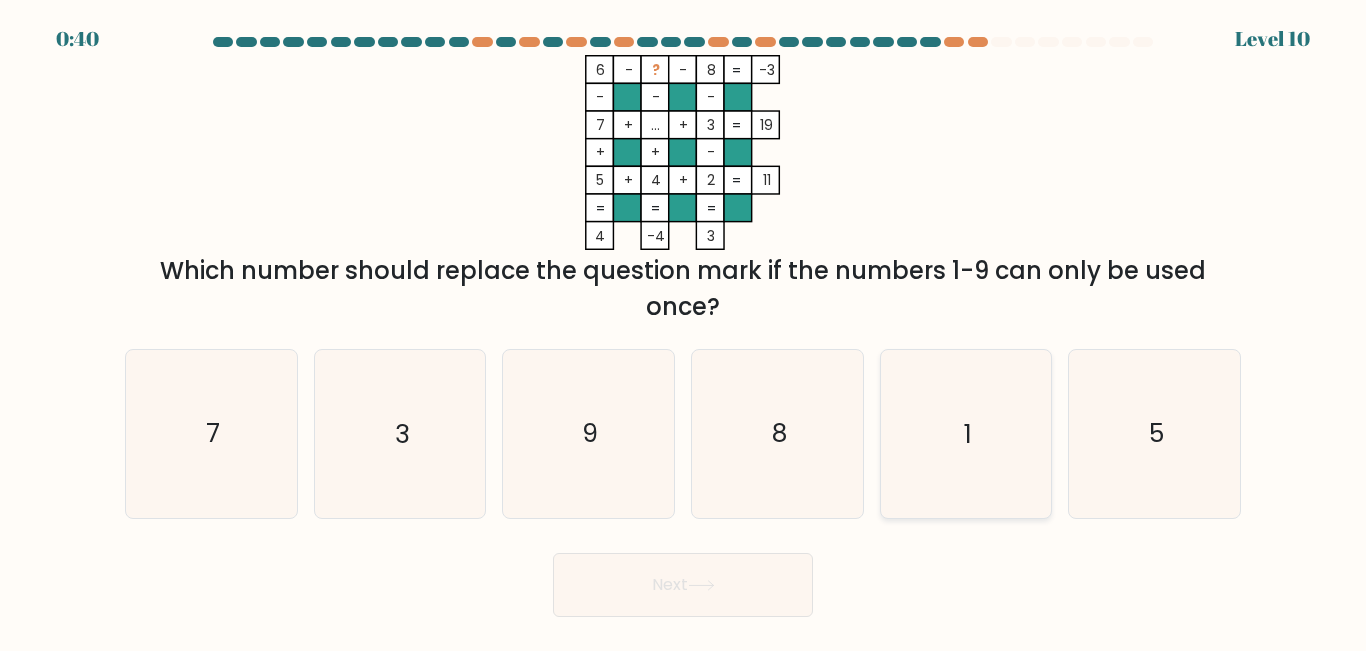 click on "1" at bounding box center [965, 433] 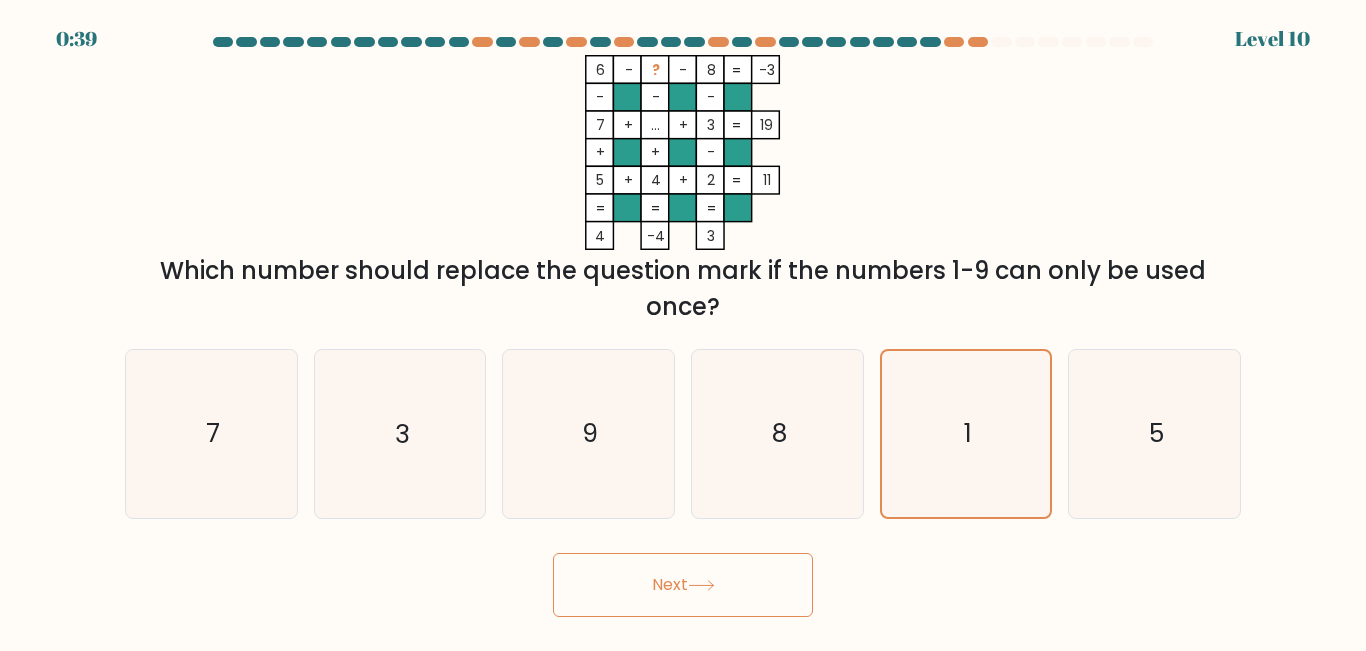click on "Next" at bounding box center [683, 585] 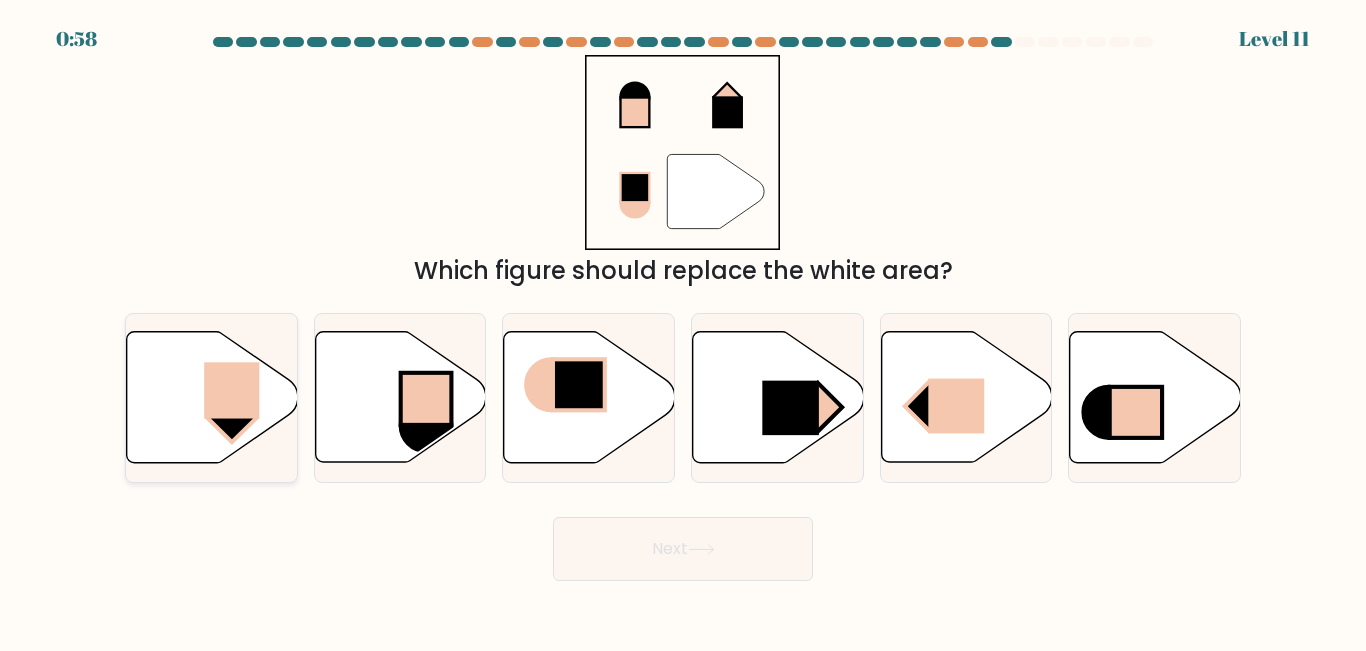 click at bounding box center [231, 391] 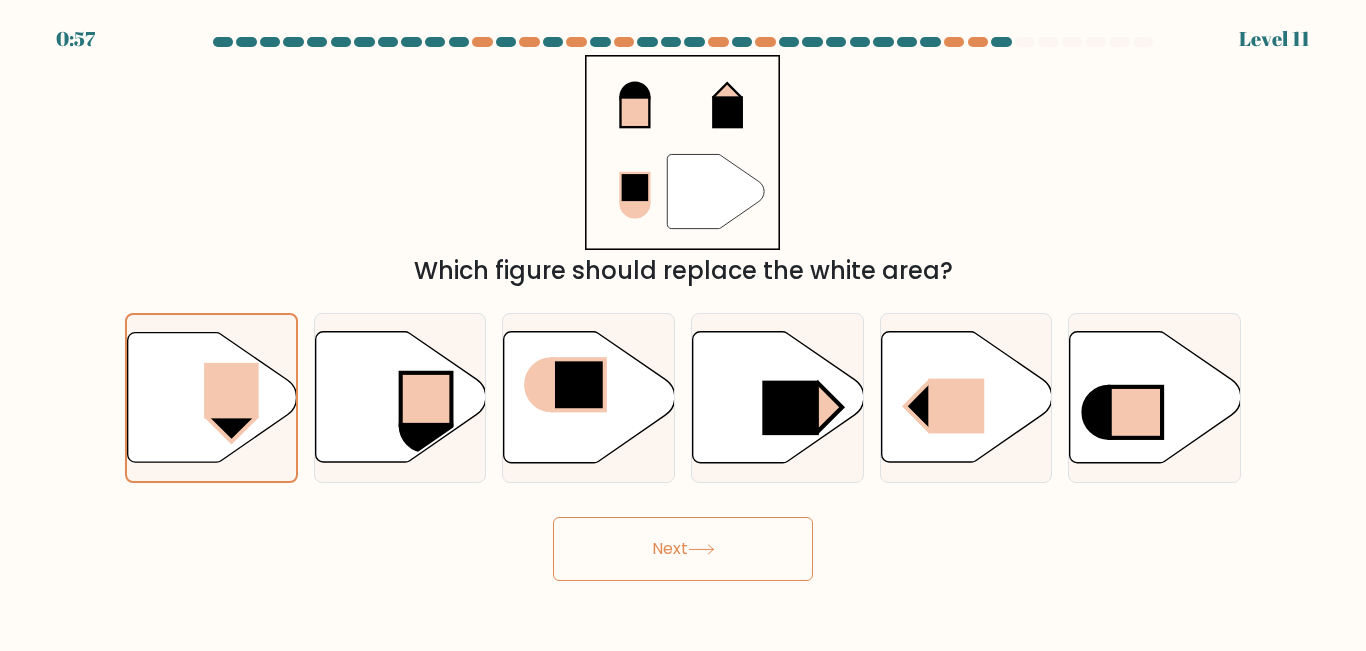 click on "Next" at bounding box center (683, 549) 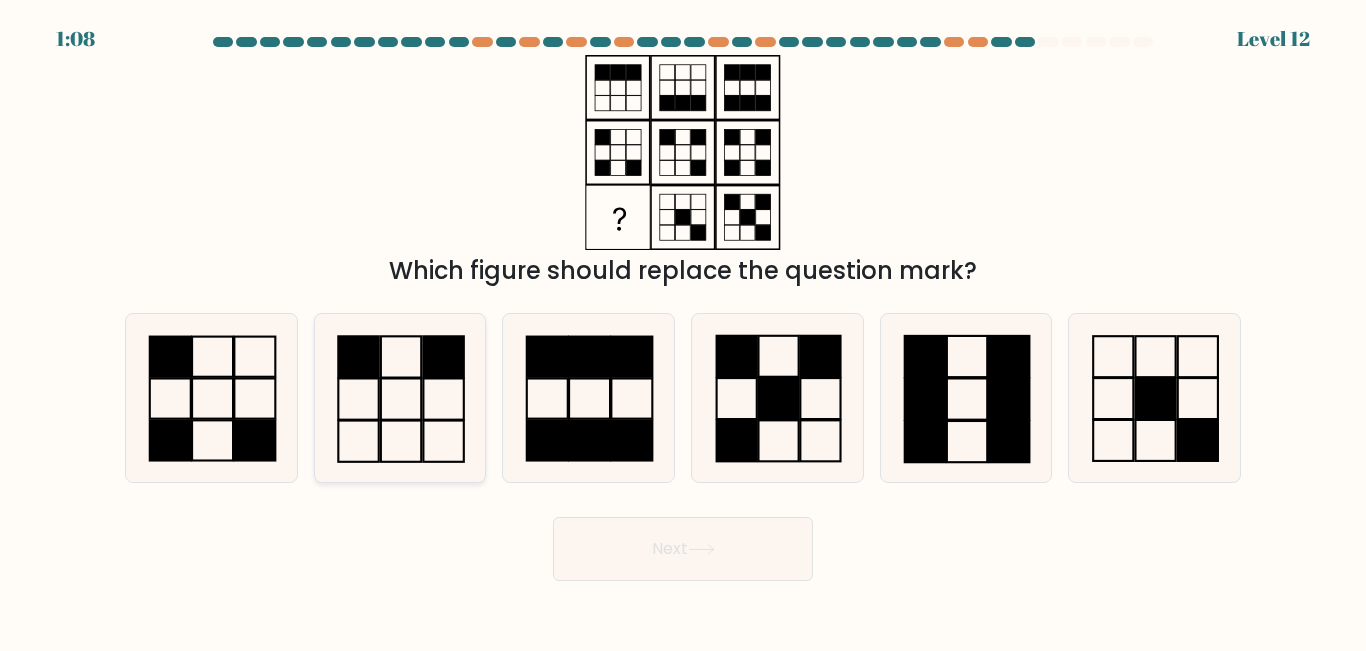 click at bounding box center [399, 397] 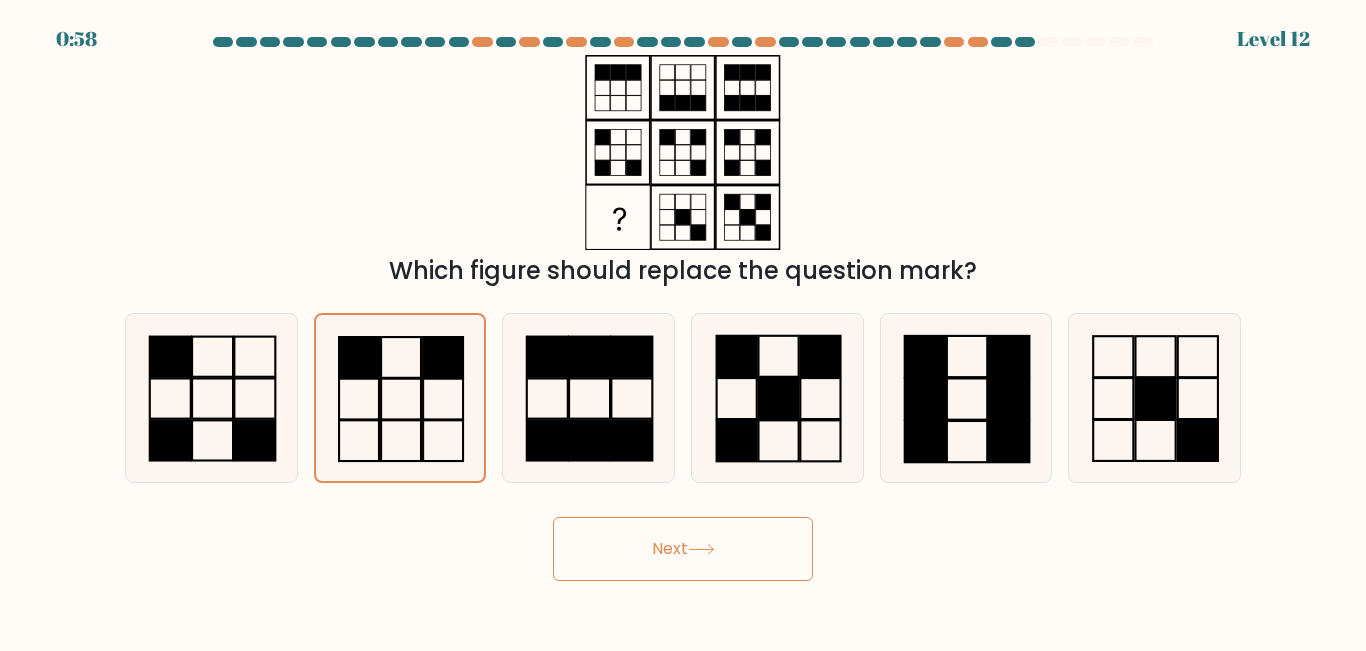 click on "Next" at bounding box center [683, 549] 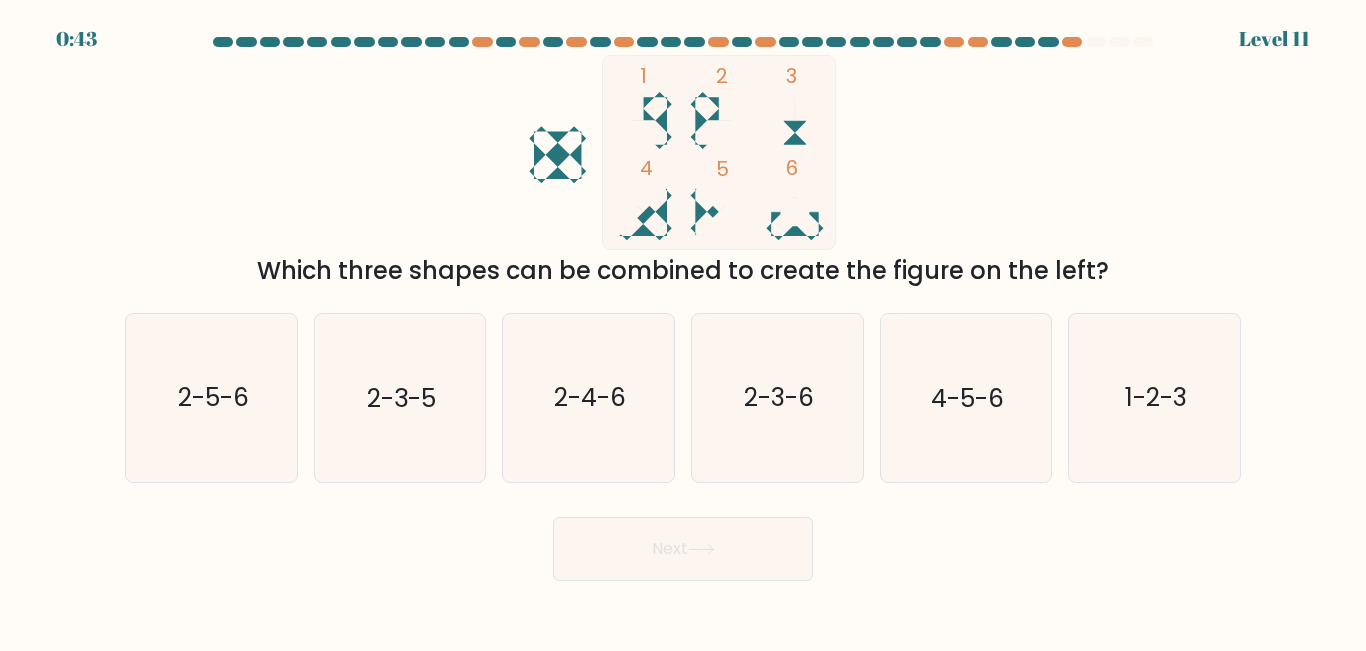 scroll, scrollTop: 0, scrollLeft: 0, axis: both 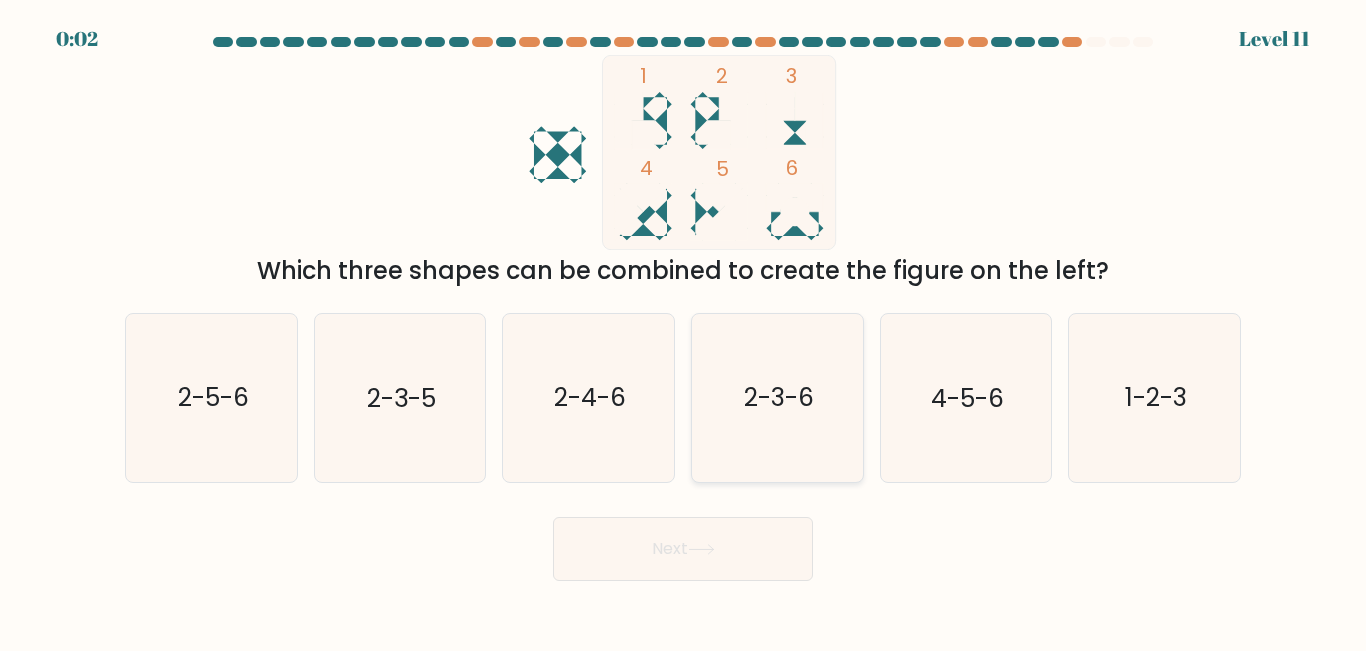 click on "2-3-6" at bounding box center (777, 397) 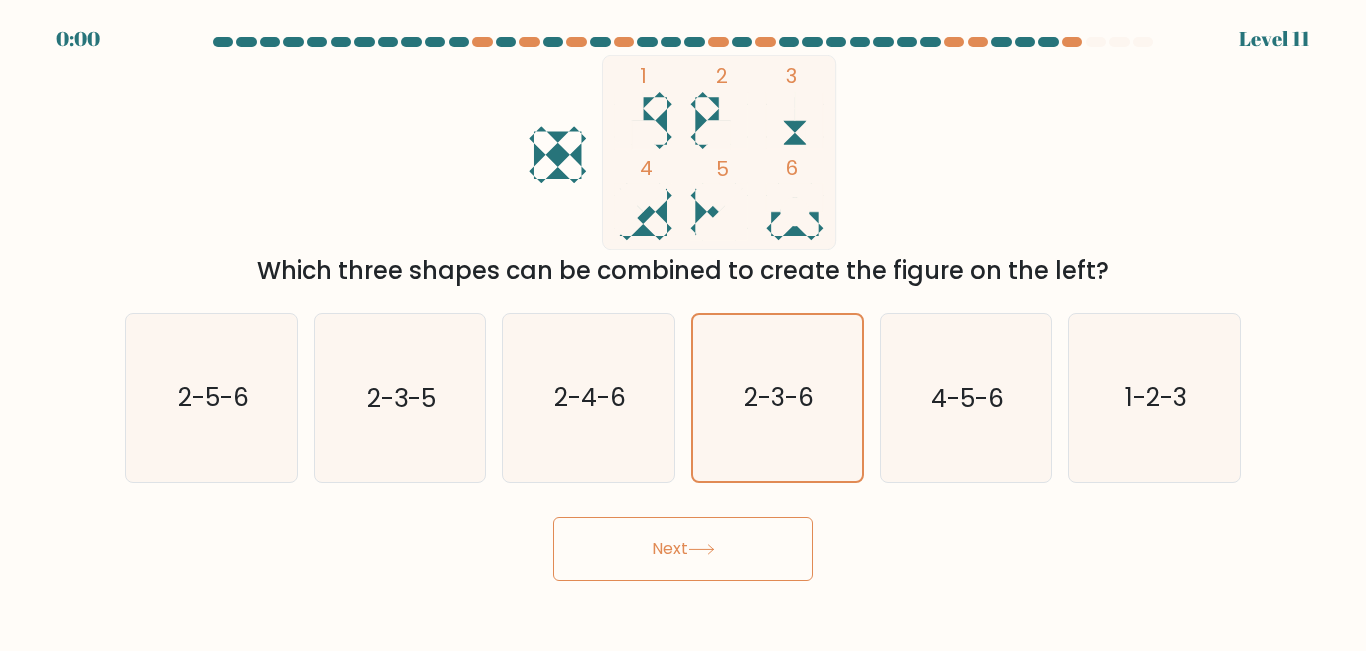 click on "Next" at bounding box center [683, 549] 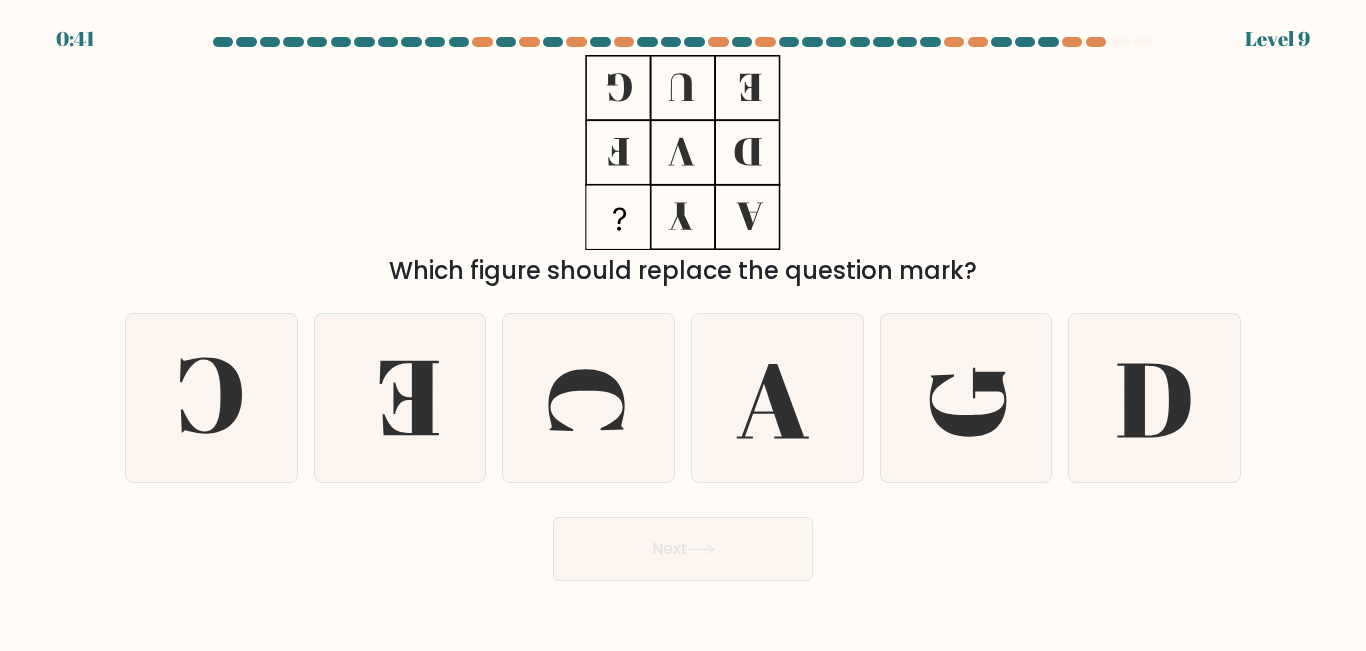 click at bounding box center (683, 309) 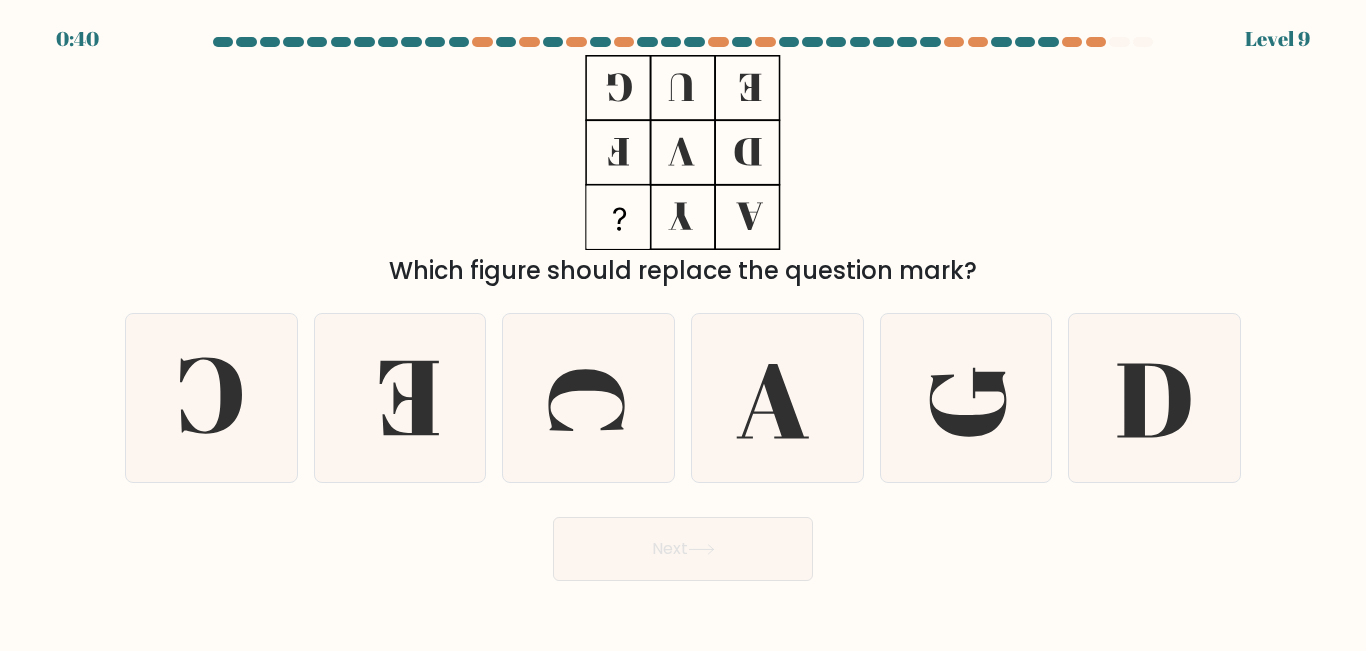 click at bounding box center (683, 309) 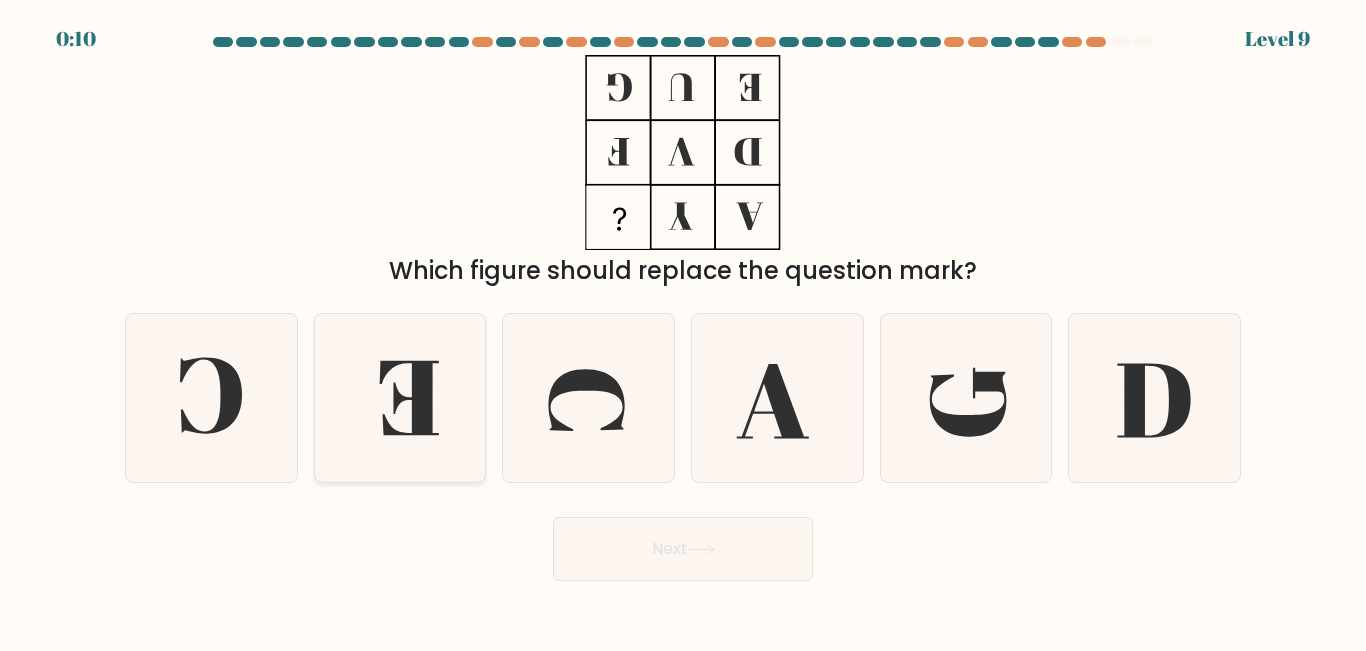 click at bounding box center (409, 398) 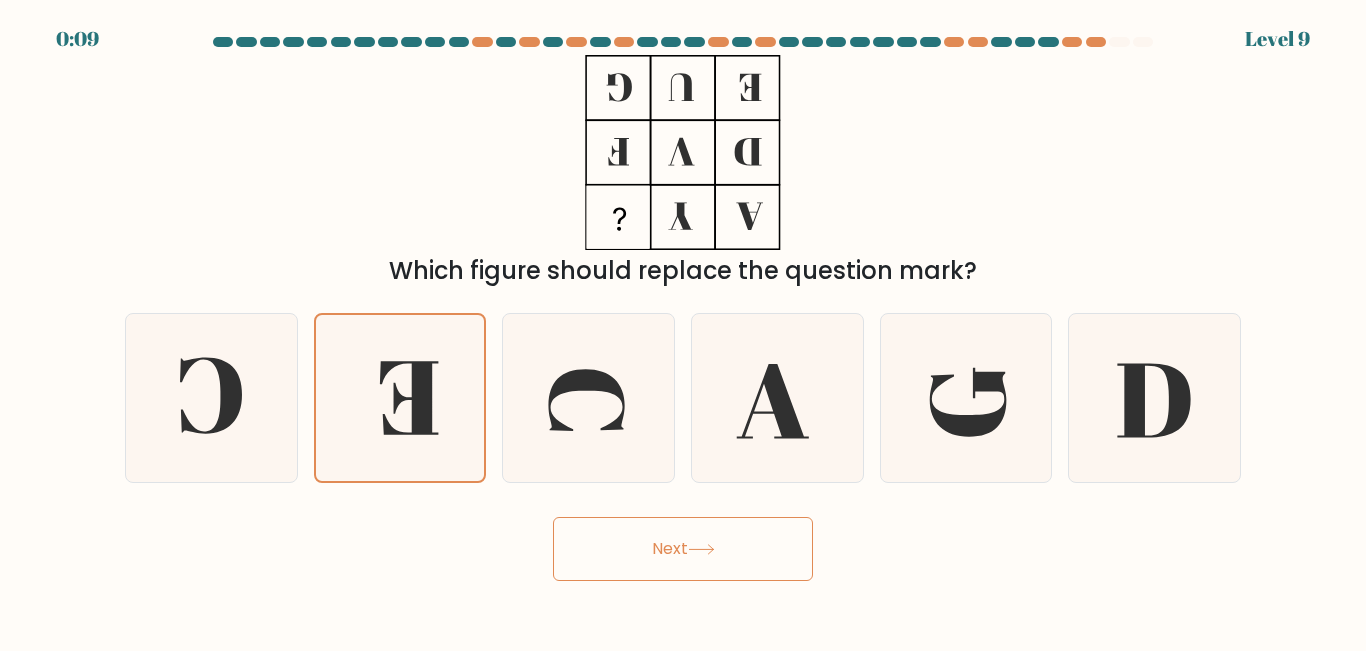 click on "Next" at bounding box center (683, 549) 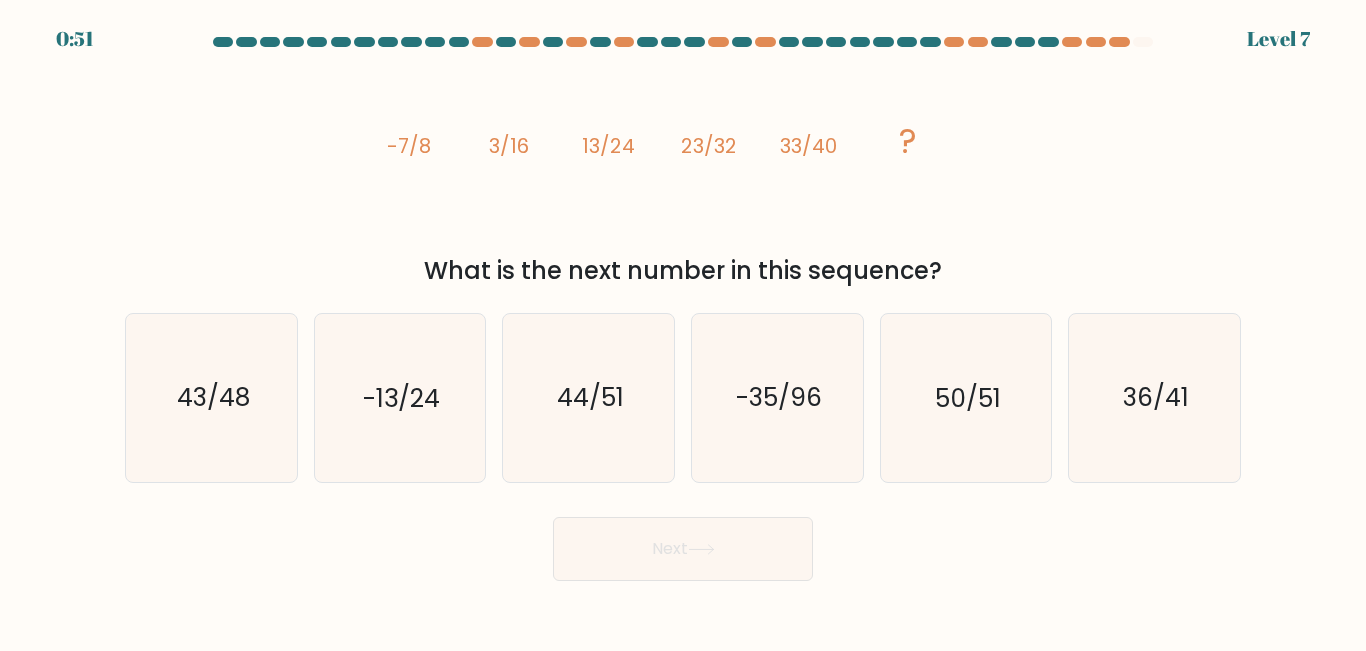 click on "What is the next number in this sequence?" at bounding box center (683, 271) 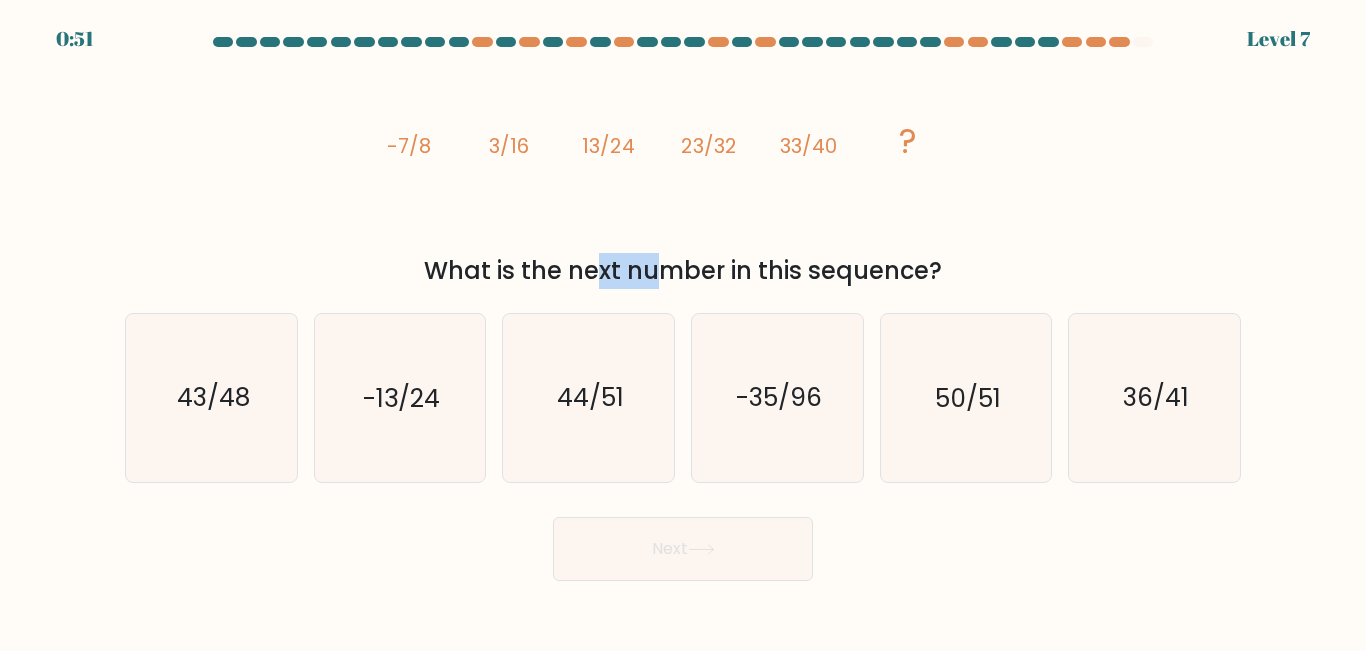click on "What is the next number in this sequence?" at bounding box center [683, 271] 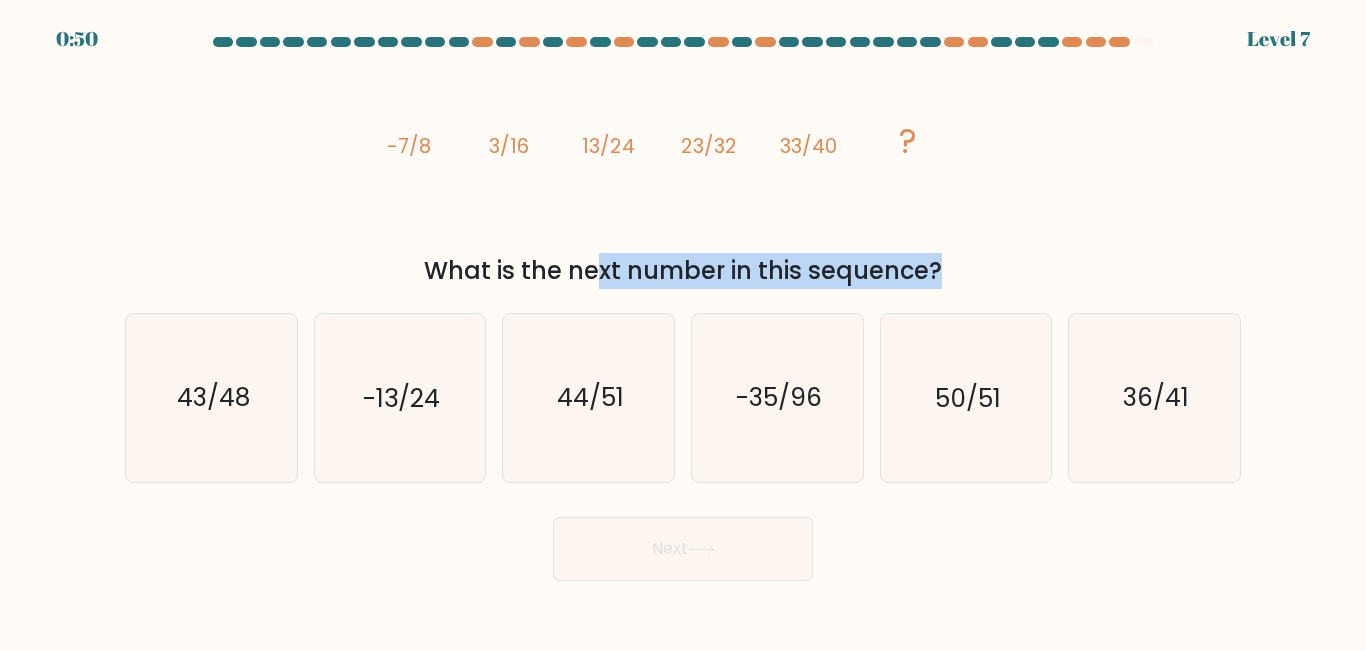 click on "What is the next number in this sequence?" at bounding box center (683, 271) 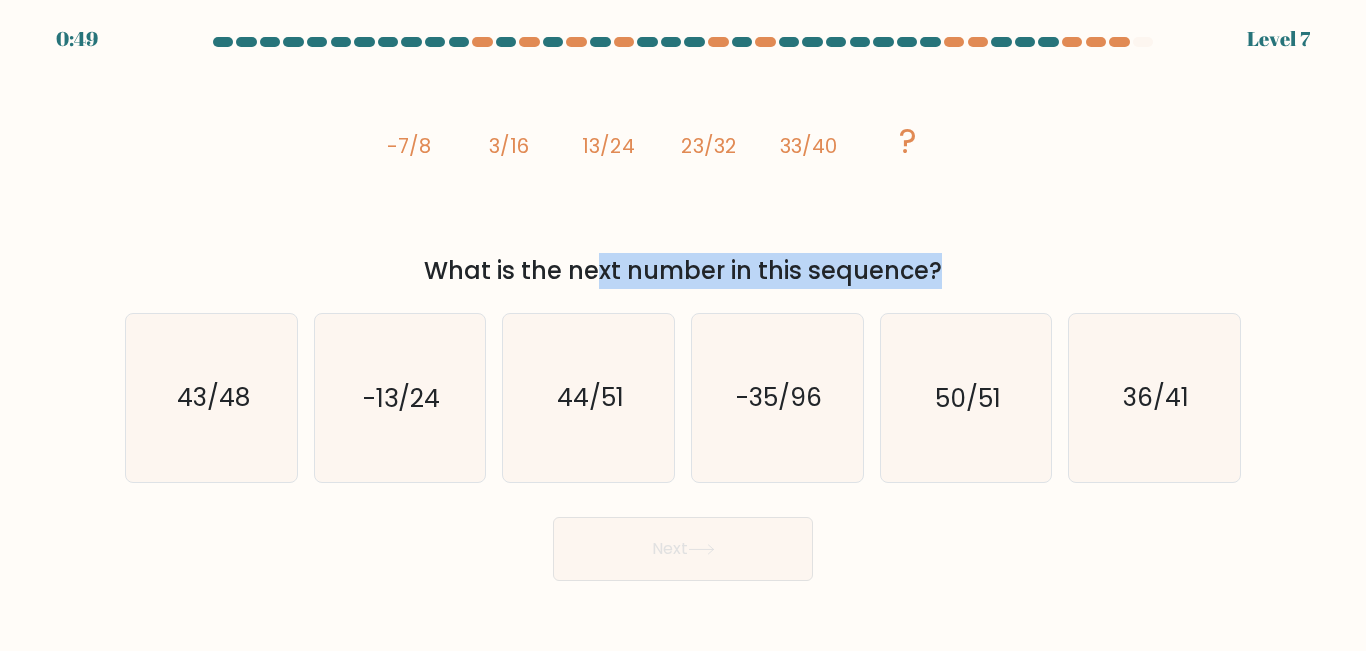 click on "What is the next number in this sequence?" at bounding box center (683, 271) 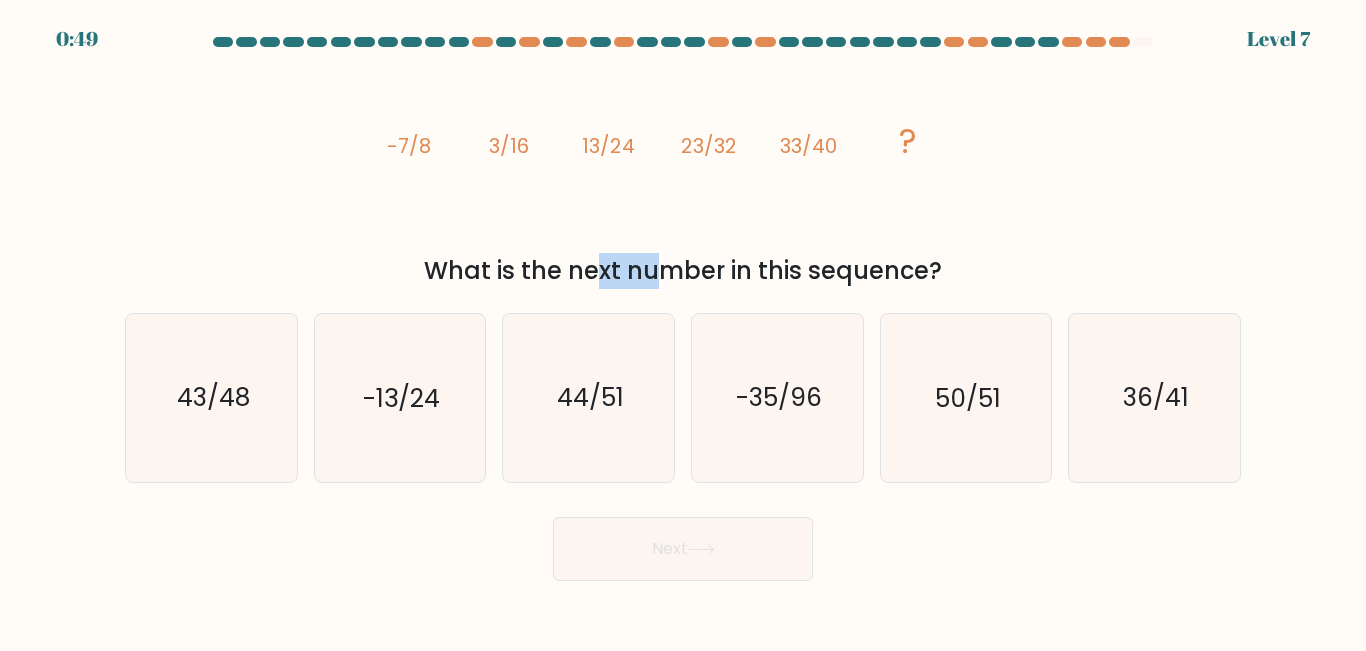 click on "What is the next number in this sequence?" at bounding box center [683, 271] 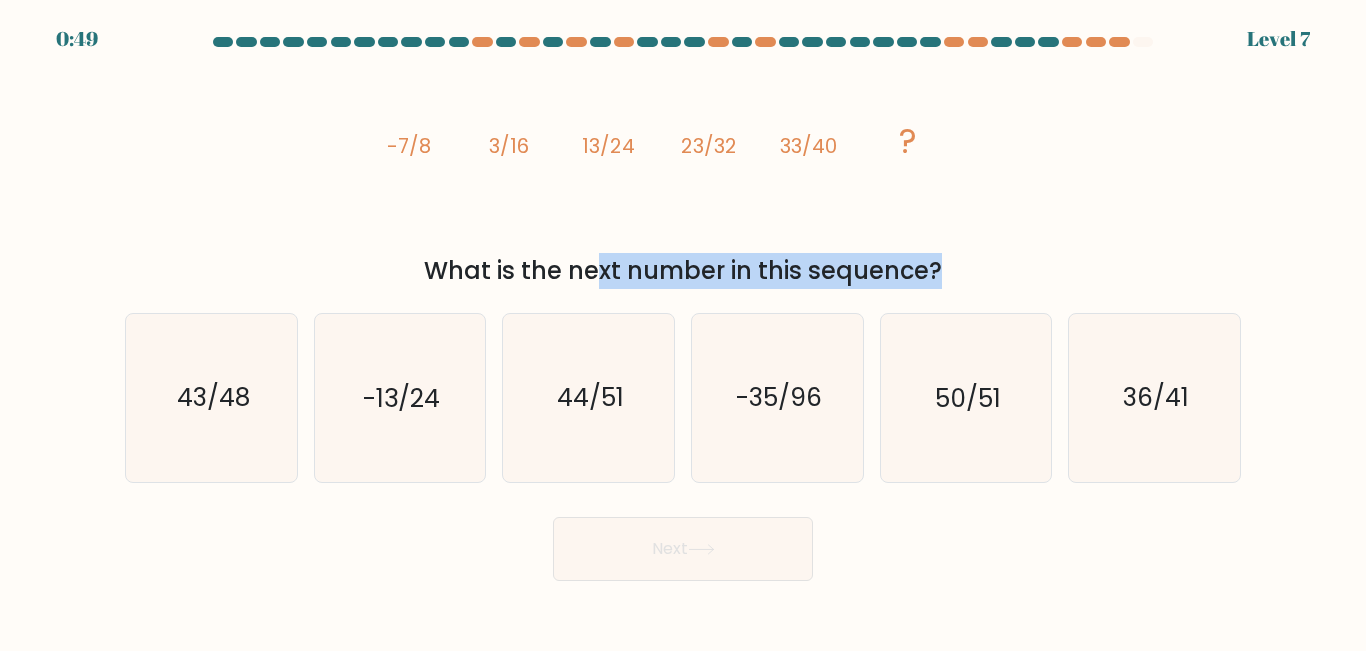 click on "What is the next number in this sequence?" at bounding box center (683, 271) 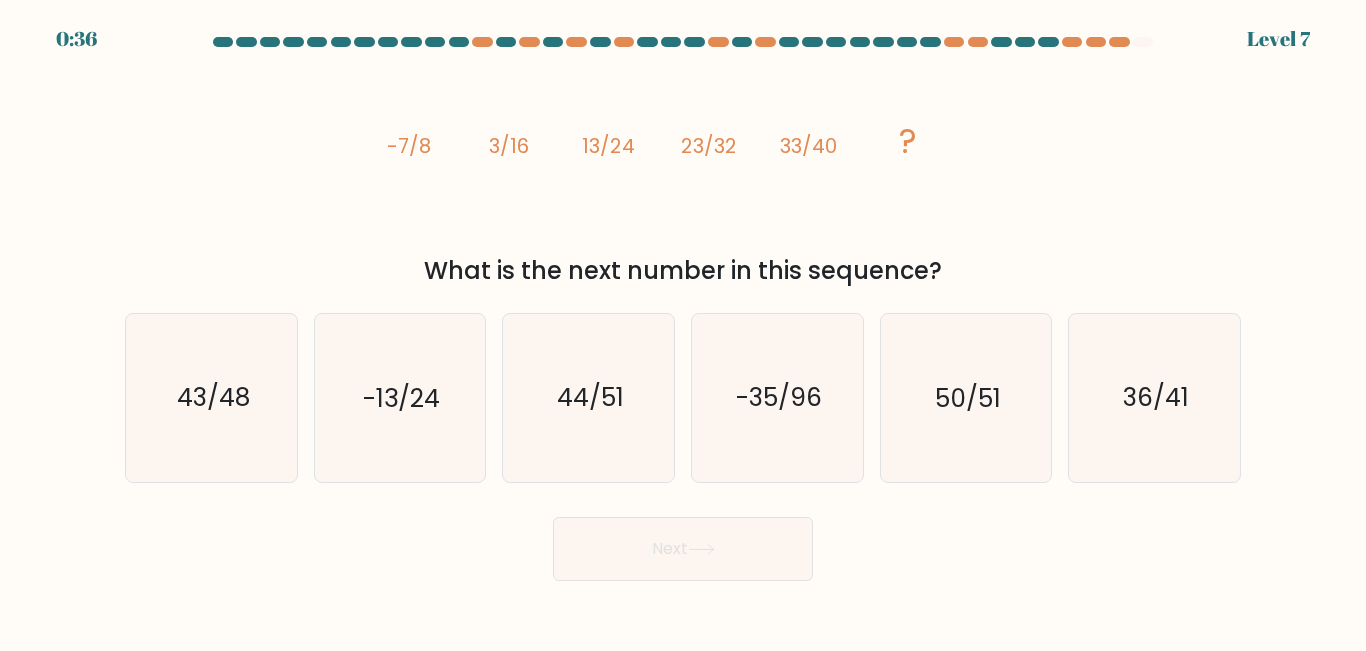 click on "image/svg+xml
-7/8
3/16
13/24
23/32
33/40
?" at bounding box center (683, 152) 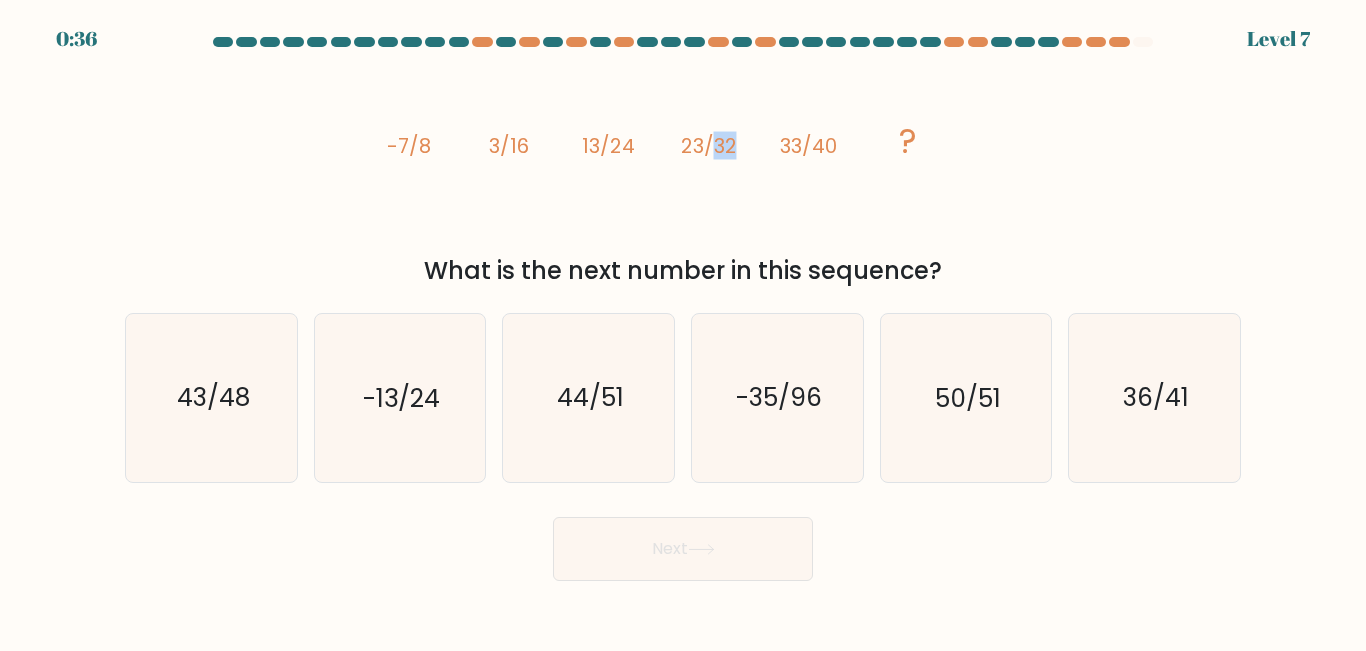click on "image/svg+xml
-7/8
3/16
13/24
23/32
33/40
?" at bounding box center [683, 152] 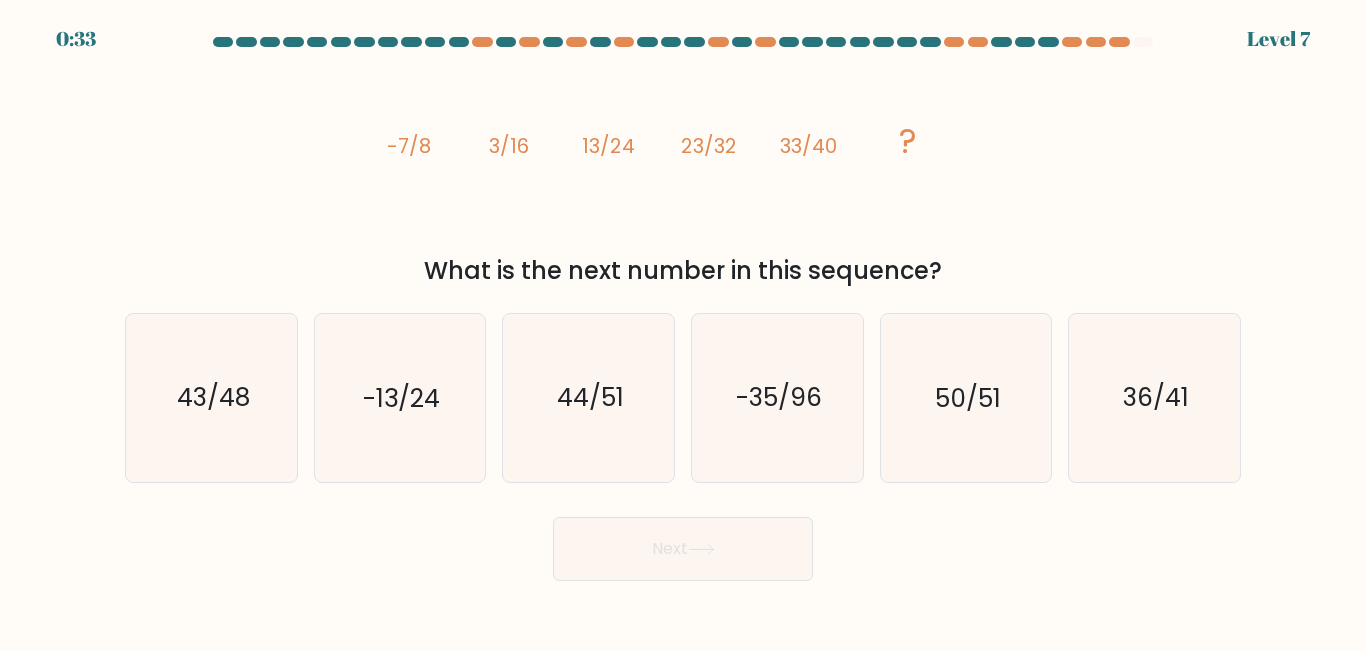 click on "33/40" at bounding box center (409, 146) 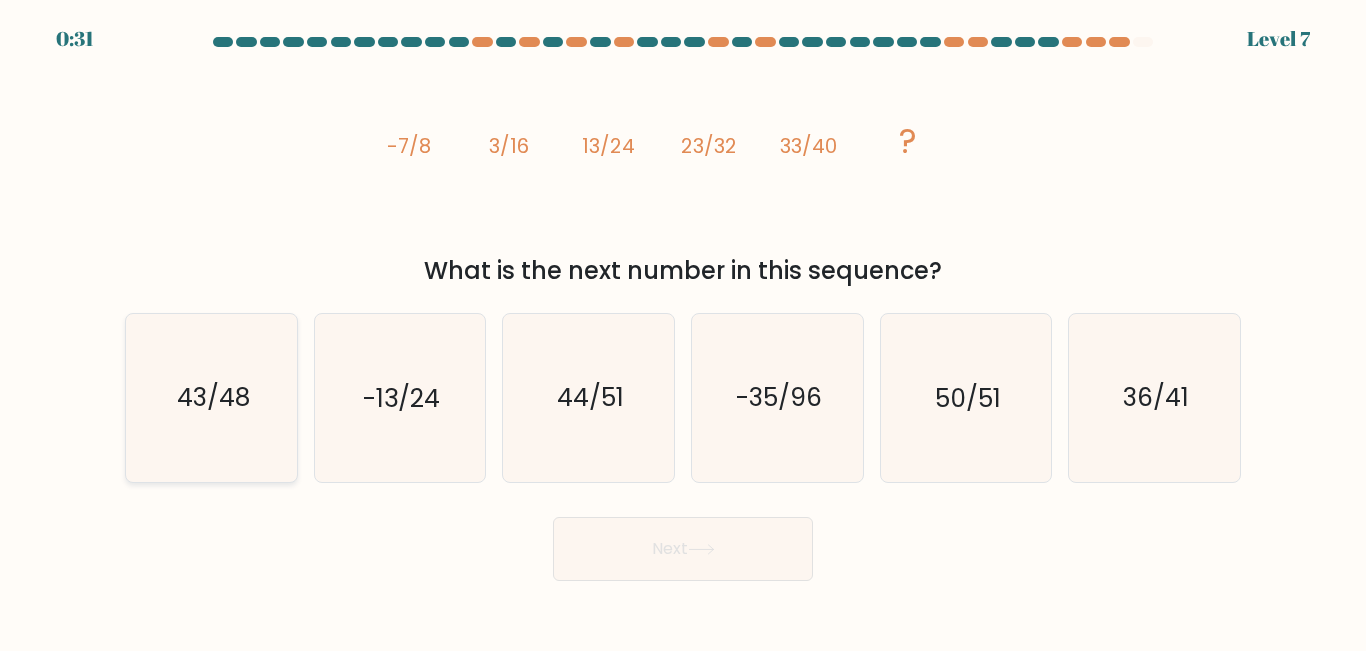 click on "43/48" at bounding box center (211, 397) 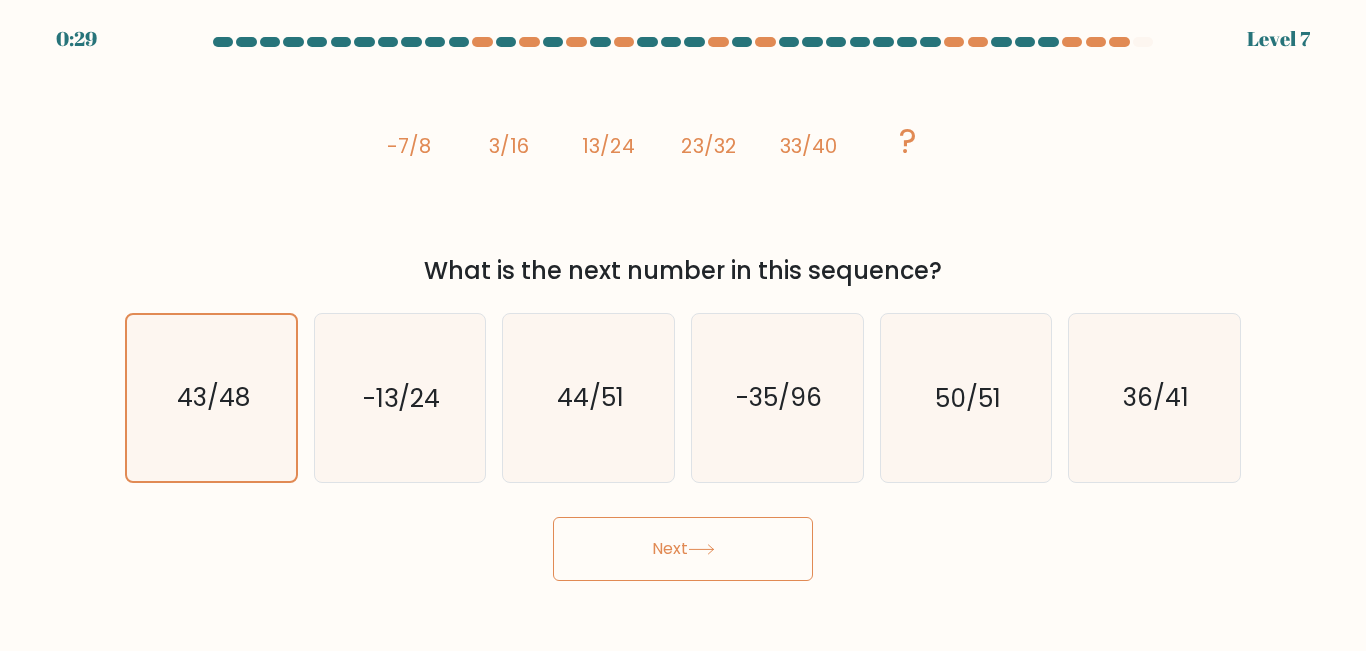 click on "Next" at bounding box center [683, 549] 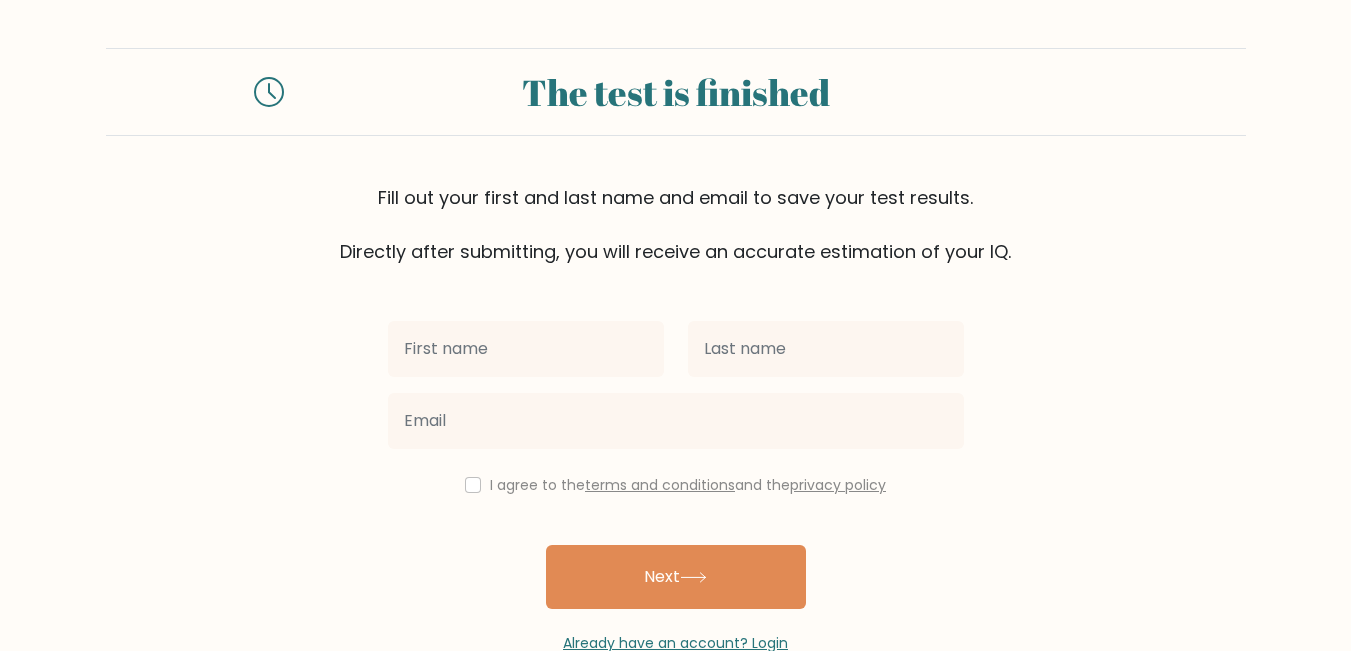 scroll, scrollTop: 0, scrollLeft: 0, axis: both 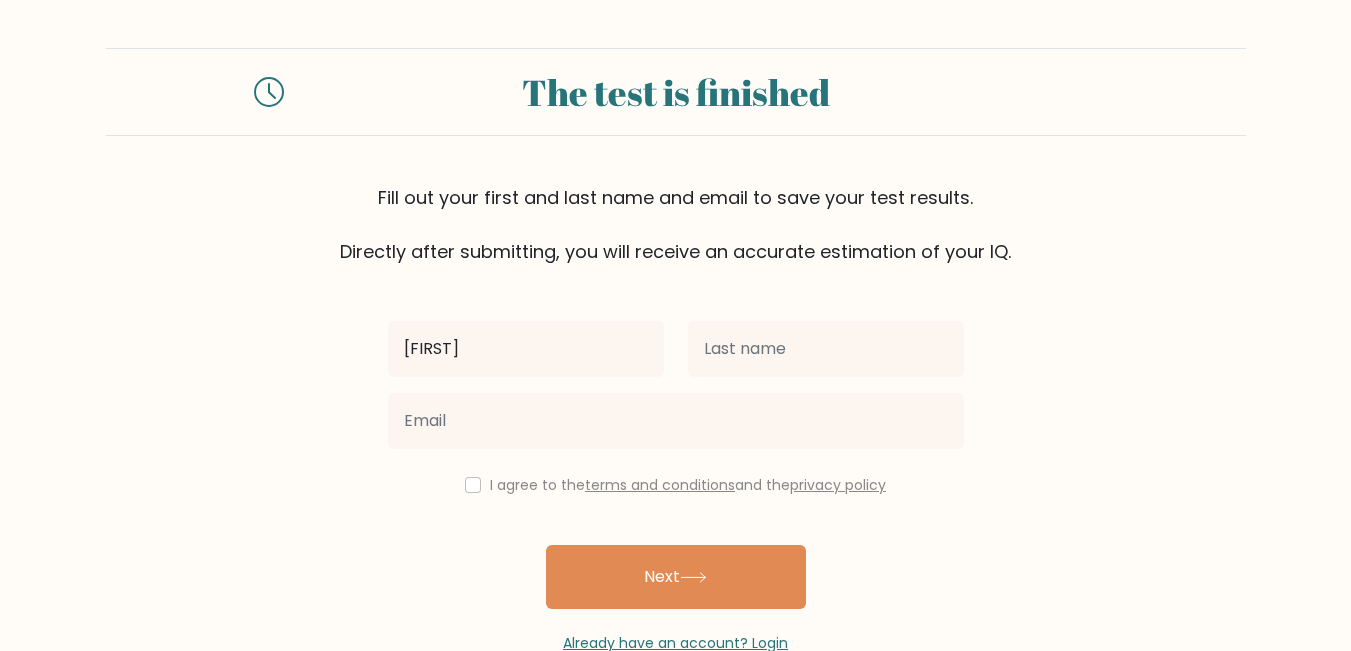 type on "[FIRST]" 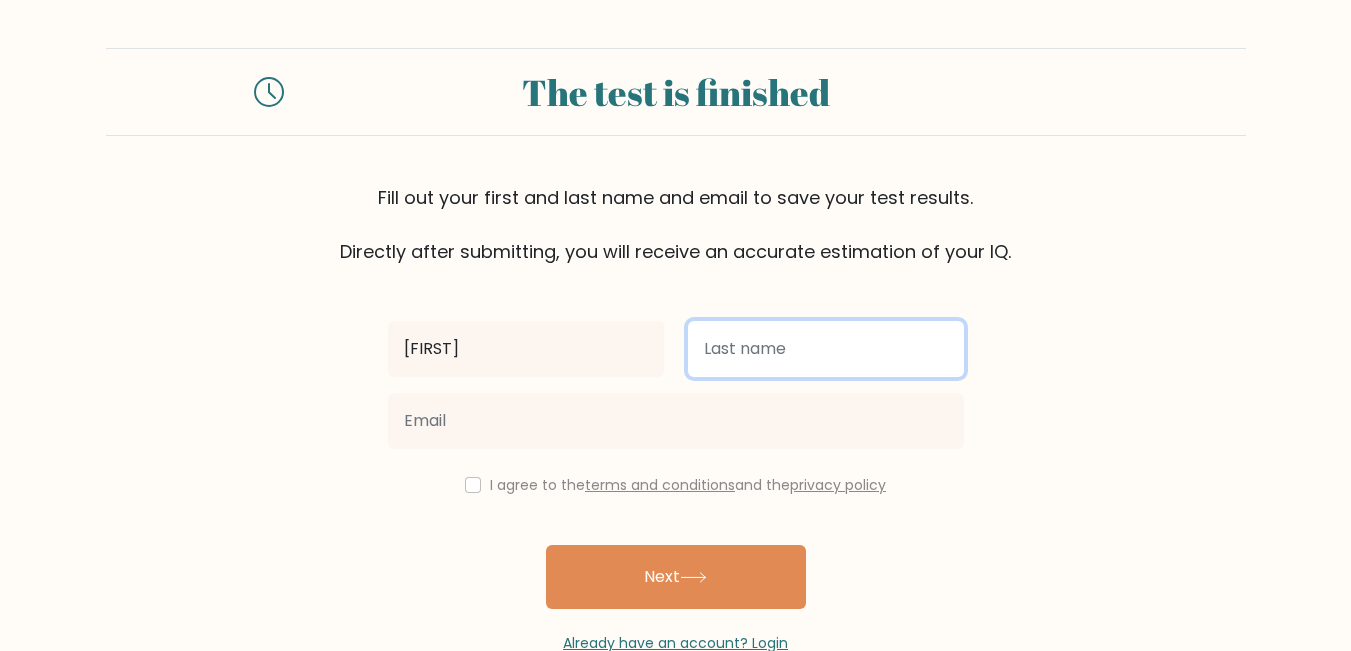 click at bounding box center [826, 349] 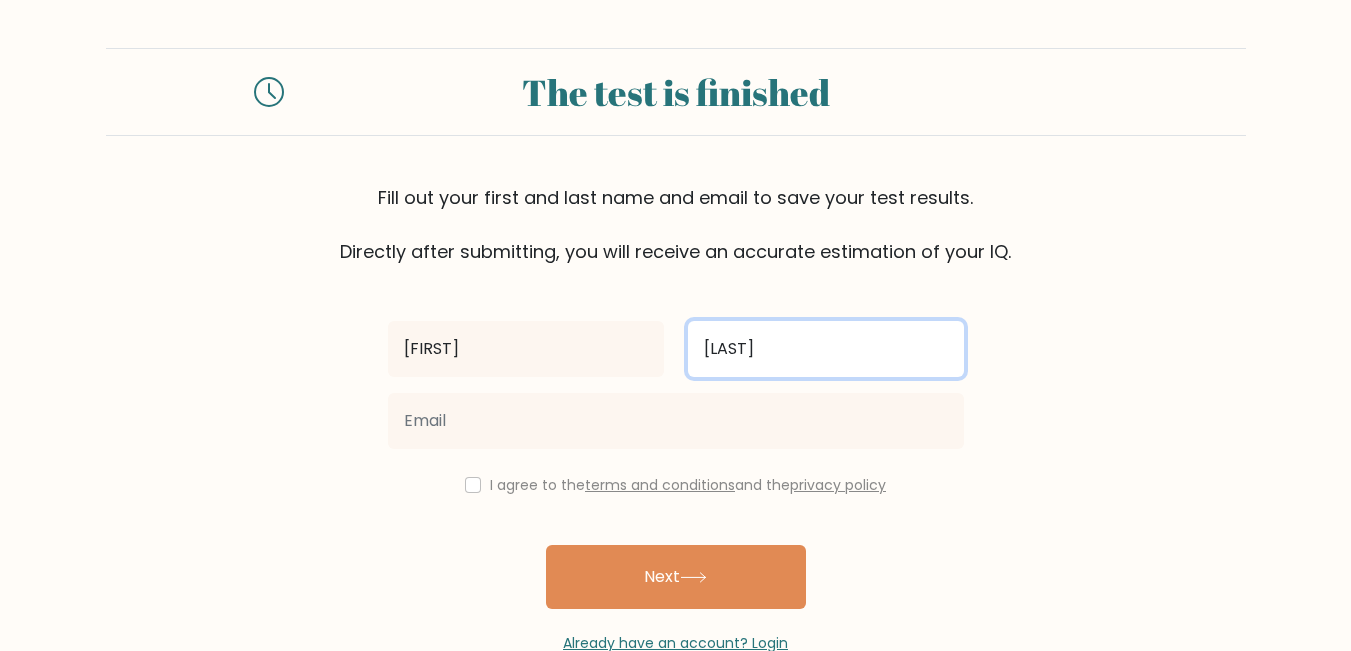 type on "[LAST]" 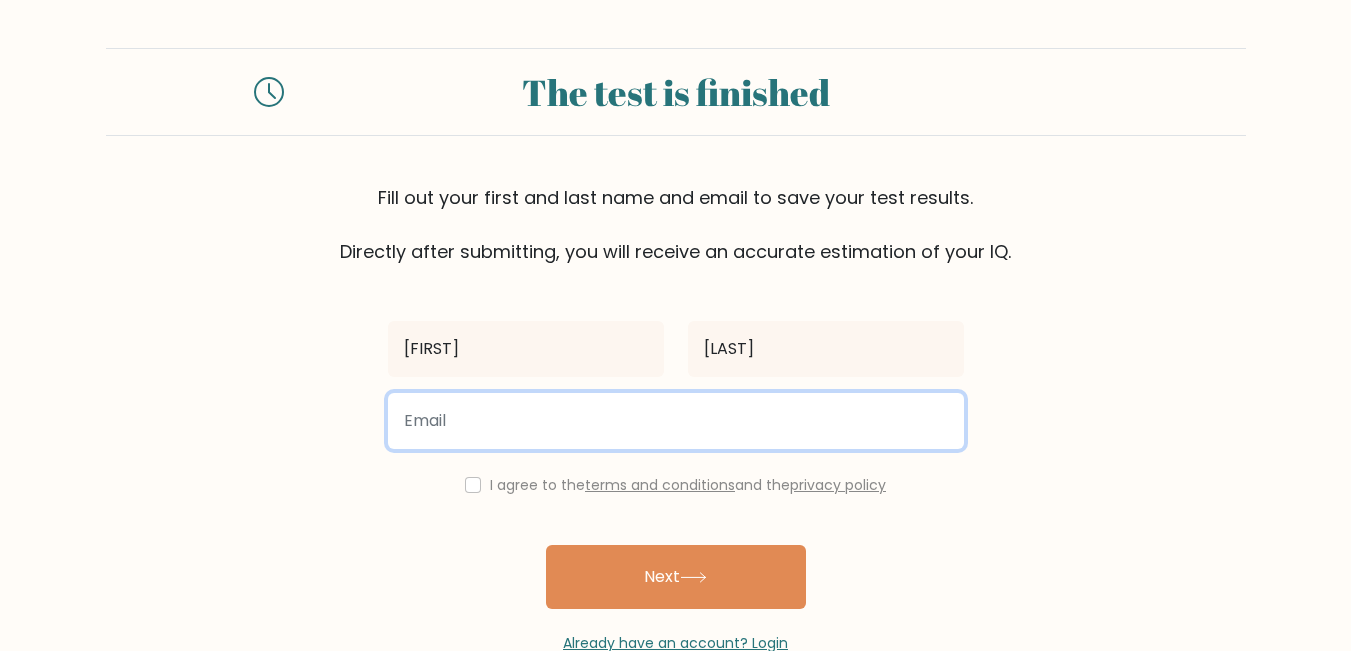 click at bounding box center [676, 421] 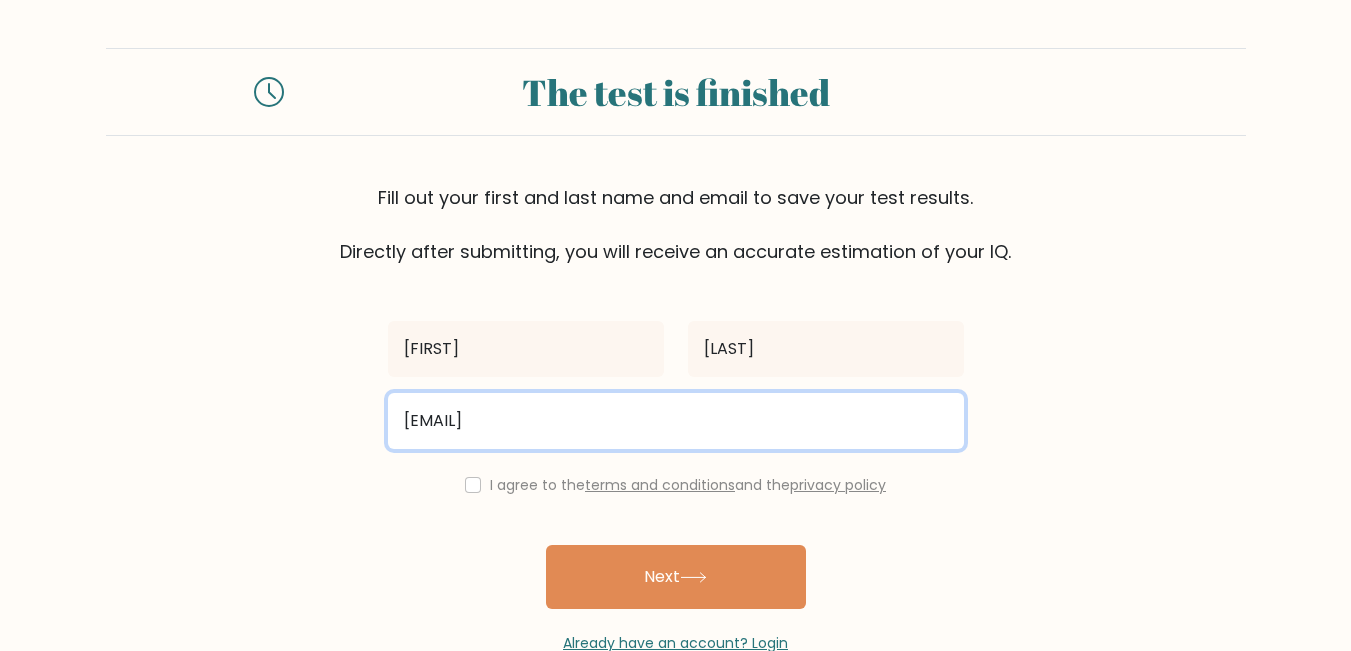 type on "[EMAIL]" 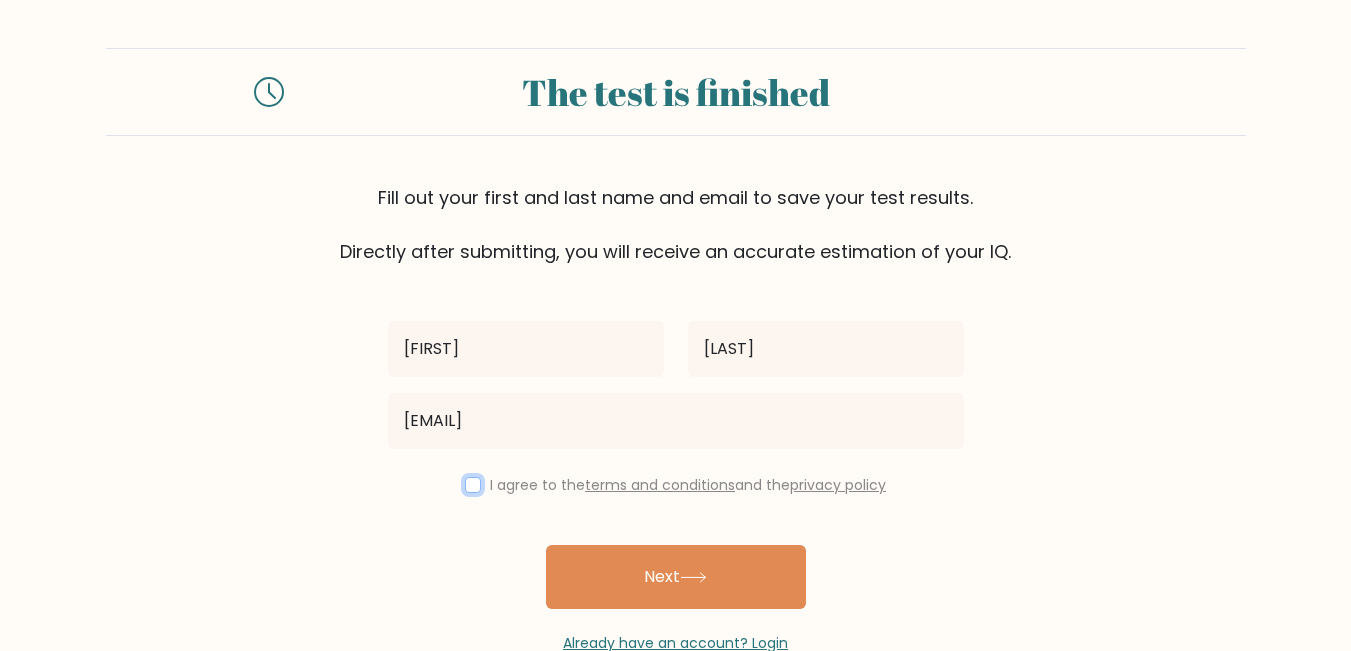 click at bounding box center [473, 485] 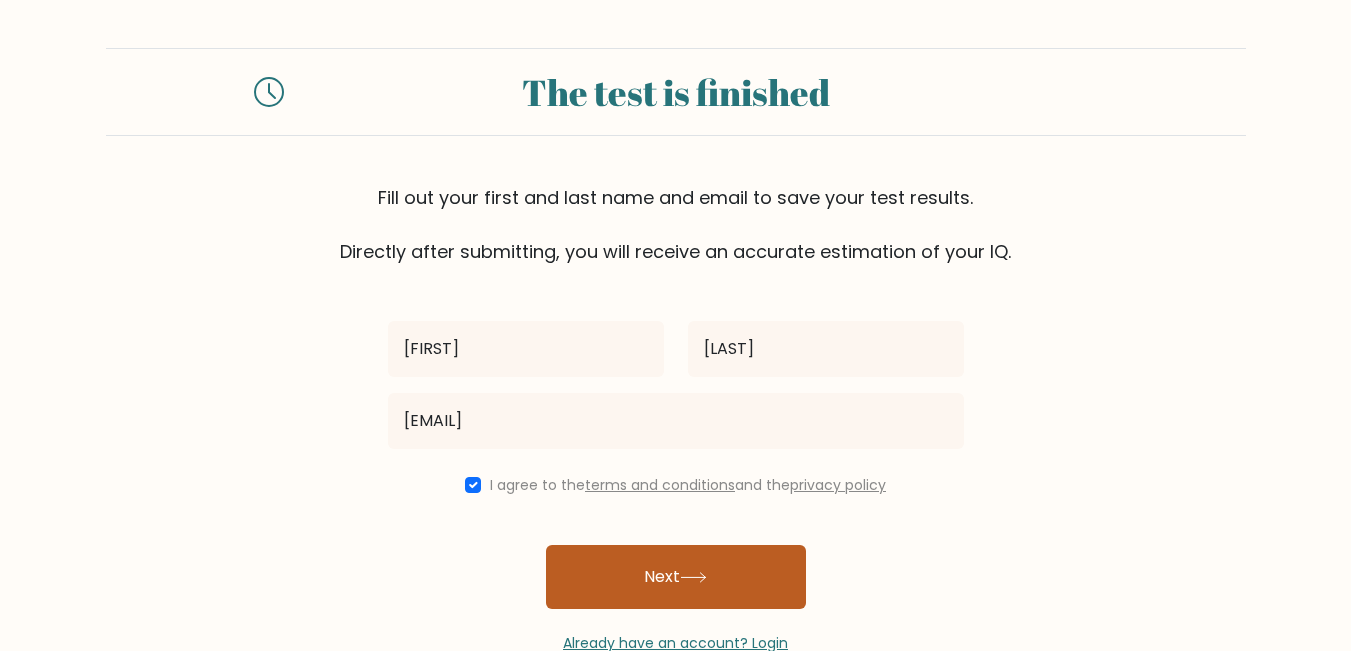 click on "Next" at bounding box center [676, 577] 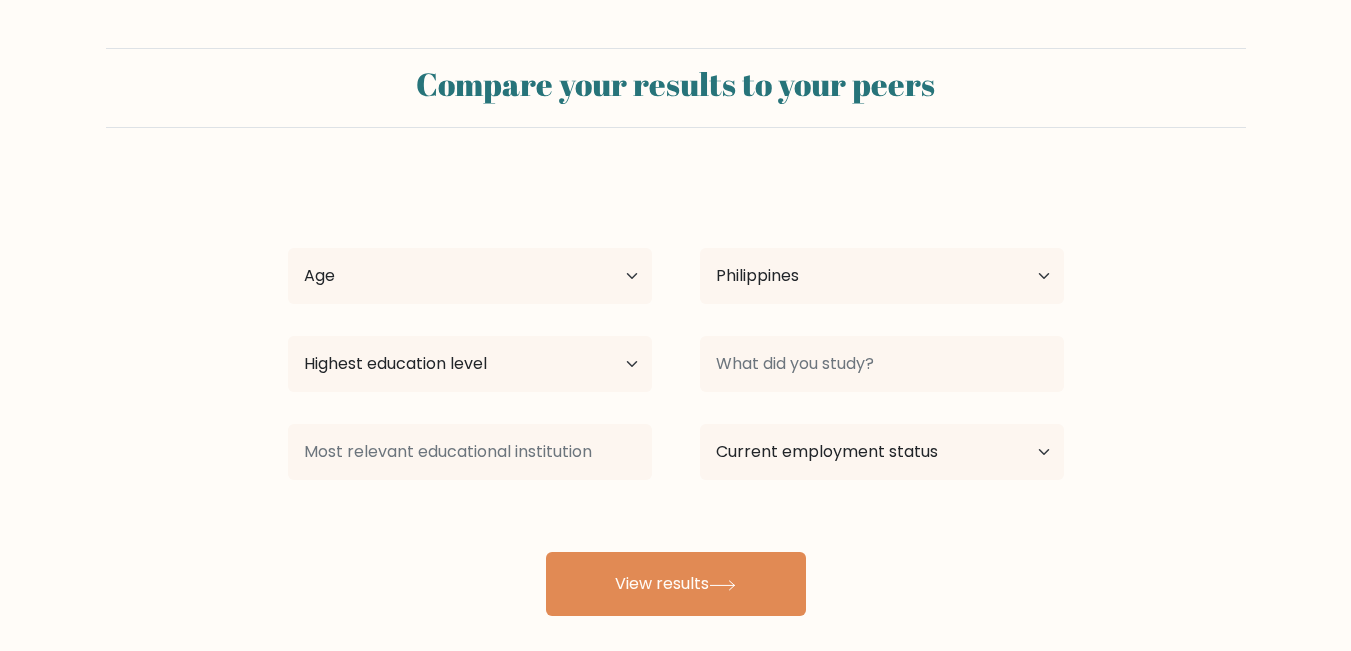 scroll, scrollTop: 0, scrollLeft: 0, axis: both 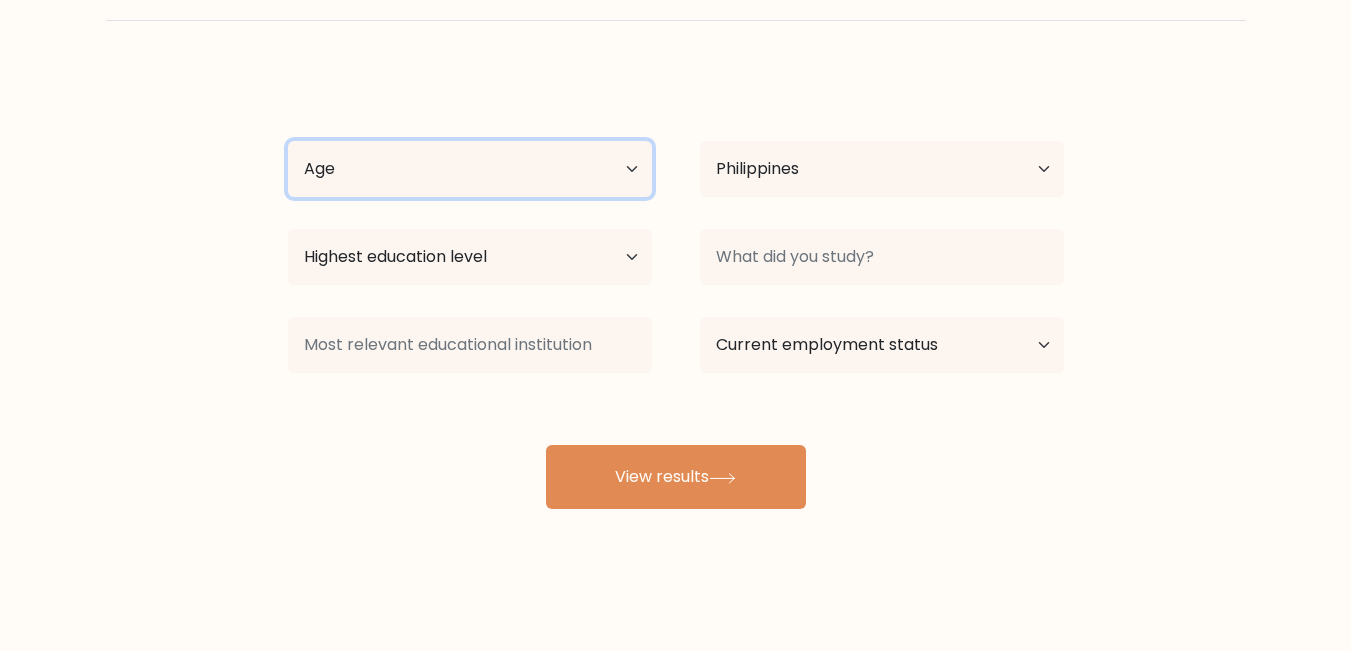 click on "Age
Under 18 years old
18-24 years old
25-34 years old
35-44 years old
45-54 years old
55-64 years old
65 years old and above" at bounding box center (470, 169) 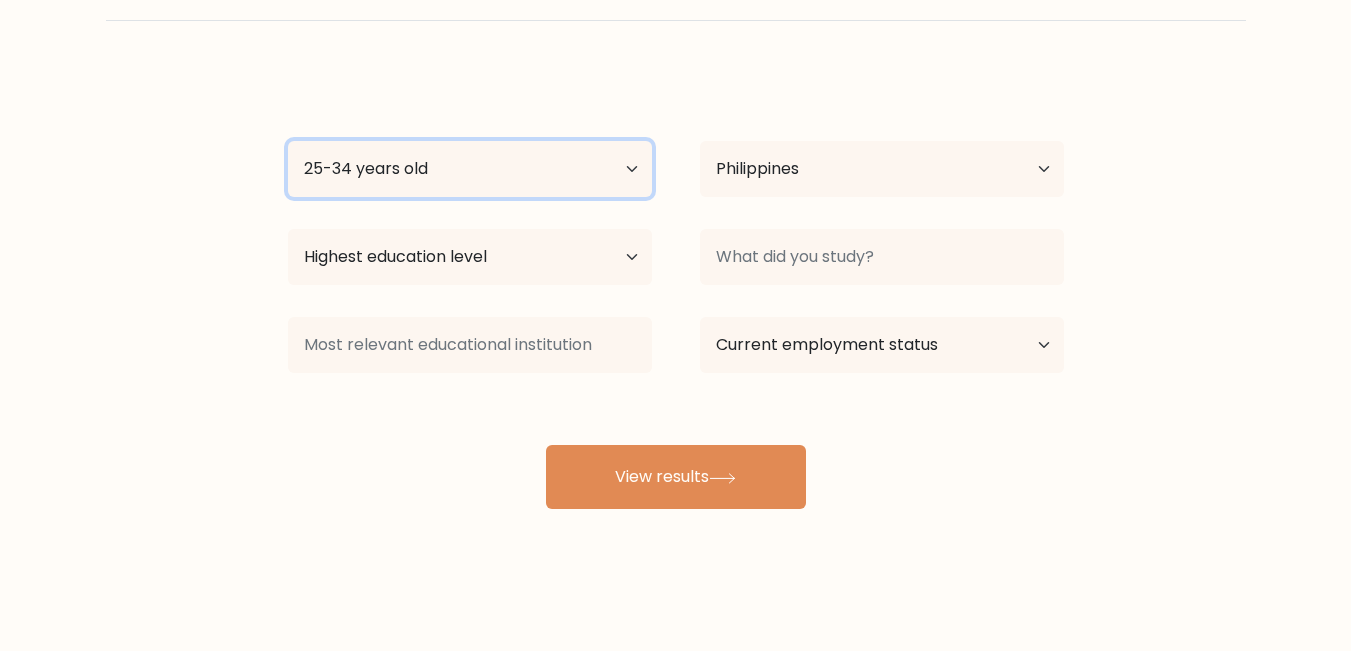 click on "Age
Under 18 years old
18-24 years old
25-34 years old
35-44 years old
45-54 years old
55-64 years old
65 years old and above" at bounding box center (470, 169) 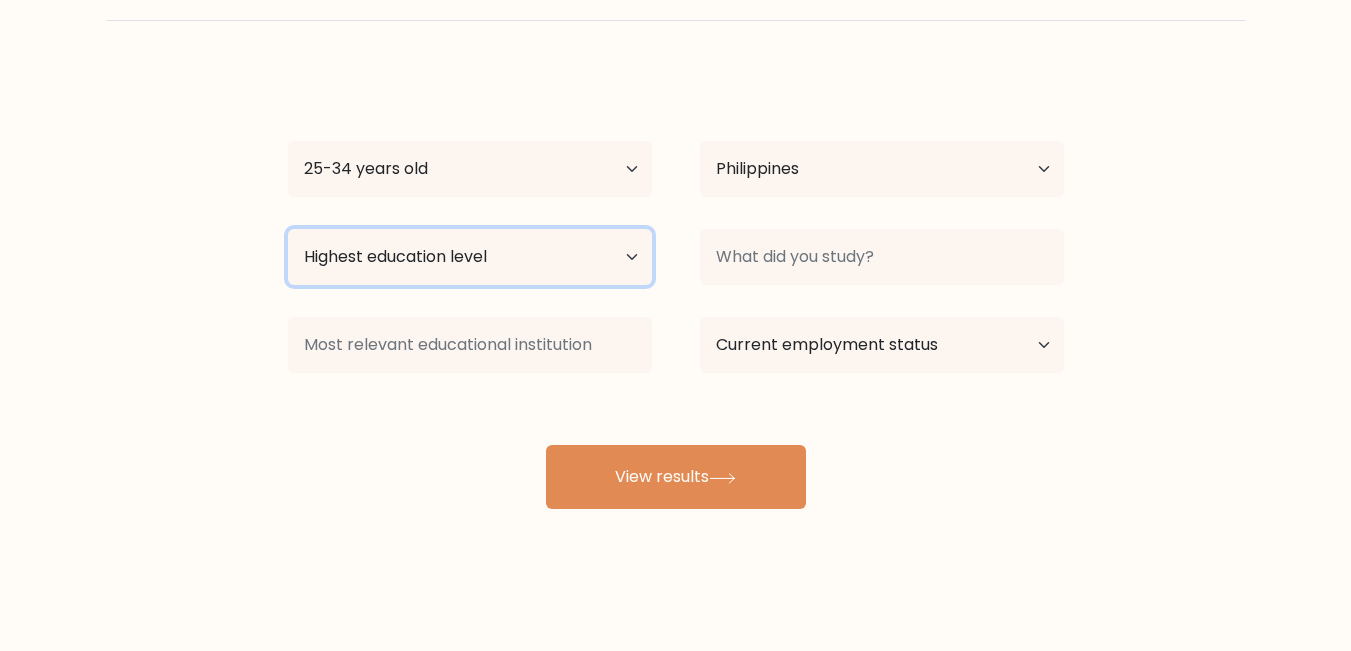 click on "Highest education level
No schooling
Primary
Lower Secondary
Upper Secondary
Occupation Specific
Bachelor's degree
Master's degree
Doctoral degree" at bounding box center [470, 257] 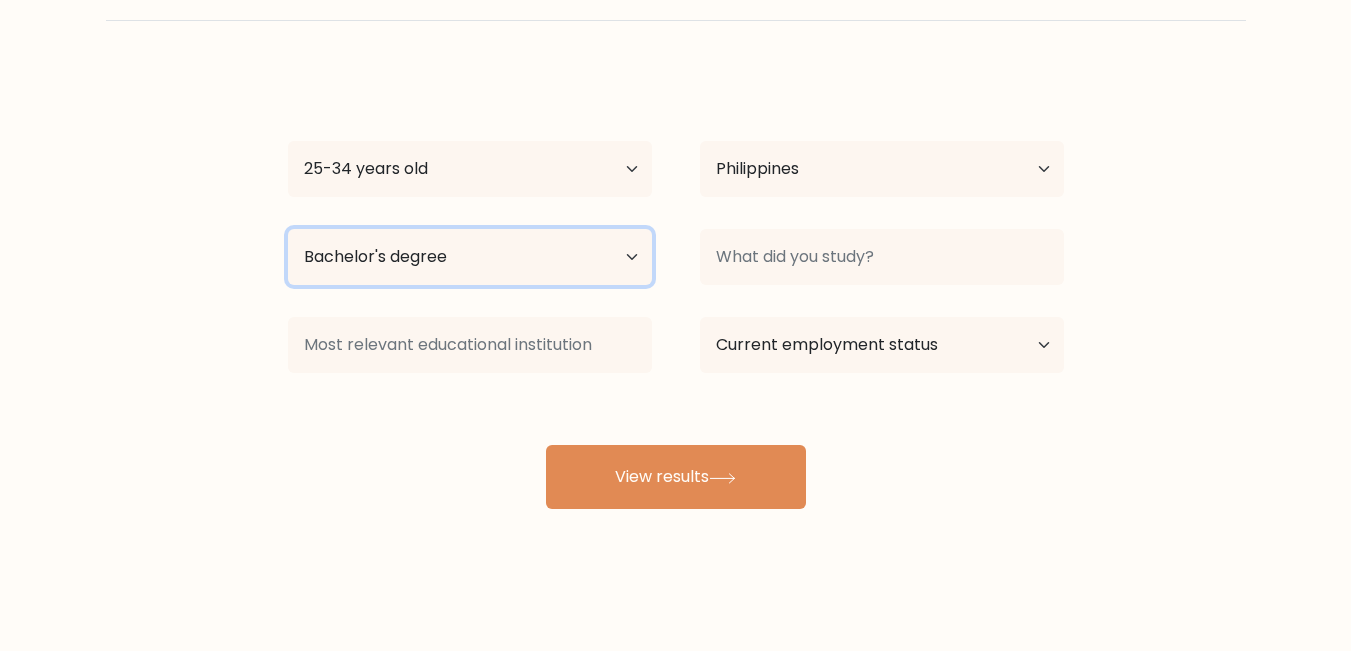 click on "Highest education level
No schooling
Primary
Lower Secondary
Upper Secondary
Occupation Specific
Bachelor's degree
Master's degree
Doctoral degree" at bounding box center (470, 257) 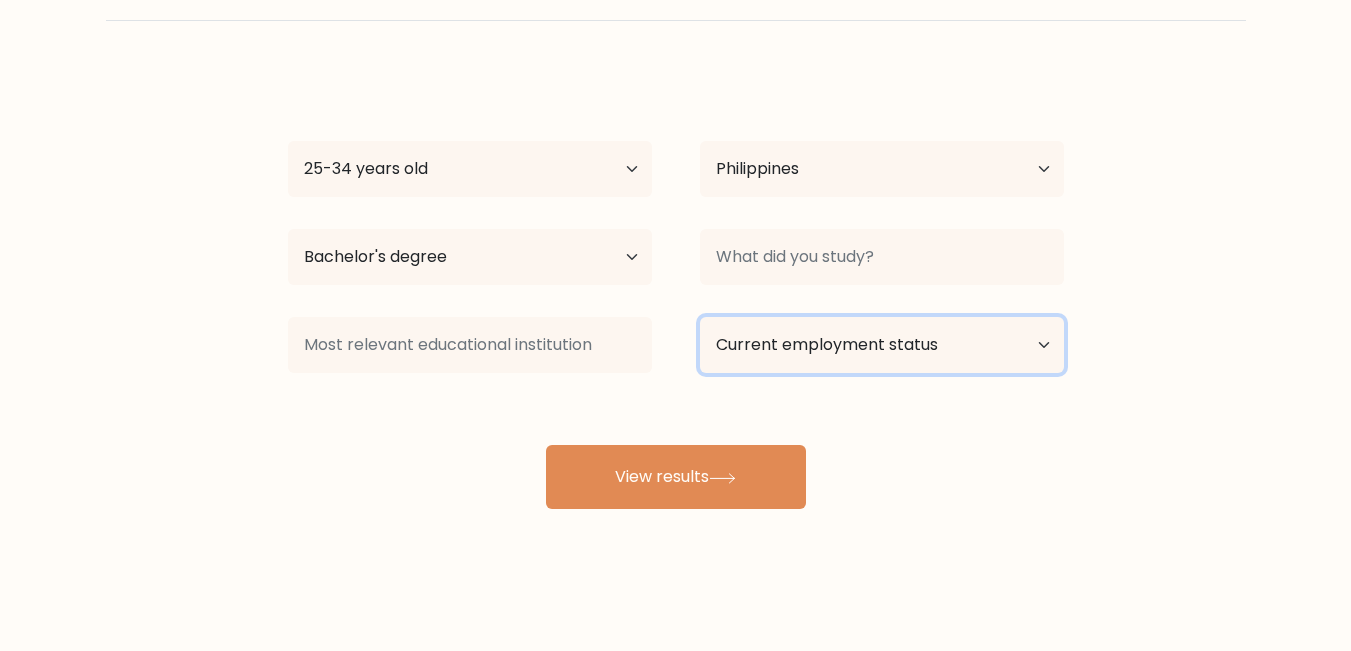 click on "Current employment status
Employed
Student
Retired
Other / prefer not to answer" at bounding box center (882, 345) 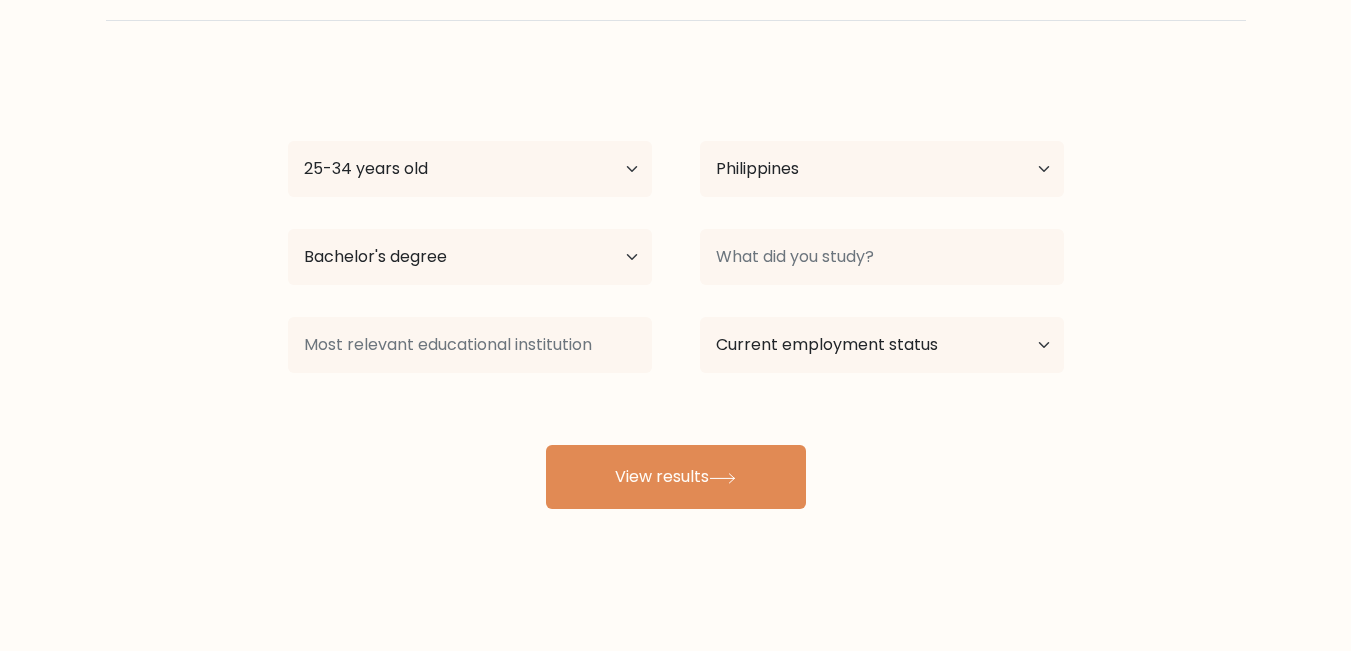 click on "Joemarie
Dulay
Age
Under 18 years old
18-24 years old
25-34 years old
35-44 years old
45-54 years old
55-64 years old
65 years old and above
Country
Afghanistan
Albania
Algeria
American Samoa
Andorra
Angola
Anguilla
Antarctica
Antigua and Barbuda
Argentina
Armenia
Aruba
Australia
Austria
Azerbaijan
Bahamas
Bahrain
Bangladesh
Barbados
Belarus
Belgium
Belize
Benin
Bermuda
Bhutan
Bolivia
Bonaire, Sint Eustatius and Saba
Bosnia and Herzegovina
Botswana
Bouvet Island
Brazil
Brunei" at bounding box center [676, 289] 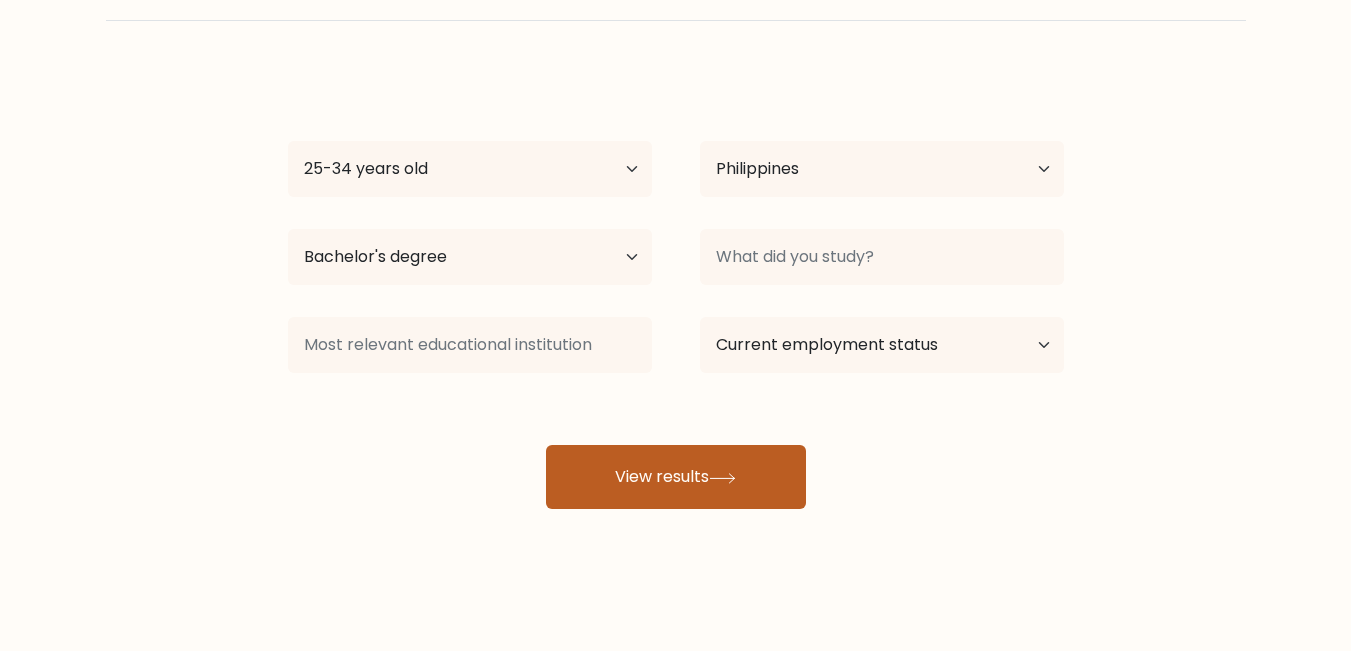 click on "View results" at bounding box center [676, 477] 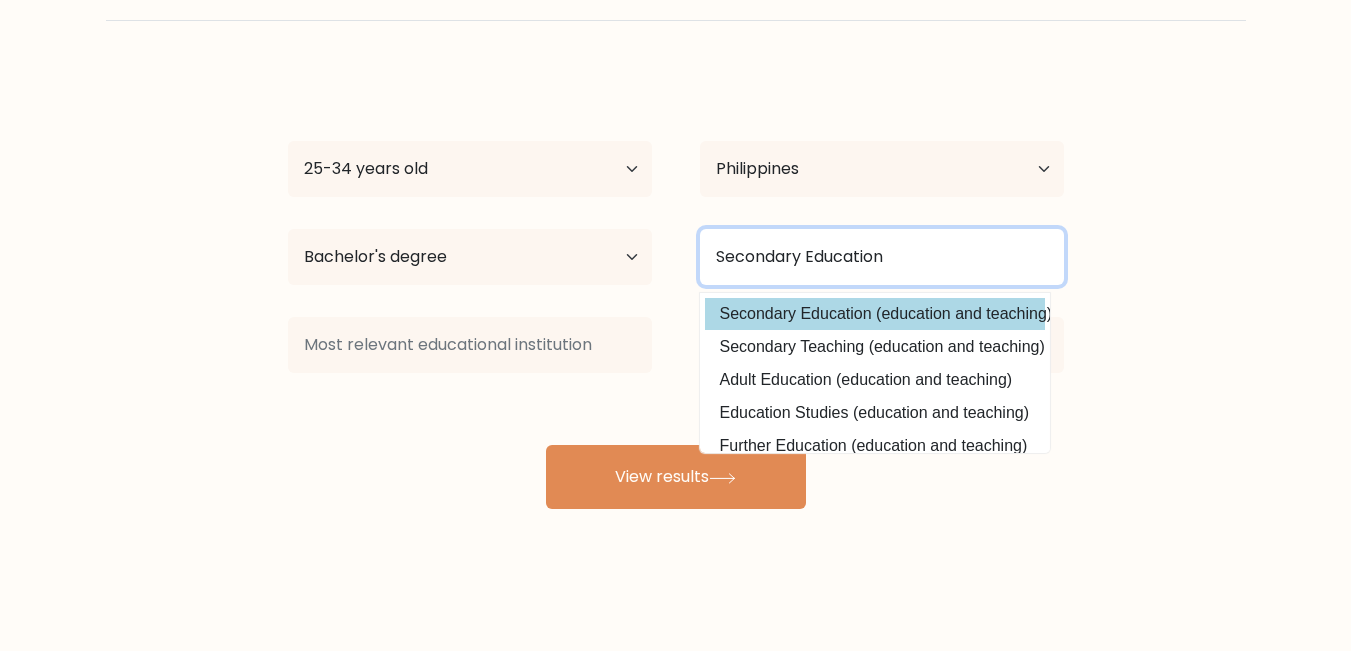 type on "Secondary Education" 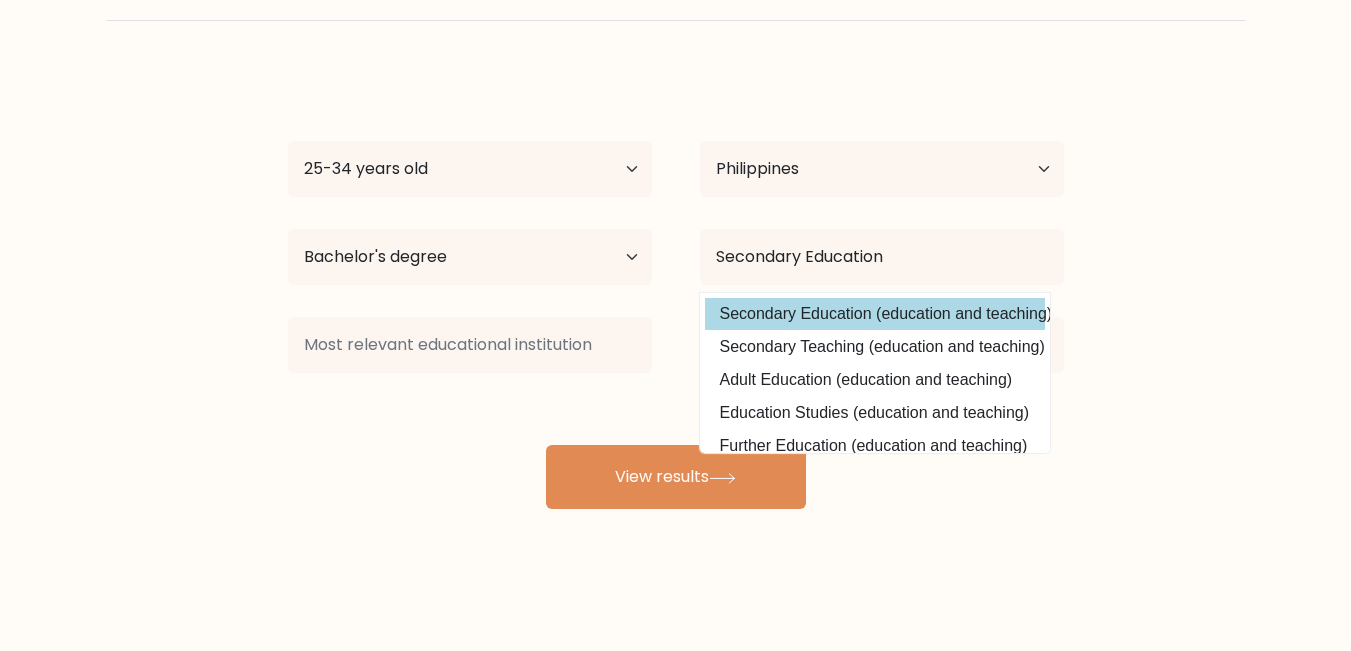 click on "Joemarie
Dulay
Age
Under 18 years old
18-24 years old
25-34 years old
35-44 years old
45-54 years old
55-64 years old
65 years old and above
Country
Afghanistan
Albania
Algeria
American Samoa
Andorra
Angola
Anguilla
Antarctica
Antigua and Barbuda
Argentina
Armenia
Aruba
Australia
Austria
Azerbaijan
Bahamas
Bahrain
Bangladesh
Barbados
Belarus
Belgium
Belize
Benin
Bermuda
Bhutan
Bolivia
Bonaire, Sint Eustatius and Saba
Bosnia and Herzegovina
Botswana
Bouvet Island
Brazil
Brunei" at bounding box center [676, 289] 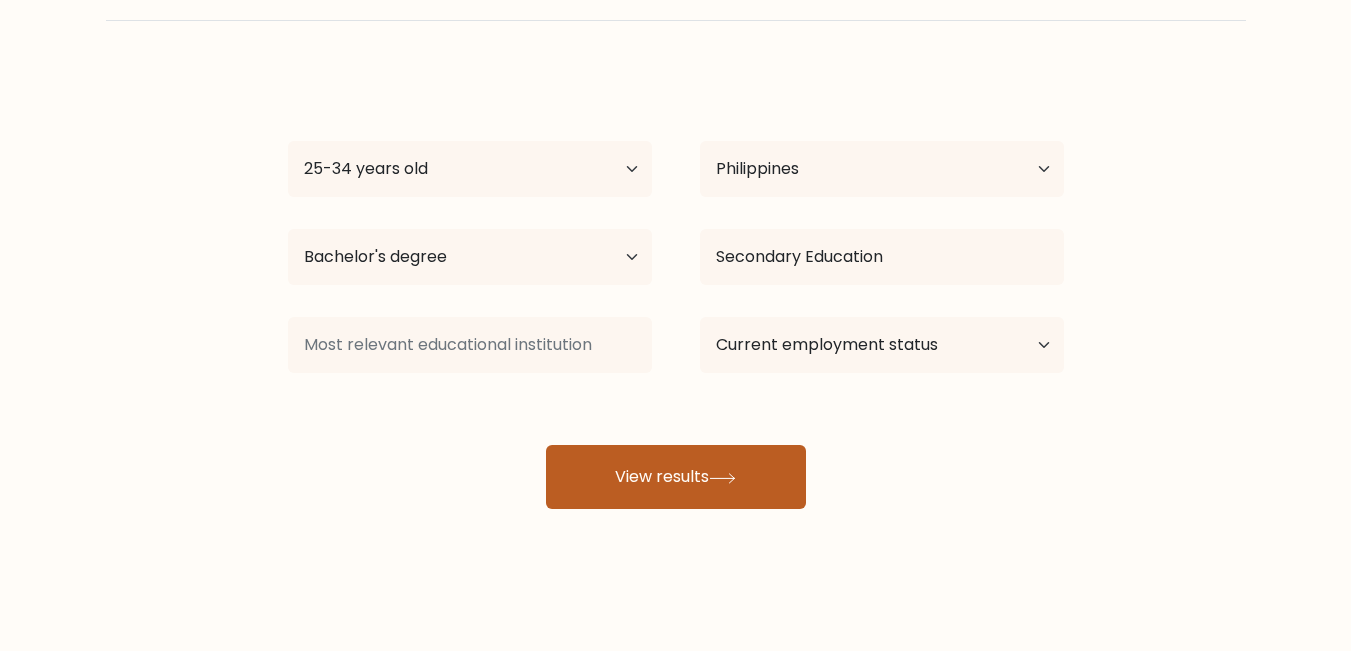 click on "View results" at bounding box center (676, 477) 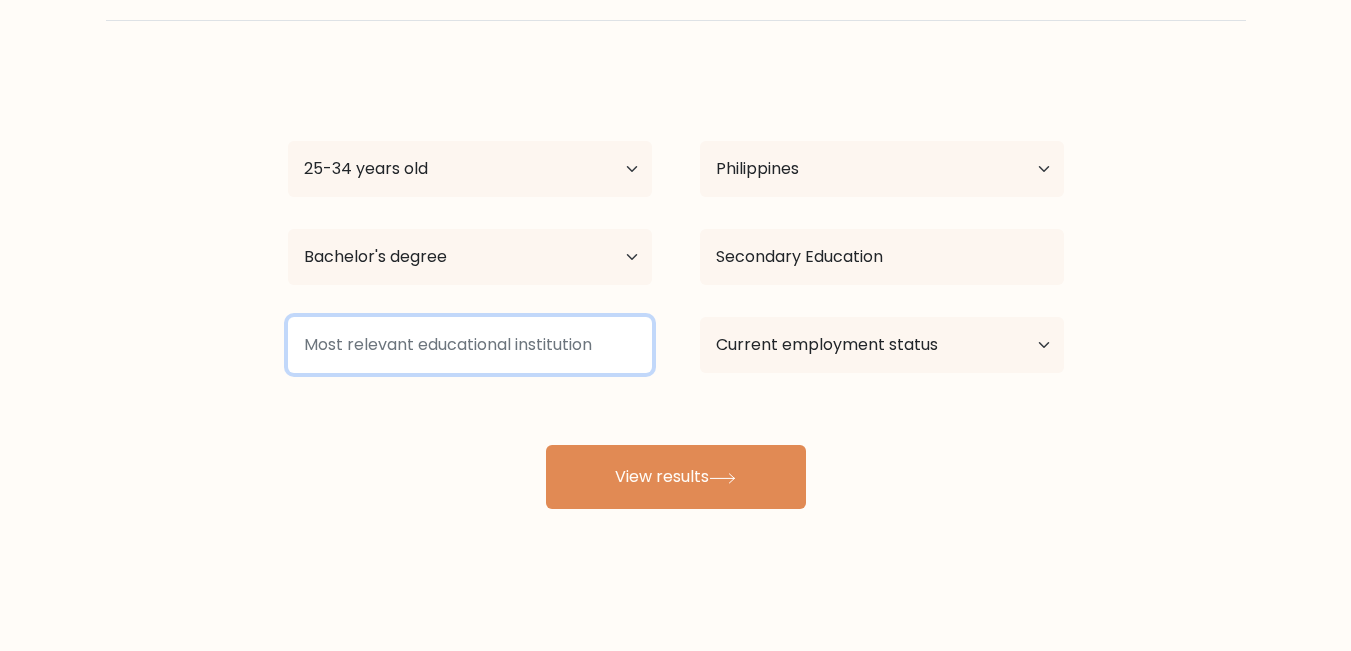 click at bounding box center [470, 345] 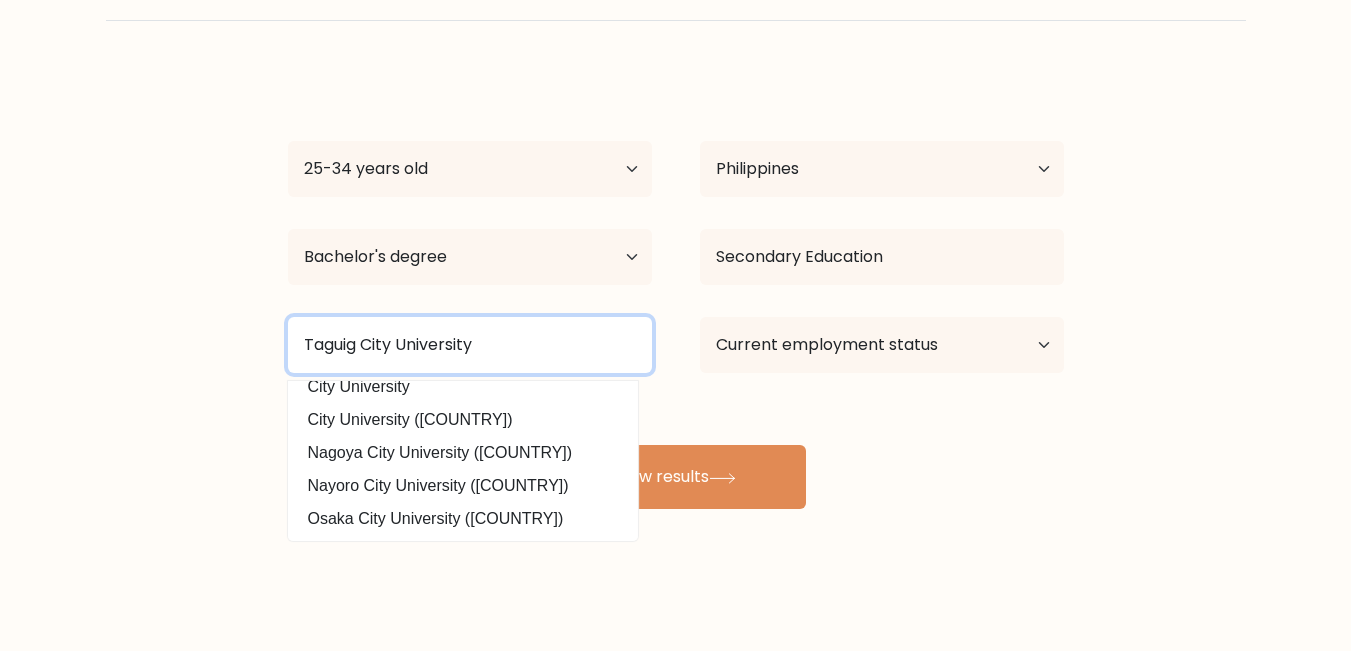 scroll, scrollTop: 0, scrollLeft: 0, axis: both 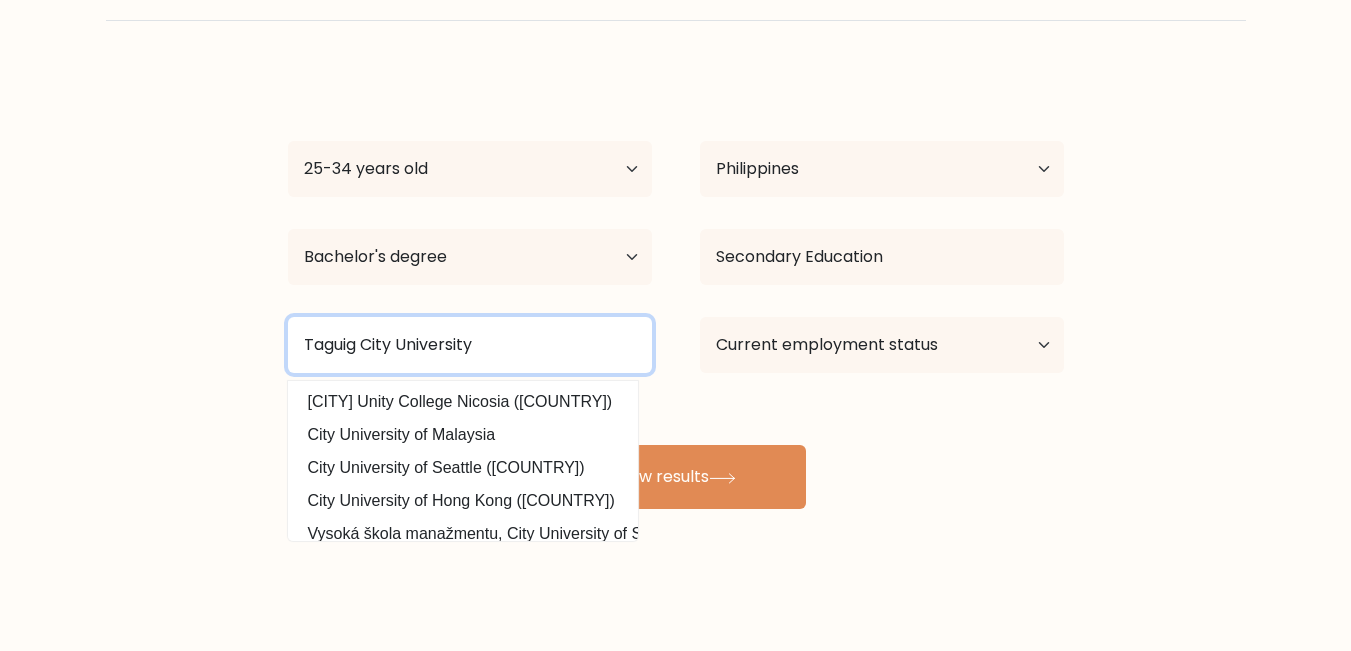 click on "Taguig City Uni" at bounding box center (470, 345) 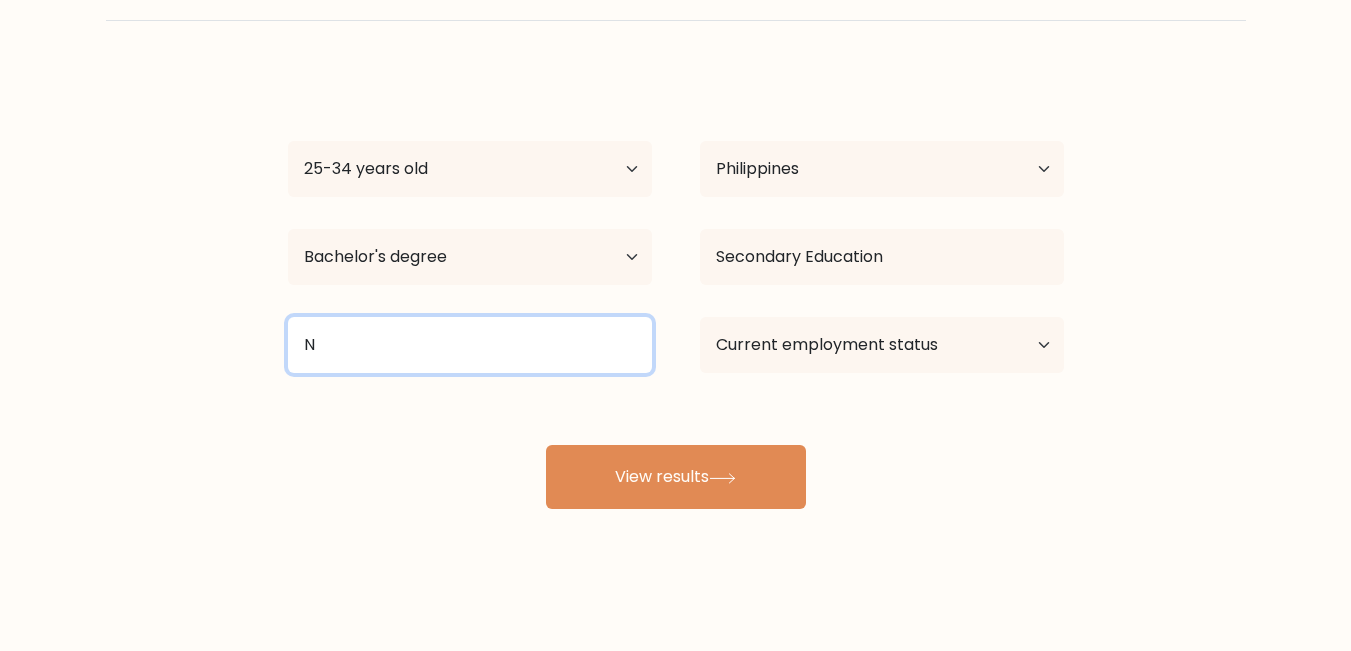 drag, startPoint x: 547, startPoint y: 405, endPoint x: 352, endPoint y: 352, distance: 202.07425 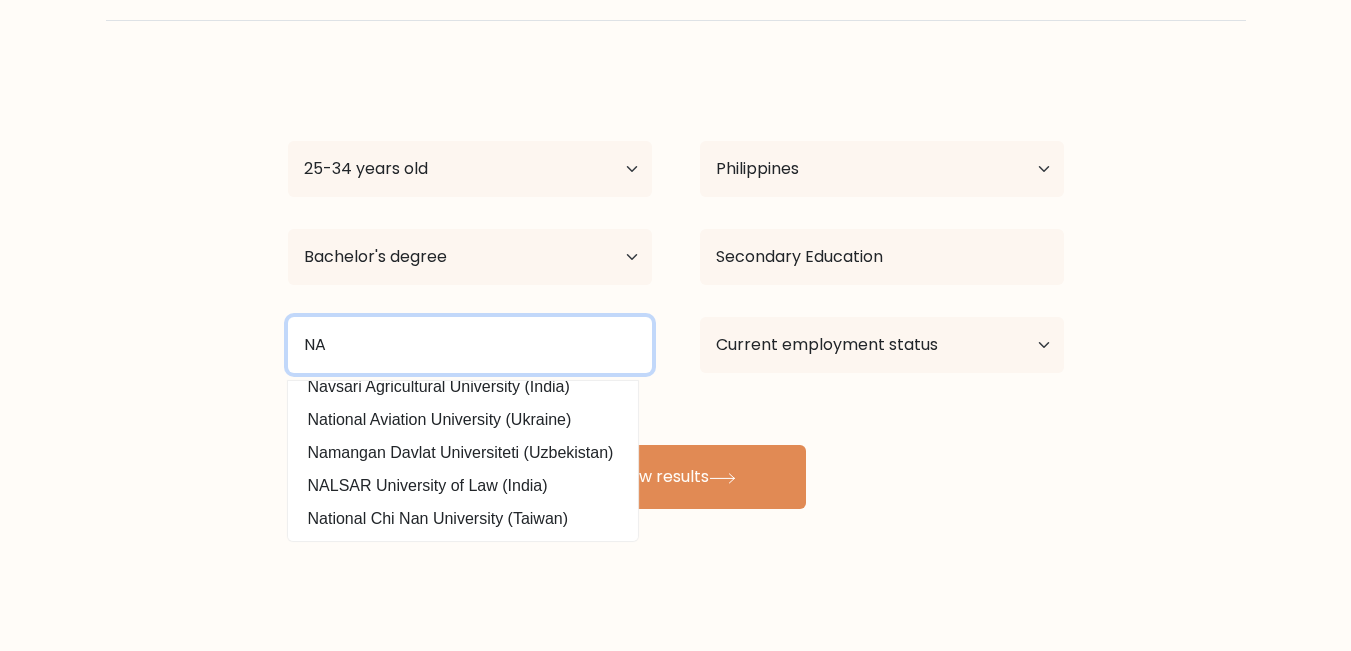 scroll, scrollTop: 0, scrollLeft: 0, axis: both 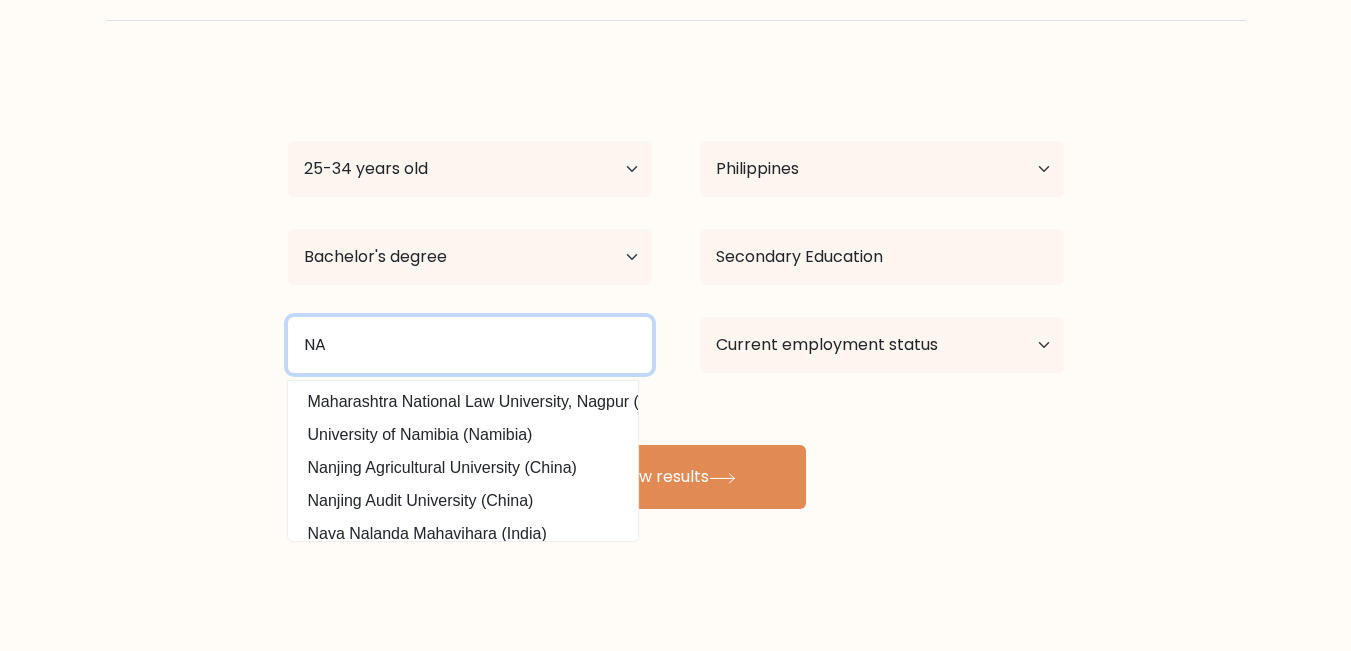 click on "NA" at bounding box center (470, 345) 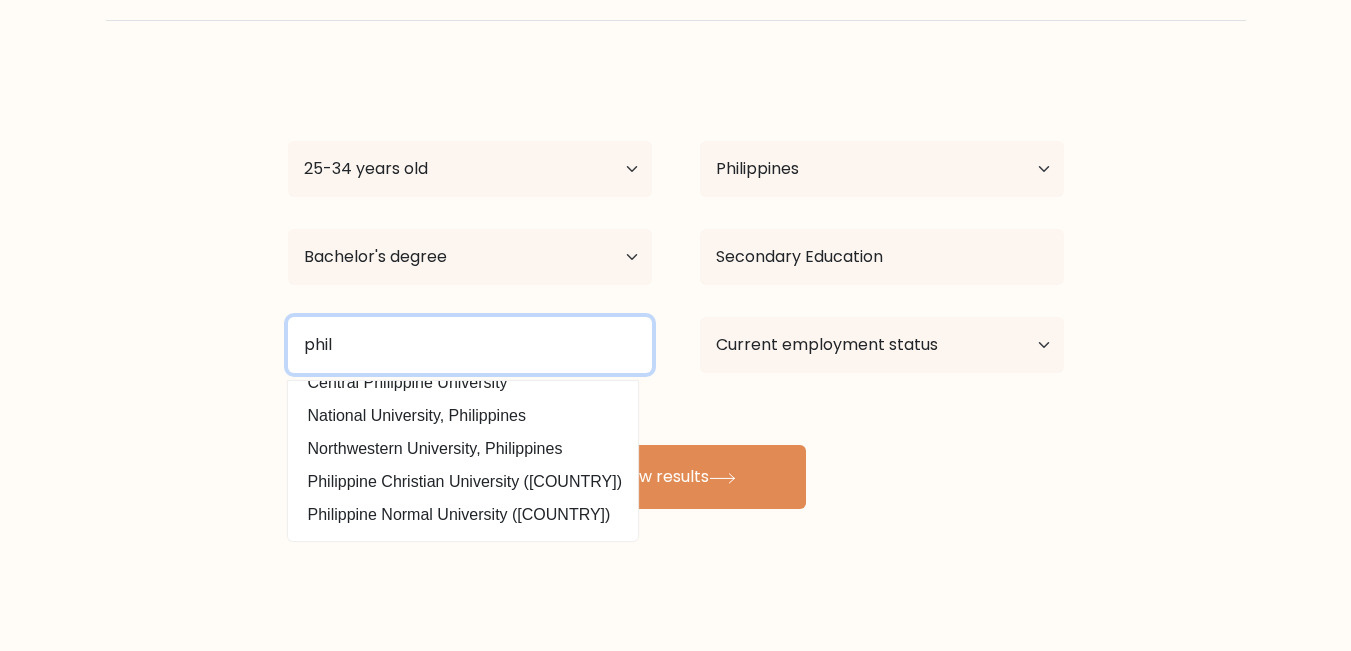 scroll, scrollTop: 0, scrollLeft: 0, axis: both 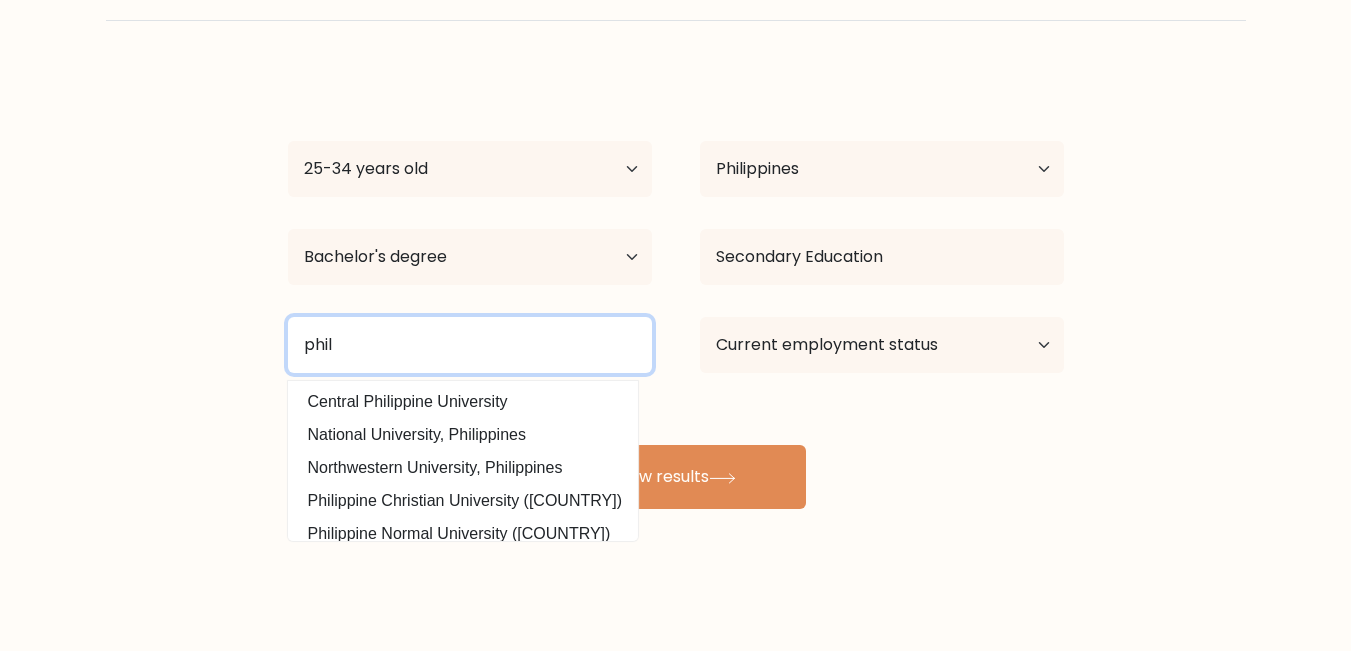 click on "phil" at bounding box center [470, 345] 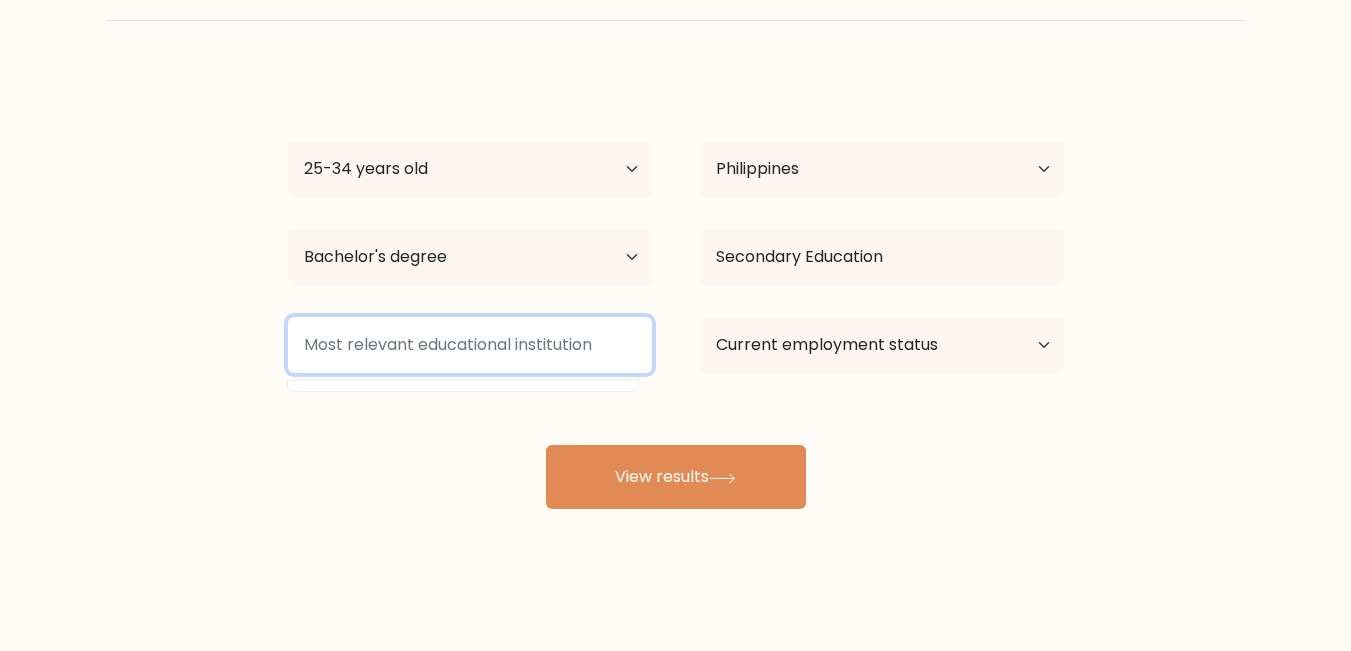 click at bounding box center (470, 345) 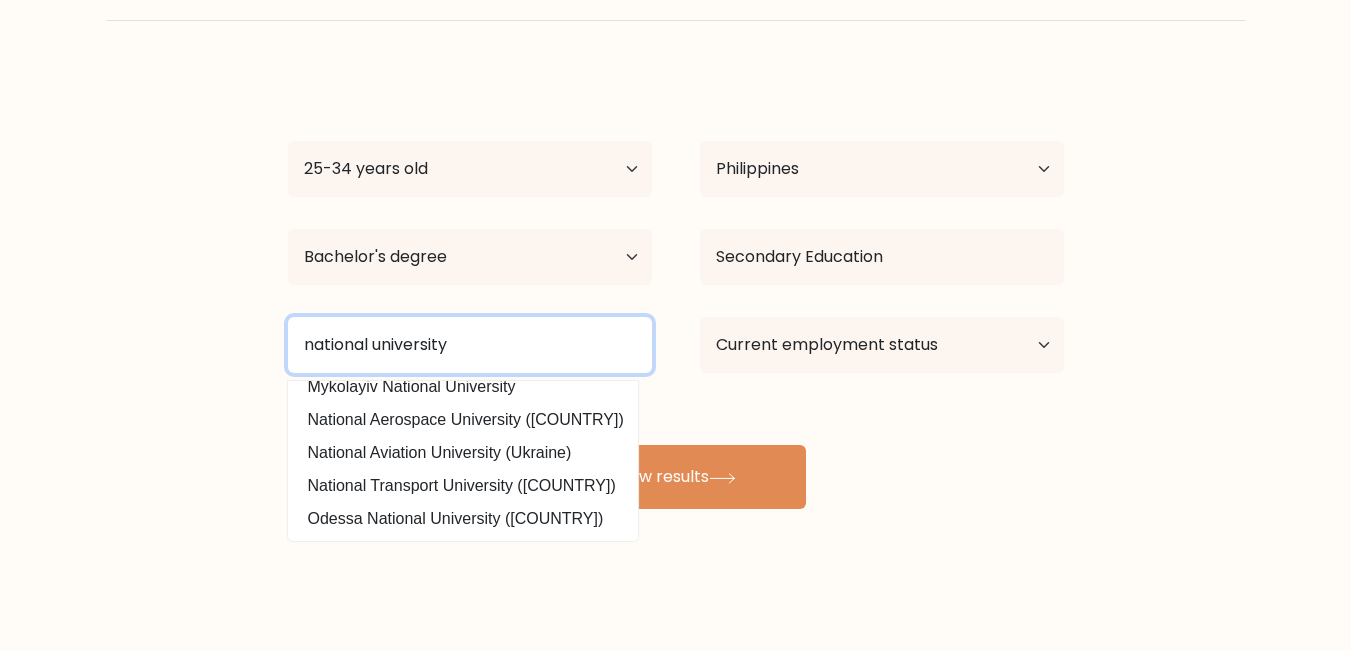 scroll, scrollTop: 15, scrollLeft: 0, axis: vertical 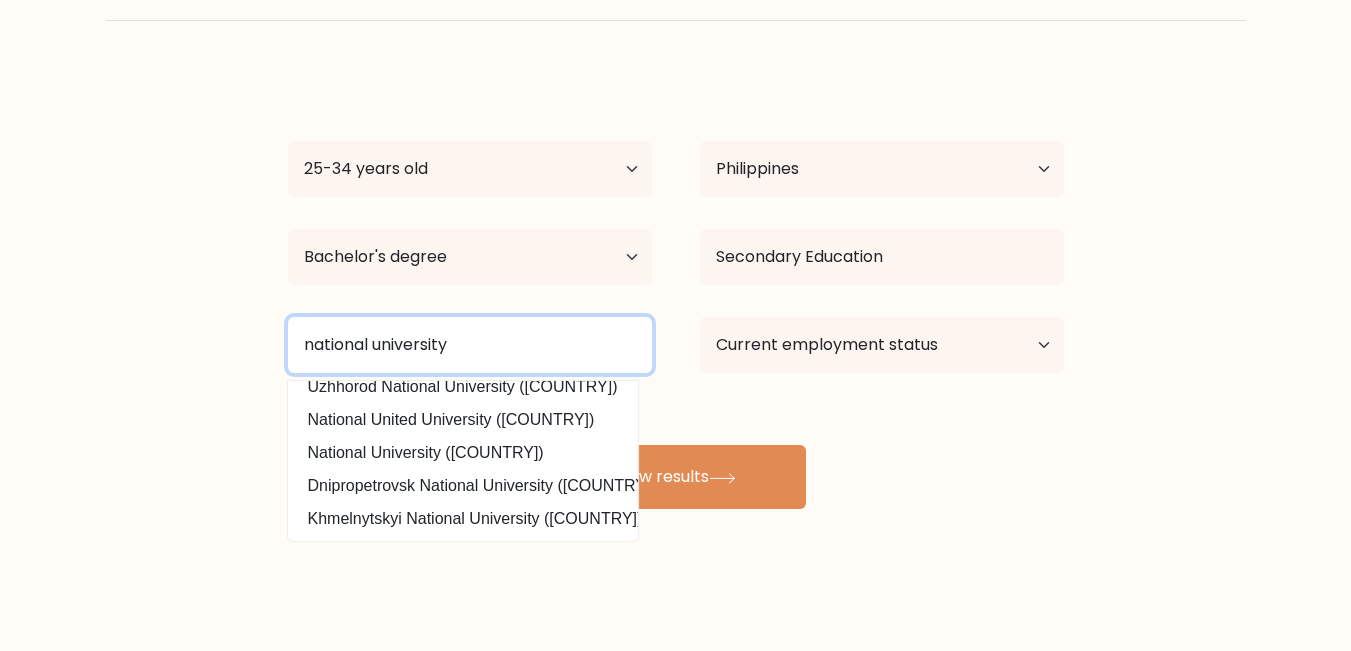 click on "national un" at bounding box center [470, 345] 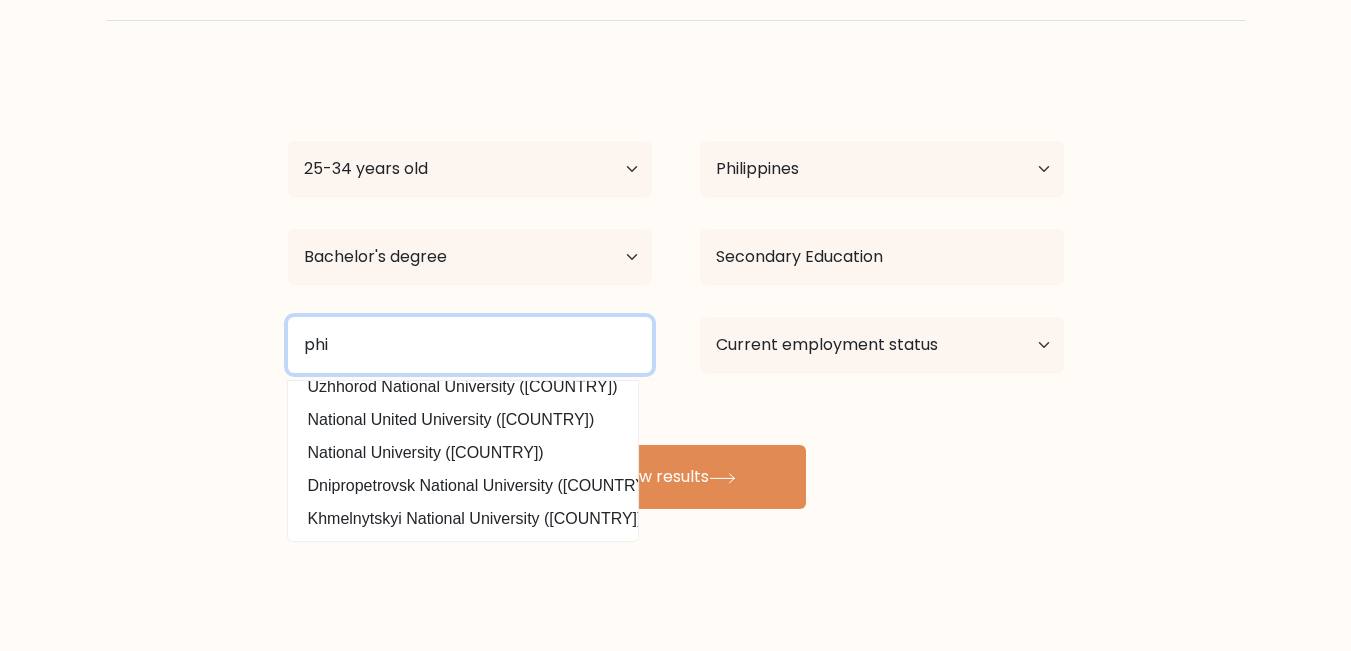 scroll, scrollTop: 0, scrollLeft: 0, axis: both 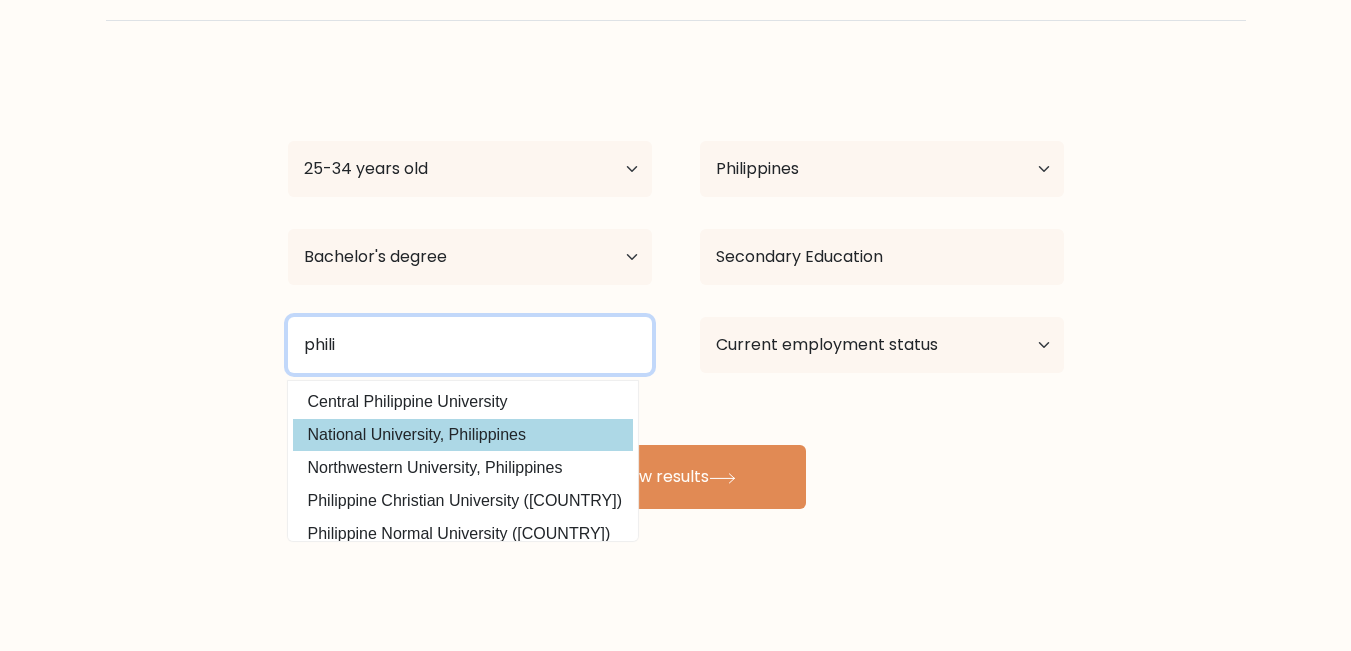 type on "phili" 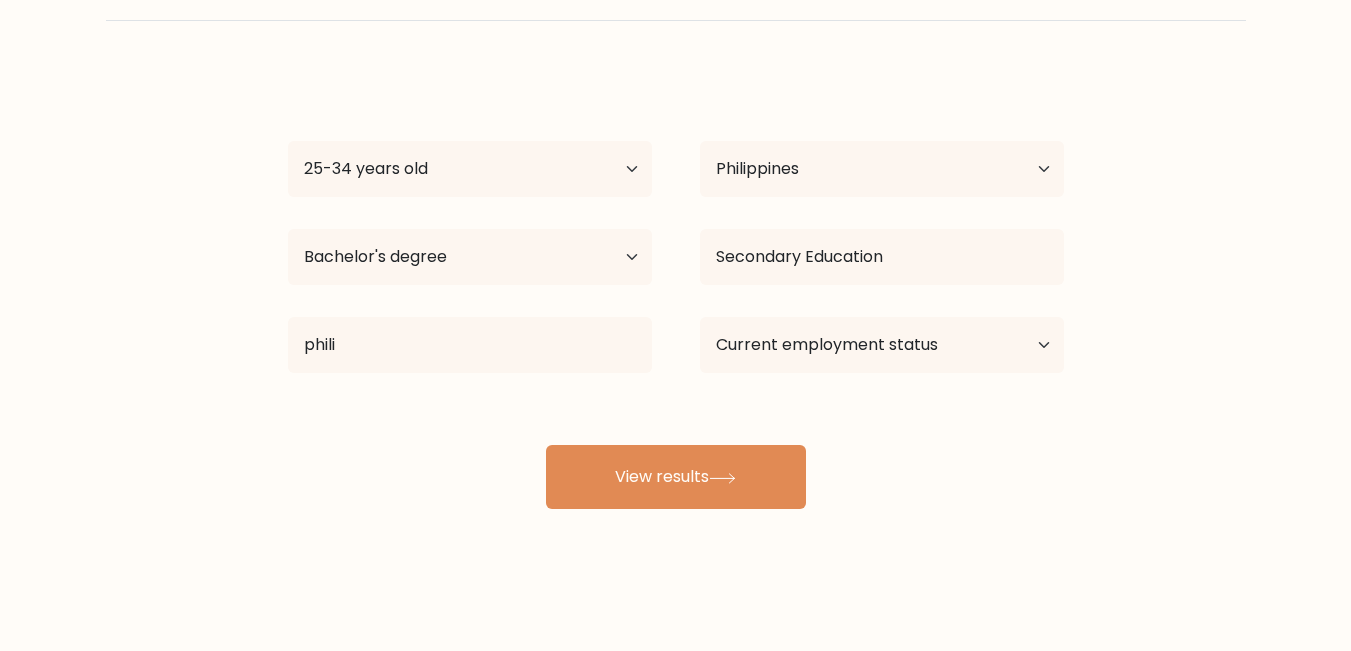 drag, startPoint x: 438, startPoint y: 427, endPoint x: 781, endPoint y: 514, distance: 353.86154 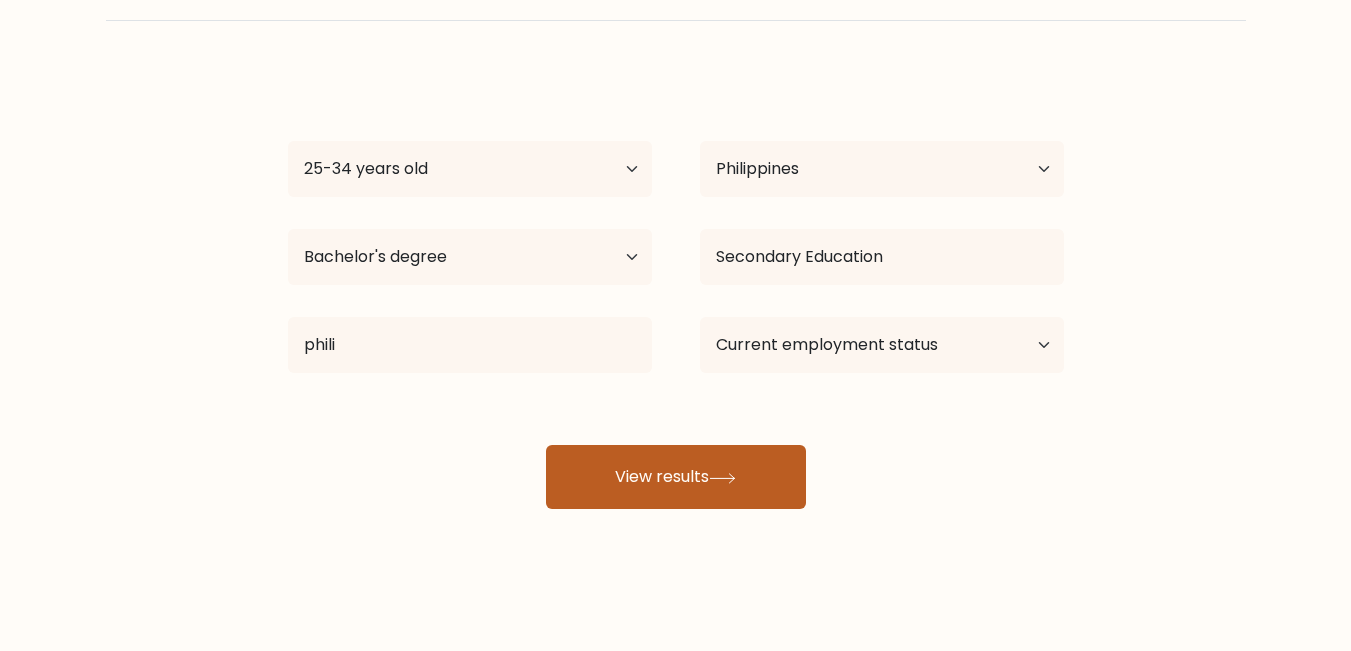 click on "View results" at bounding box center [676, 477] 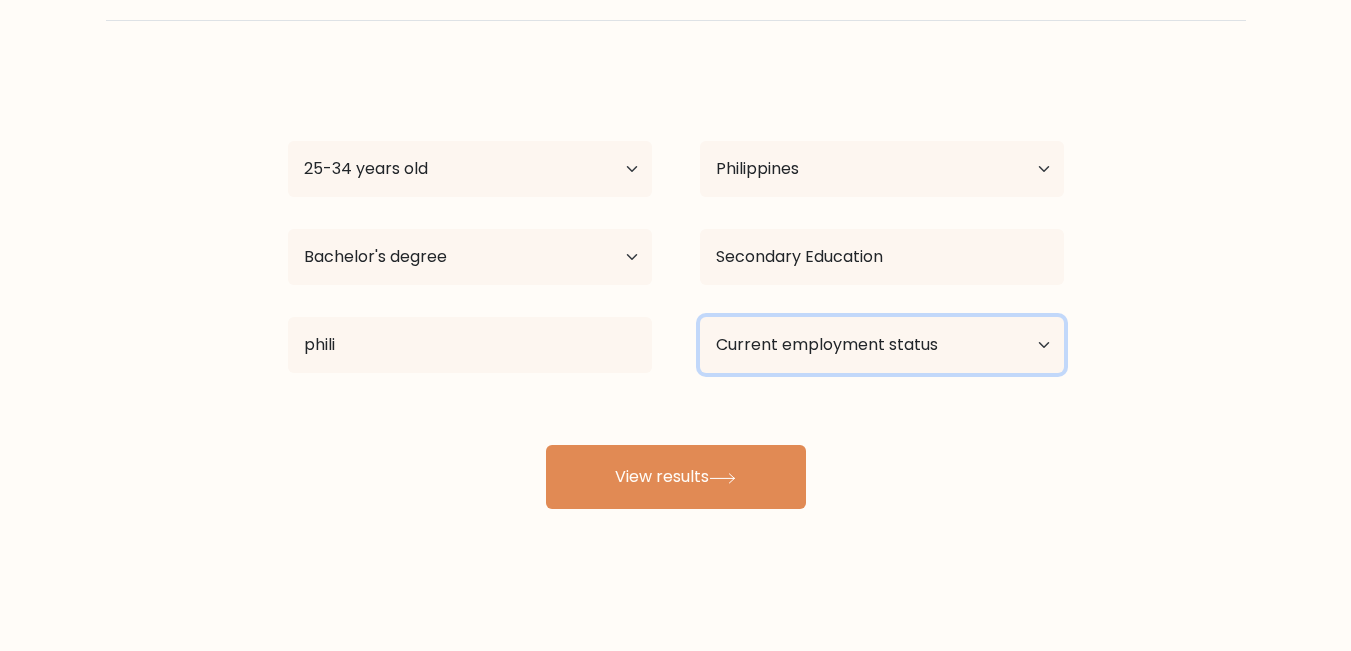 click on "Current employment status
Employed
Student
Retired
Other / prefer not to answer" at bounding box center (882, 345) 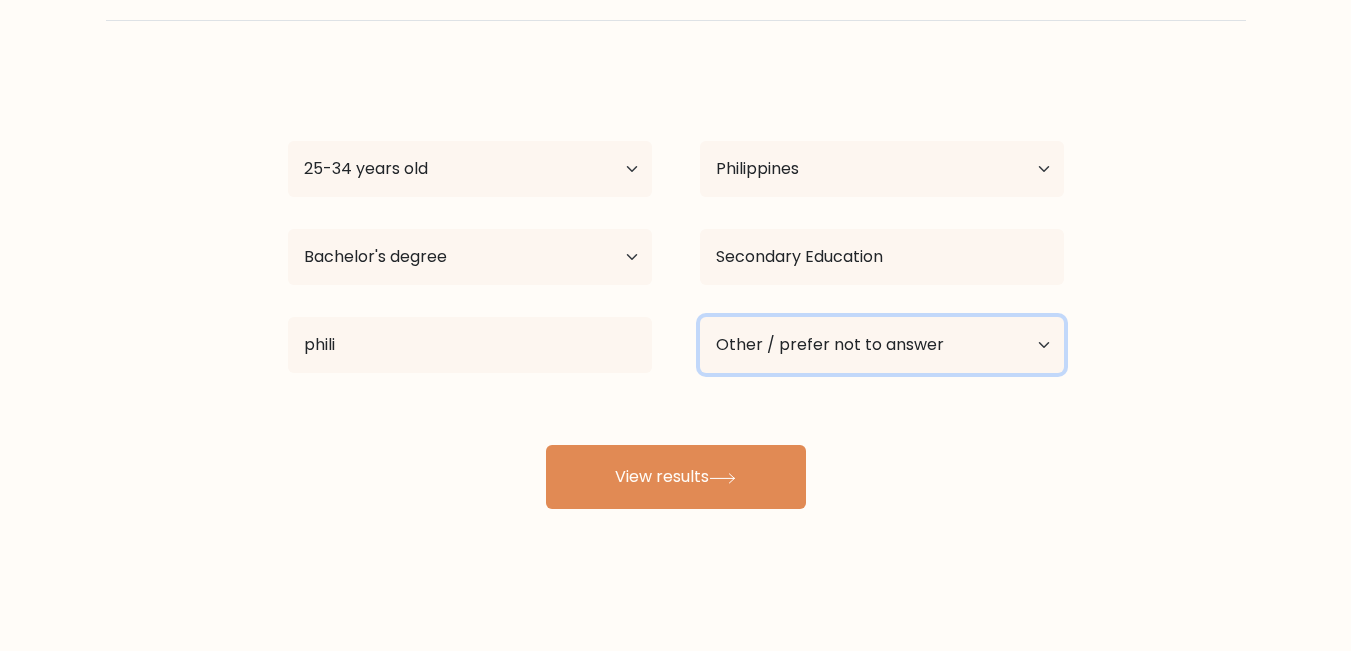 click on "Current employment status
Employed
Student
Retired
Other / prefer not to answer" at bounding box center [882, 345] 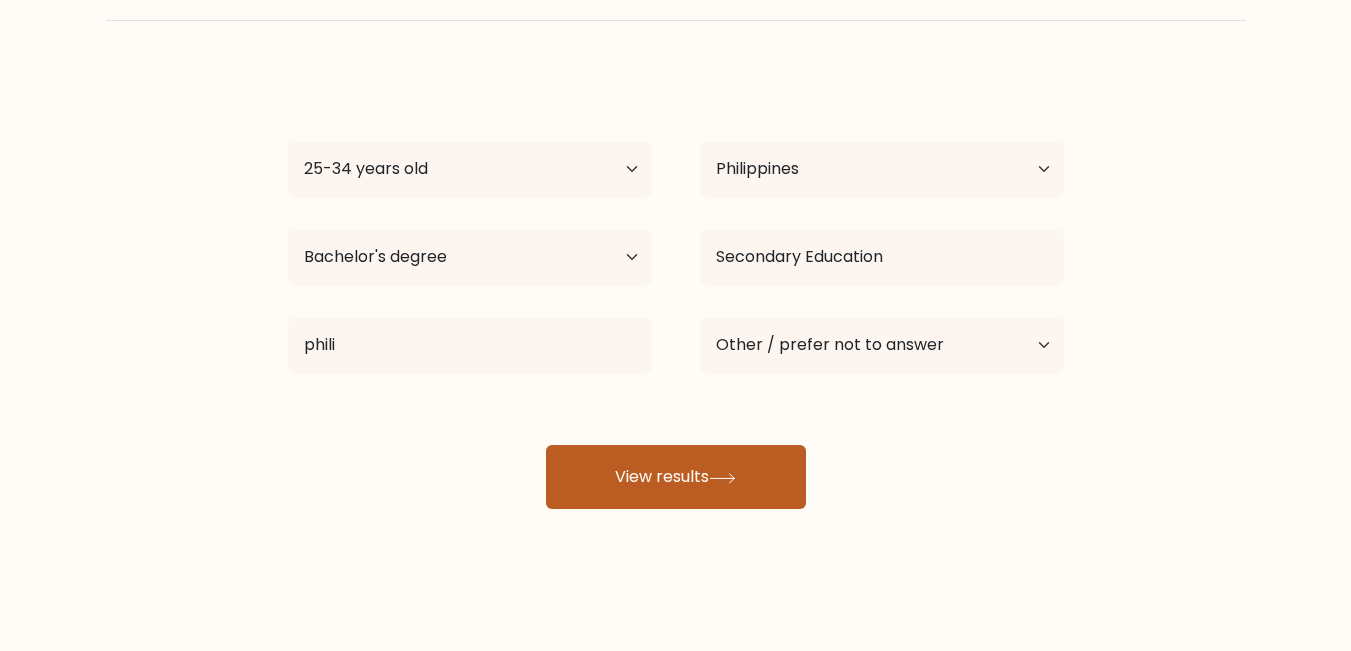 click on "View results" at bounding box center (676, 477) 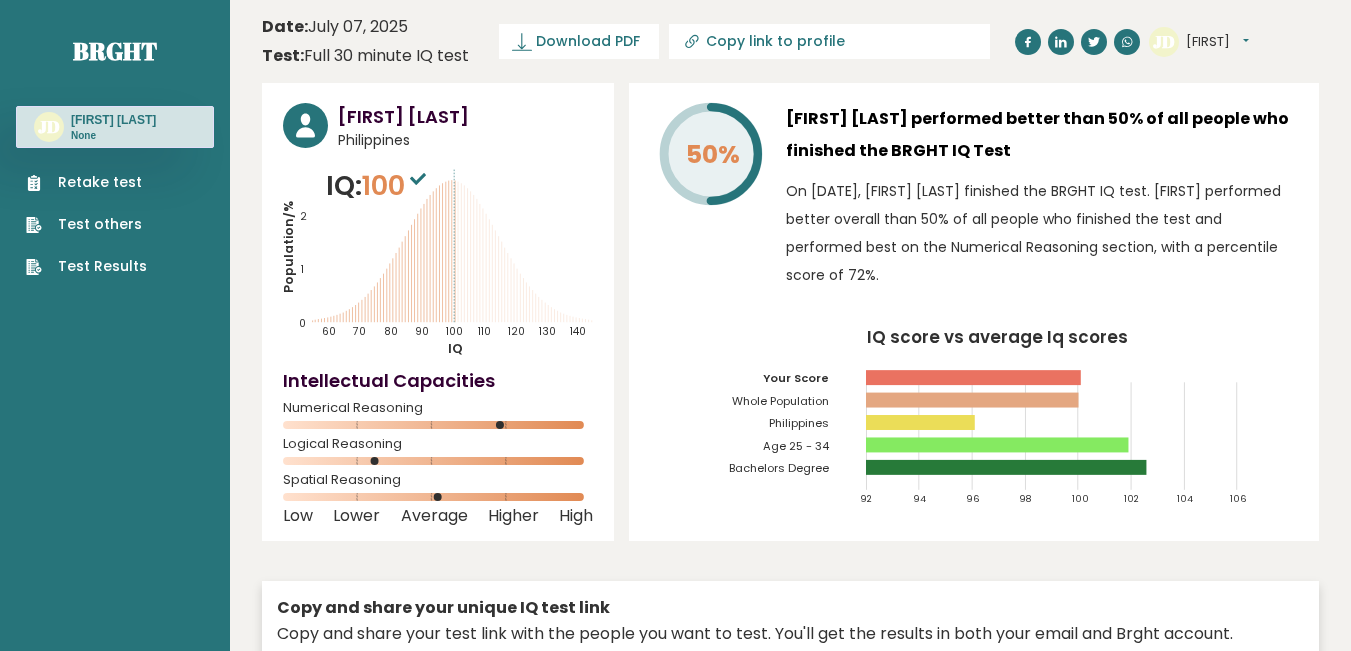 scroll, scrollTop: 0, scrollLeft: 0, axis: both 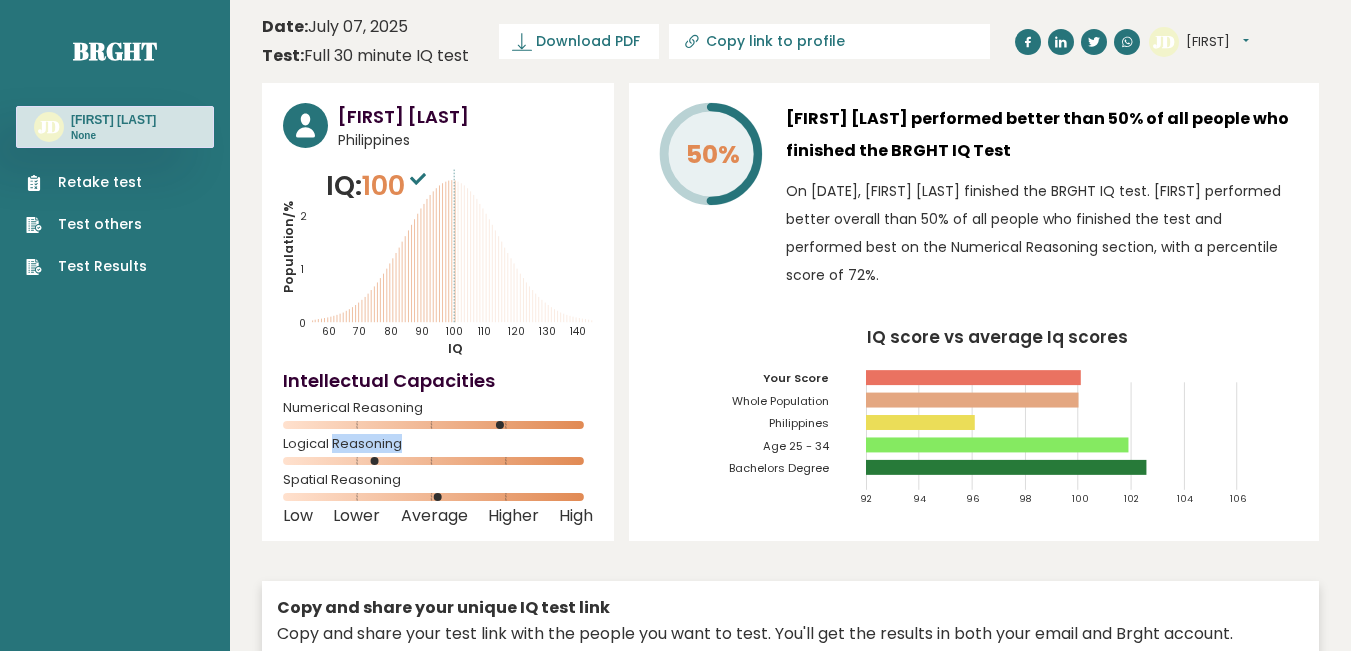 click on "Logical Reasoning" at bounding box center (438, 408) 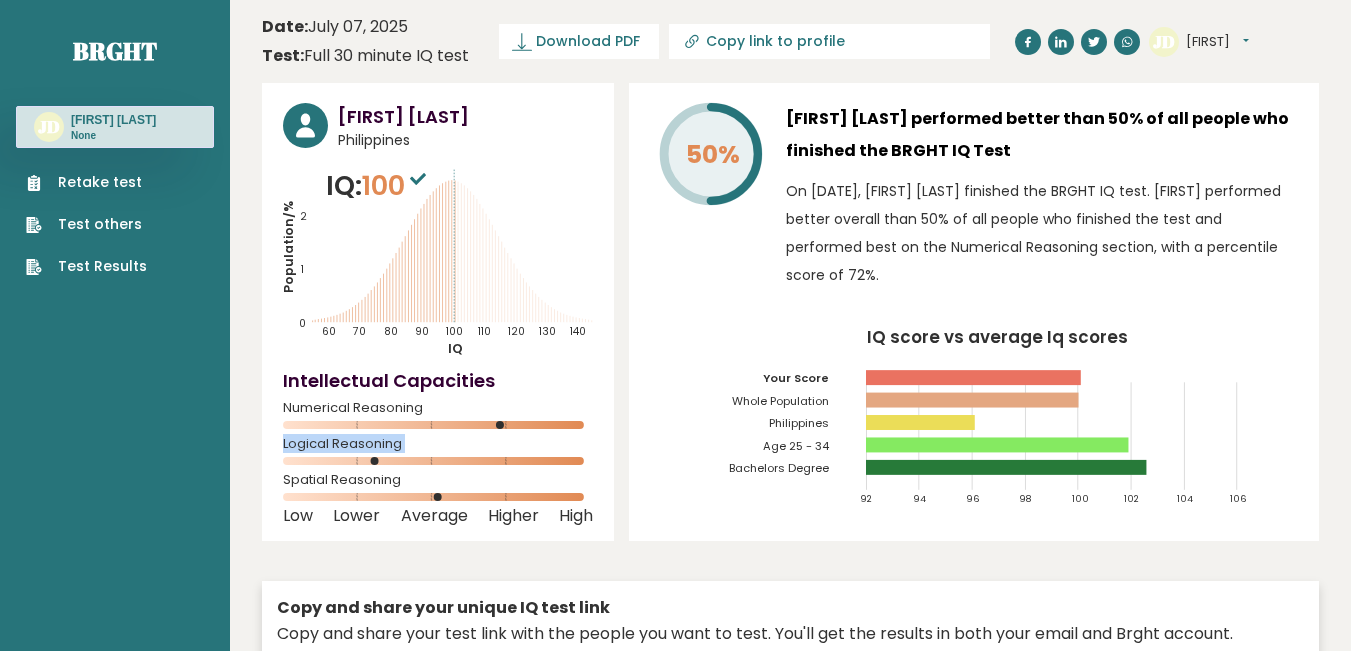 click on "Logical Reasoning" at bounding box center (438, 408) 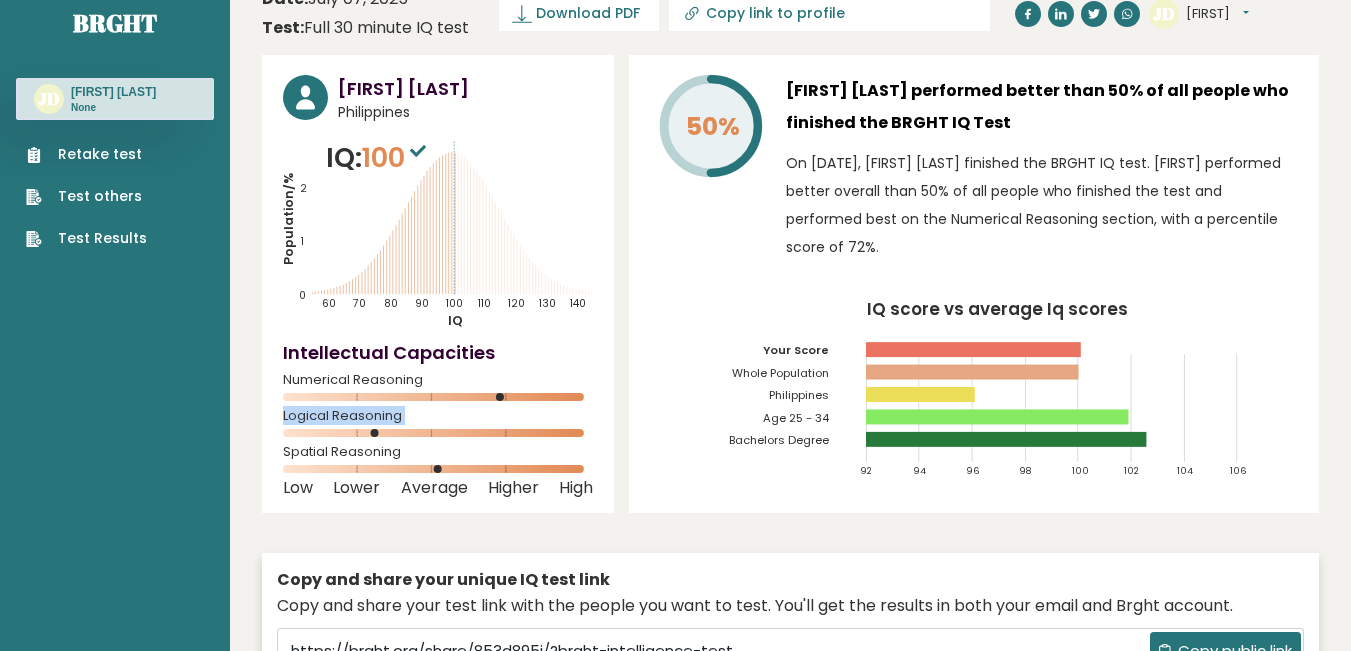 scroll, scrollTop: 0, scrollLeft: 0, axis: both 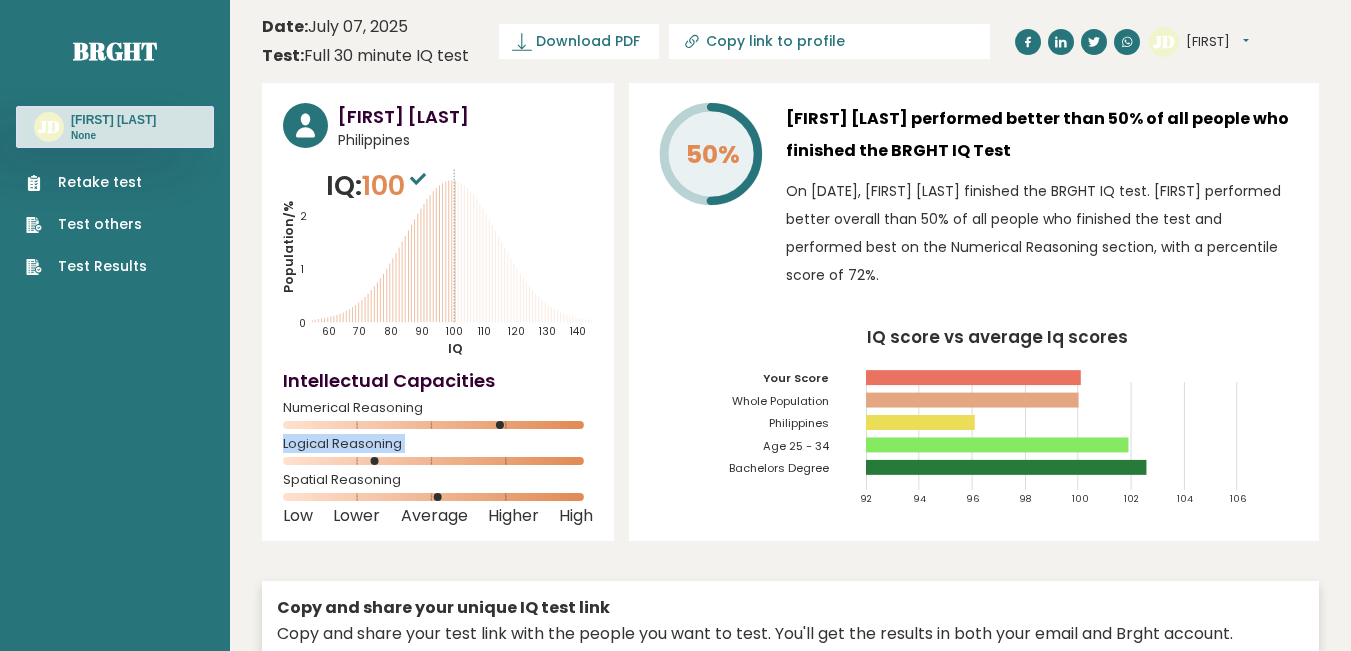 click on "[FIRST]" at bounding box center [1217, 42] 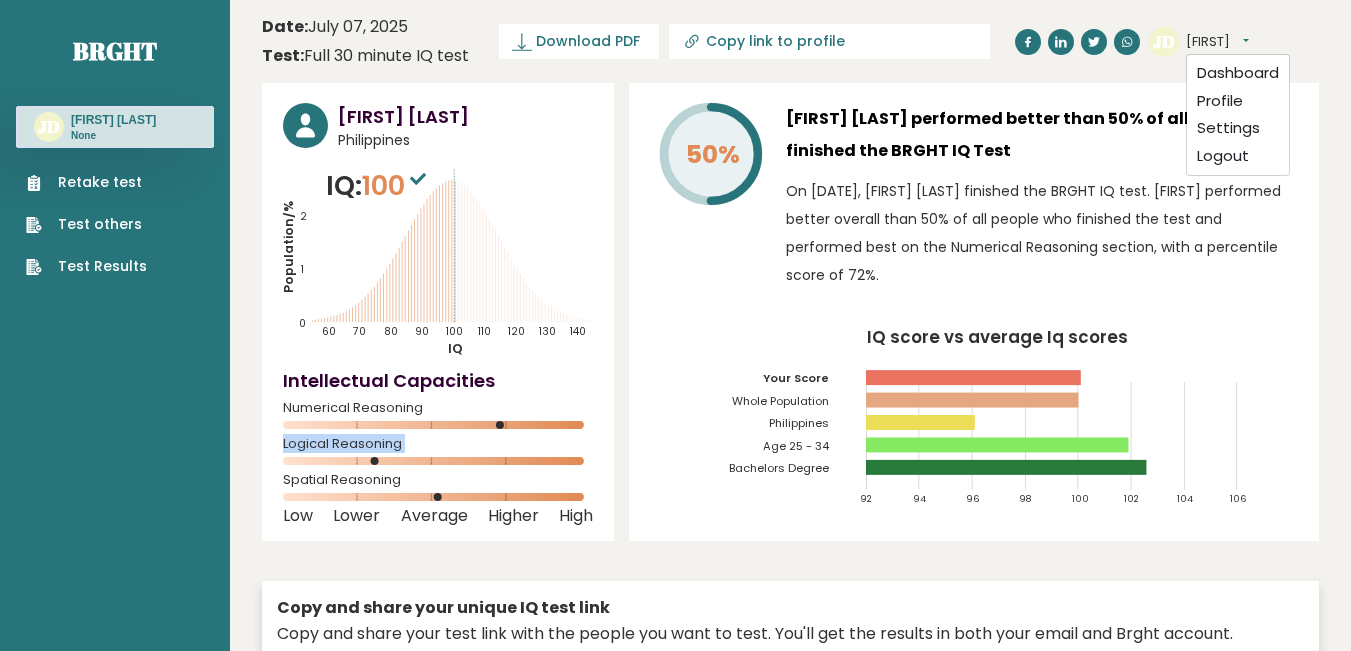 click on "Test Results" at bounding box center (86, 266) 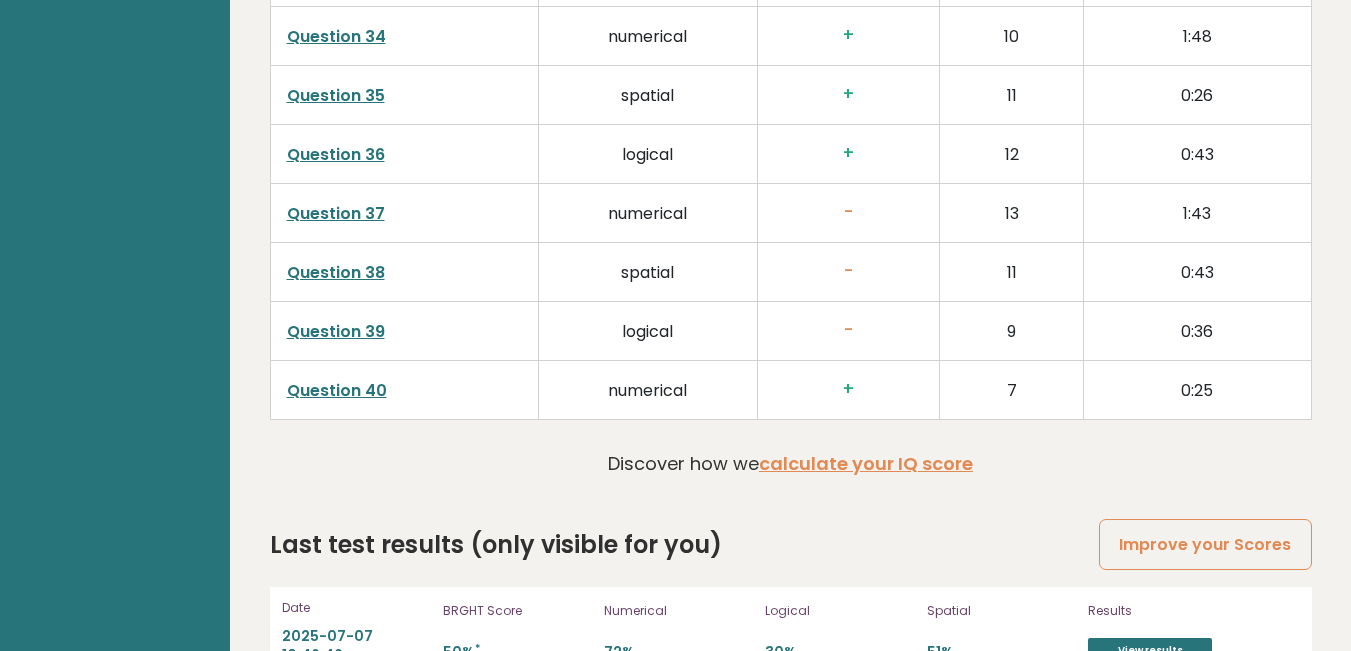 scroll, scrollTop: 5114, scrollLeft: 0, axis: vertical 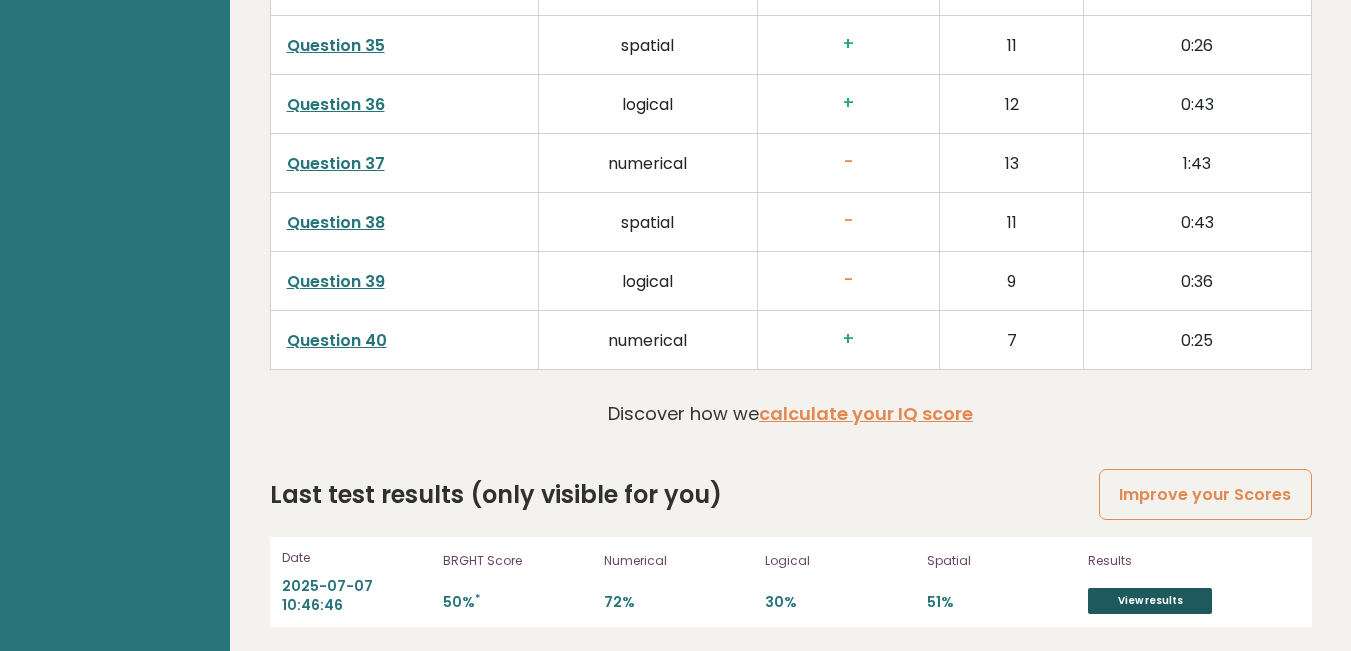 click on "View results" at bounding box center [1150, 601] 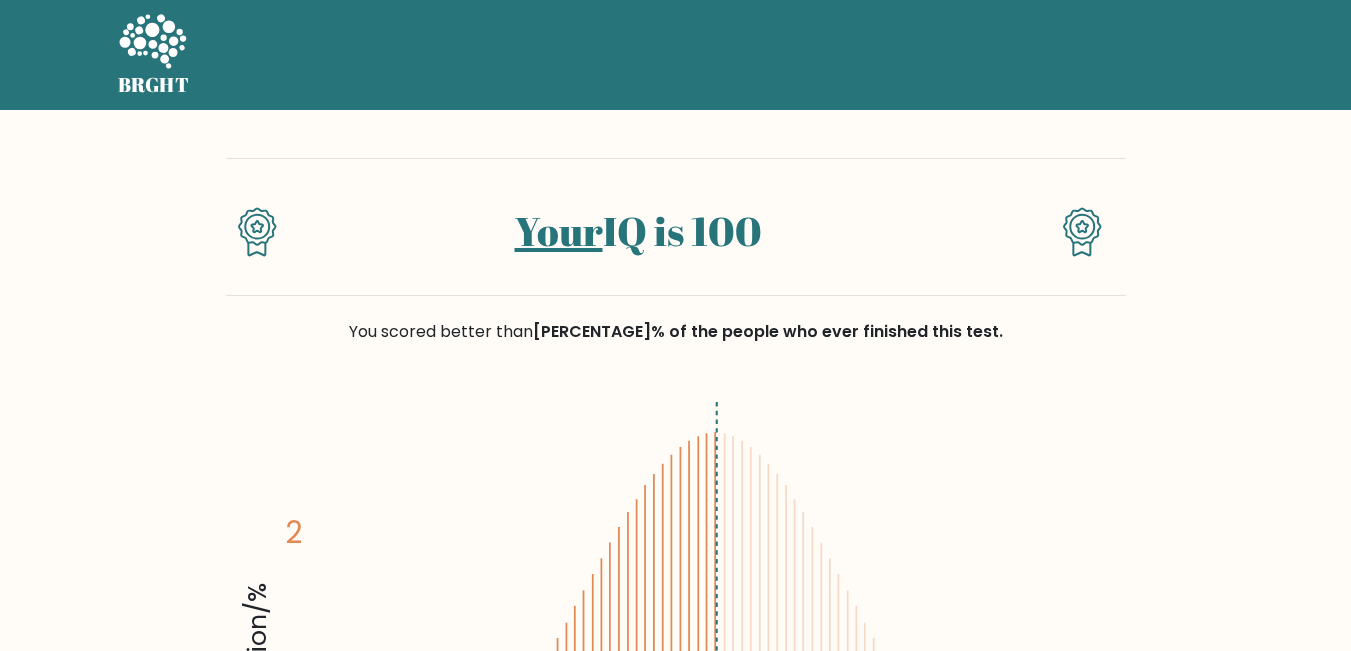 scroll, scrollTop: 0, scrollLeft: 0, axis: both 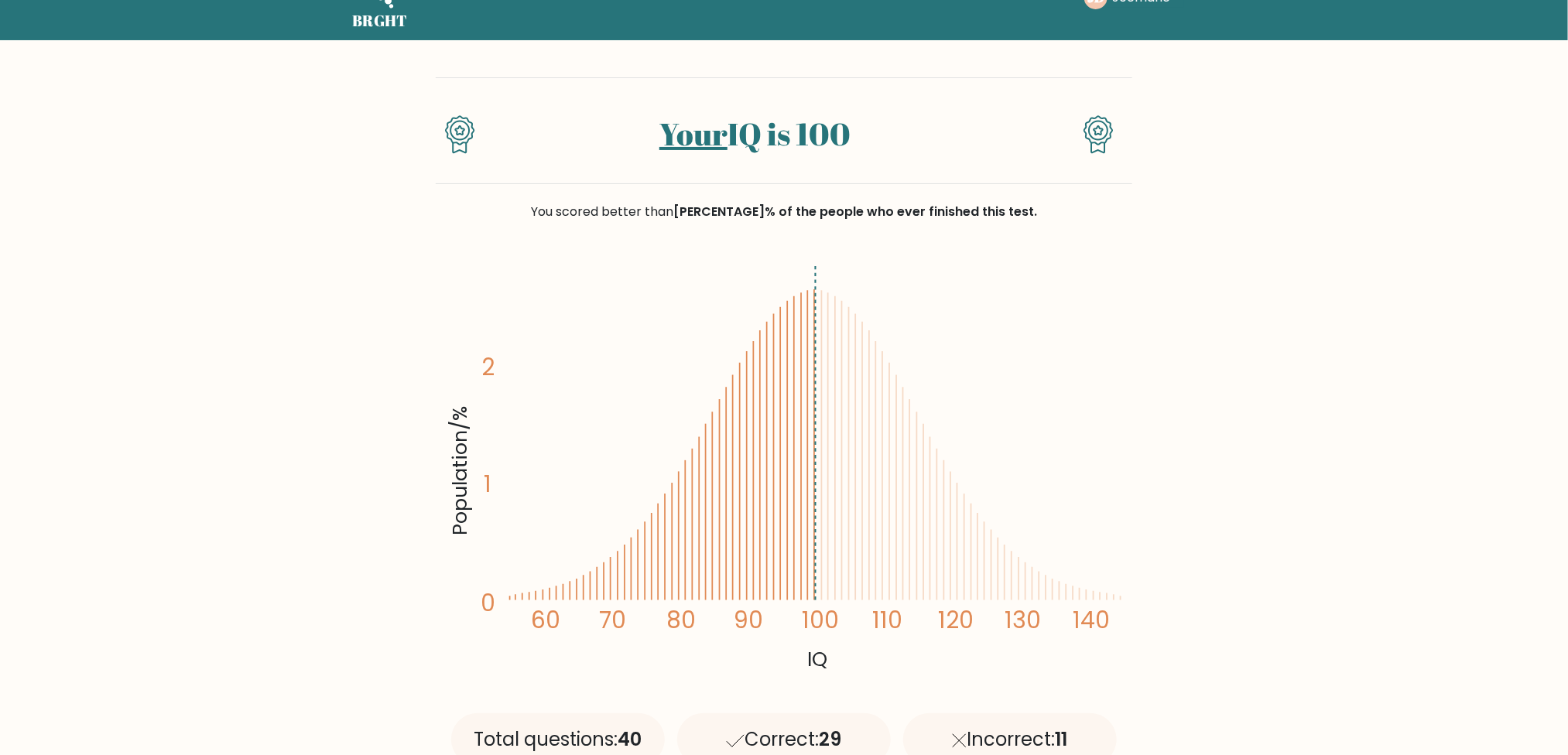 click on "Your  IQ is 100
You scored better than  50.00% of
the people who ever finished this test.
Population/%
IQ
0
1
2
60
70
80
90
100
110
120" at bounding box center [784, 2331] 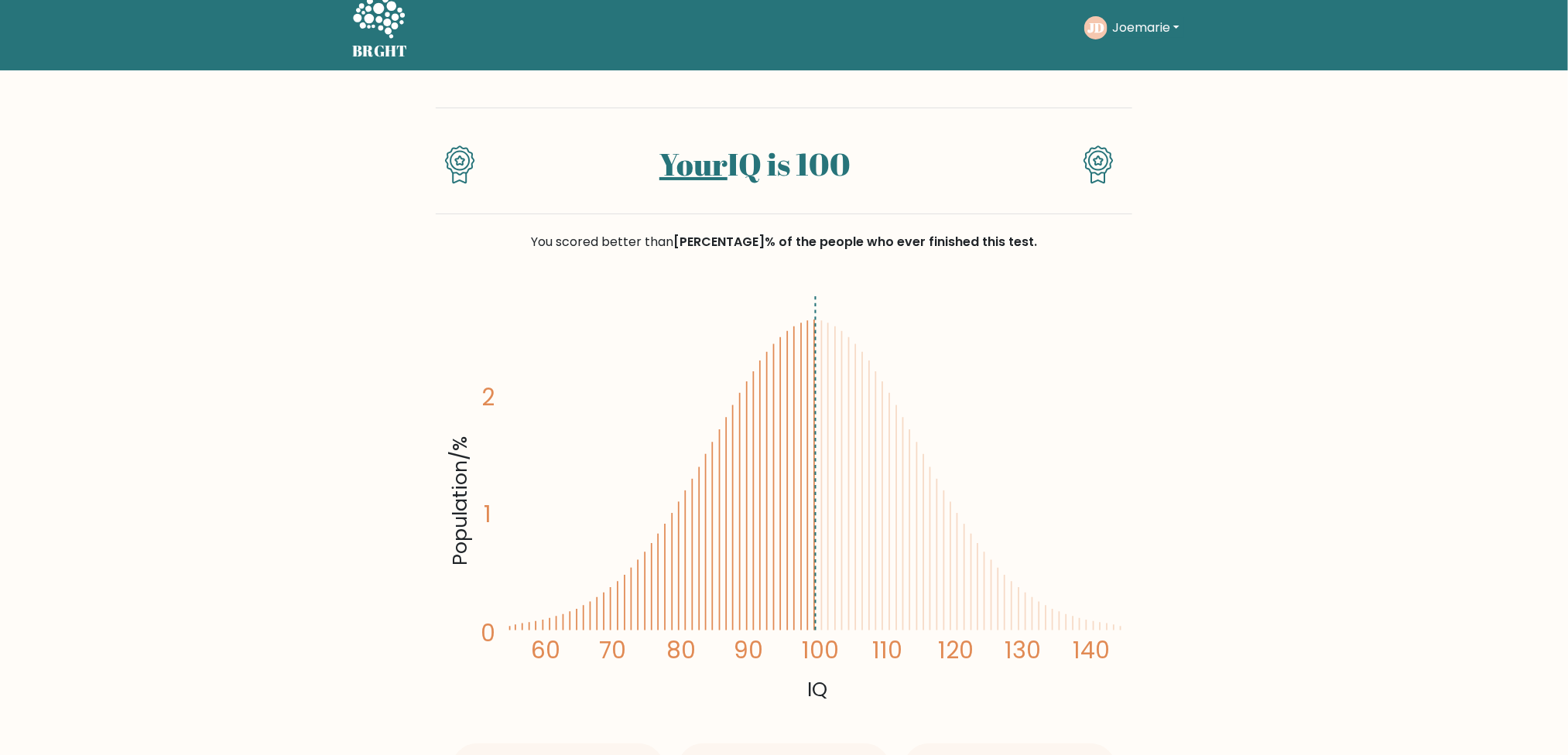 scroll, scrollTop: 0, scrollLeft: 0, axis: both 